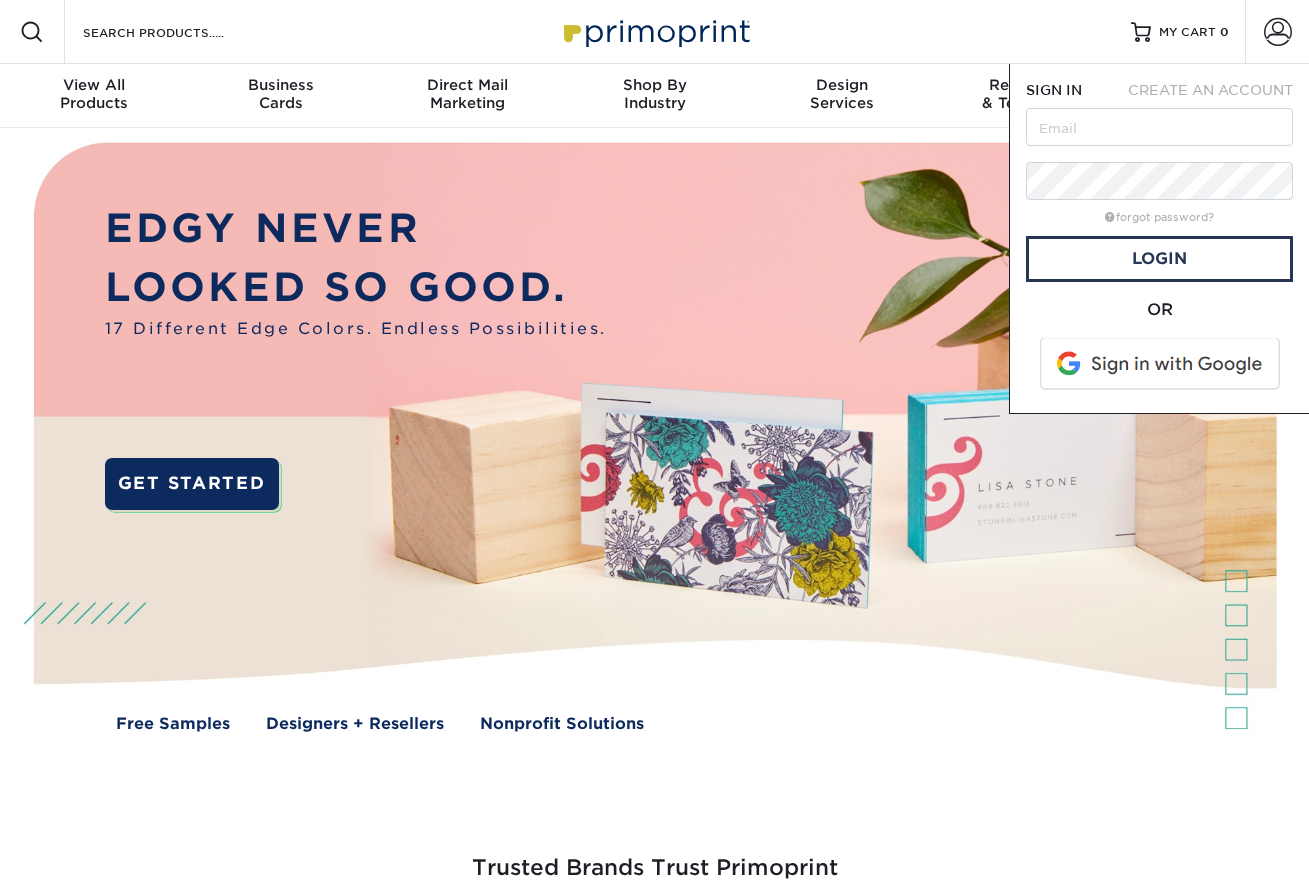 scroll, scrollTop: 0, scrollLeft: 0, axis: both 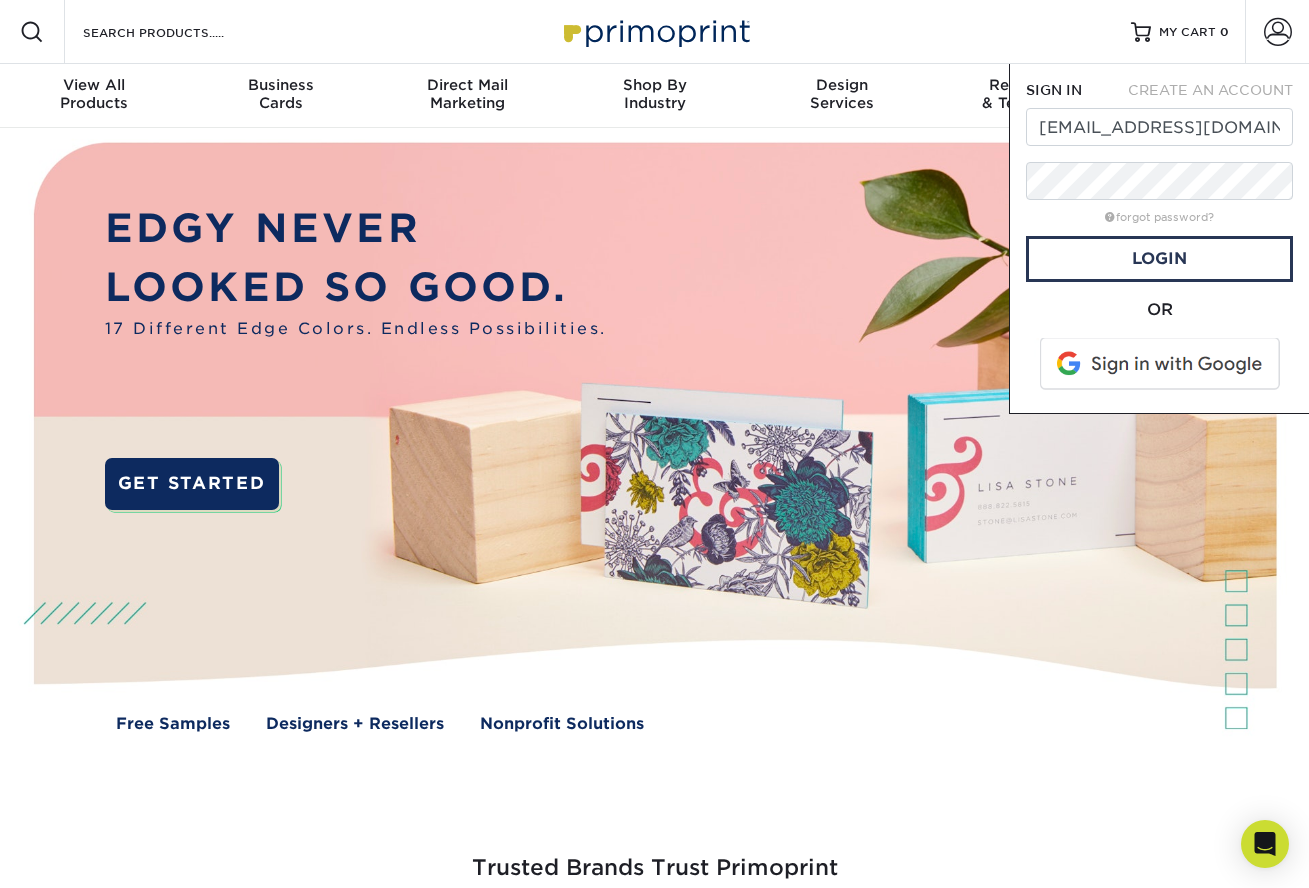 type on "[EMAIL_ADDRESS][DOMAIN_NAME]" 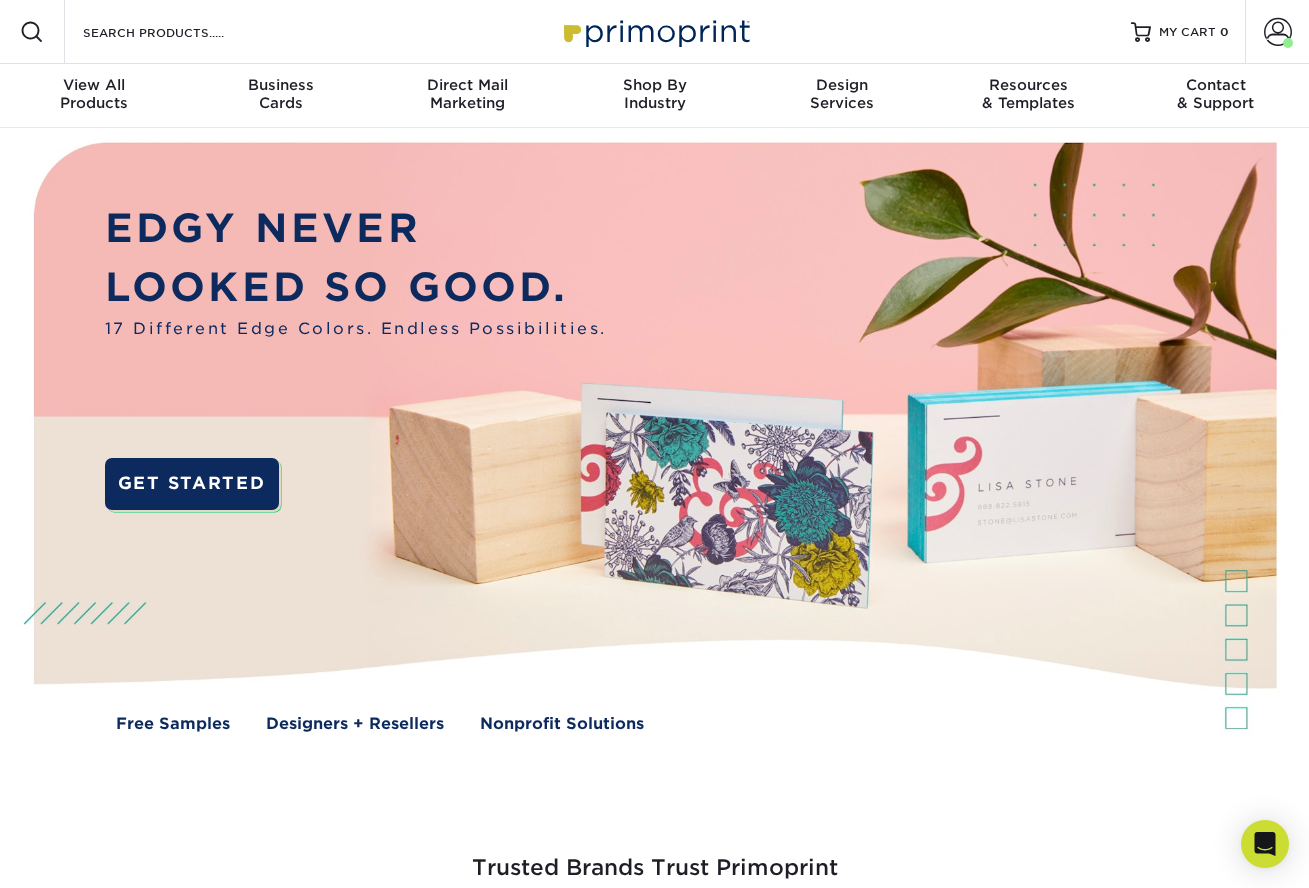 click at bounding box center [655, 452] 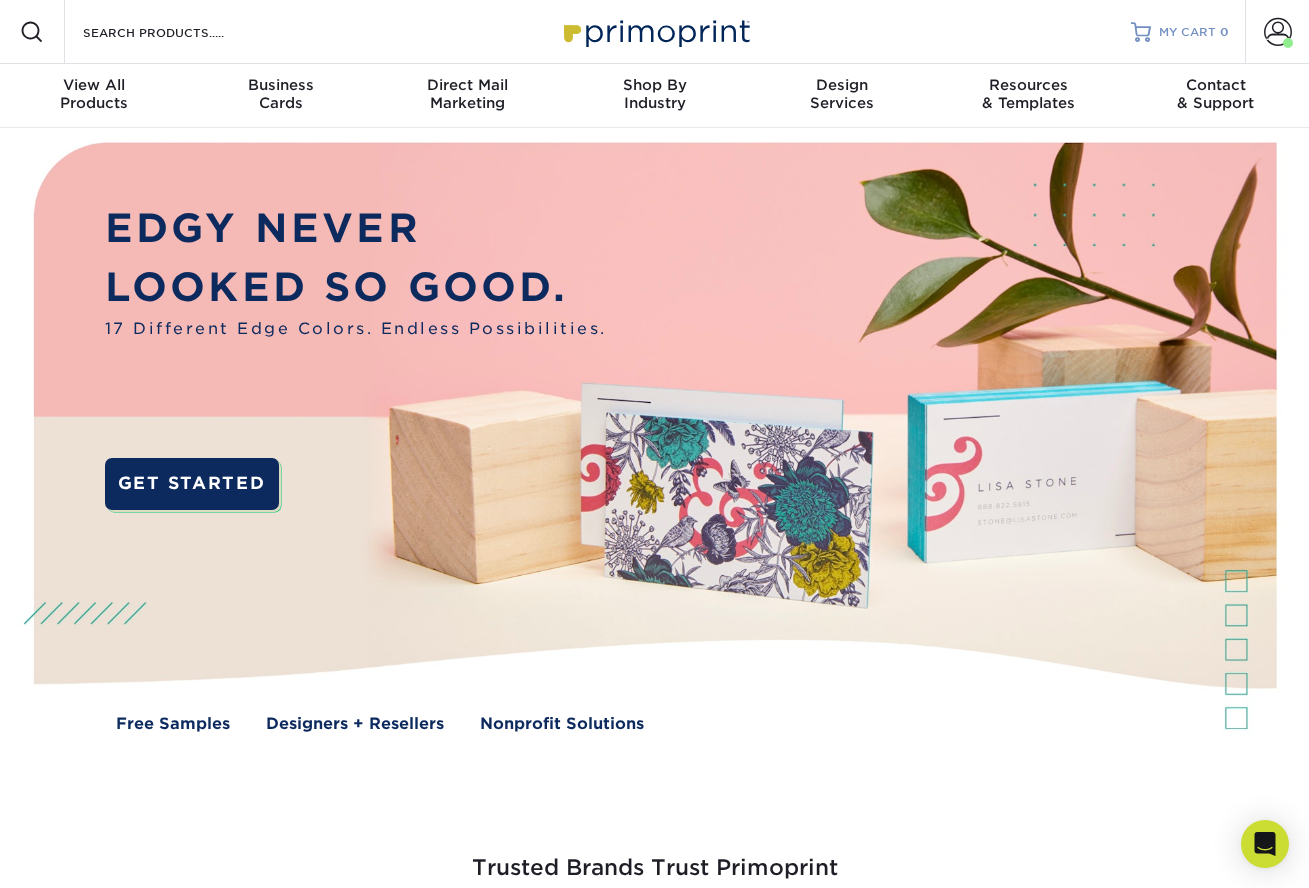 click on "MY CART" at bounding box center [1187, 32] 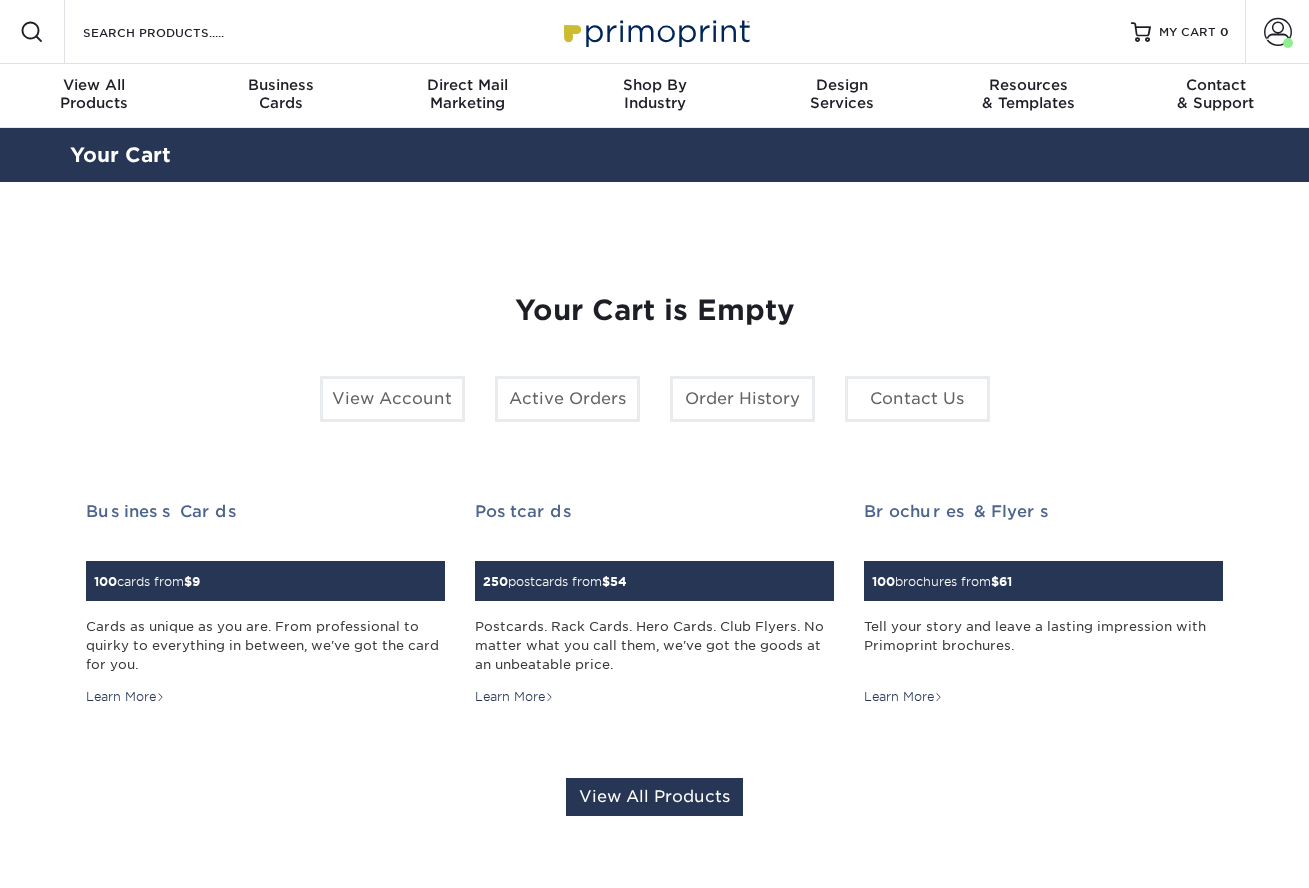 scroll, scrollTop: 0, scrollLeft: 0, axis: both 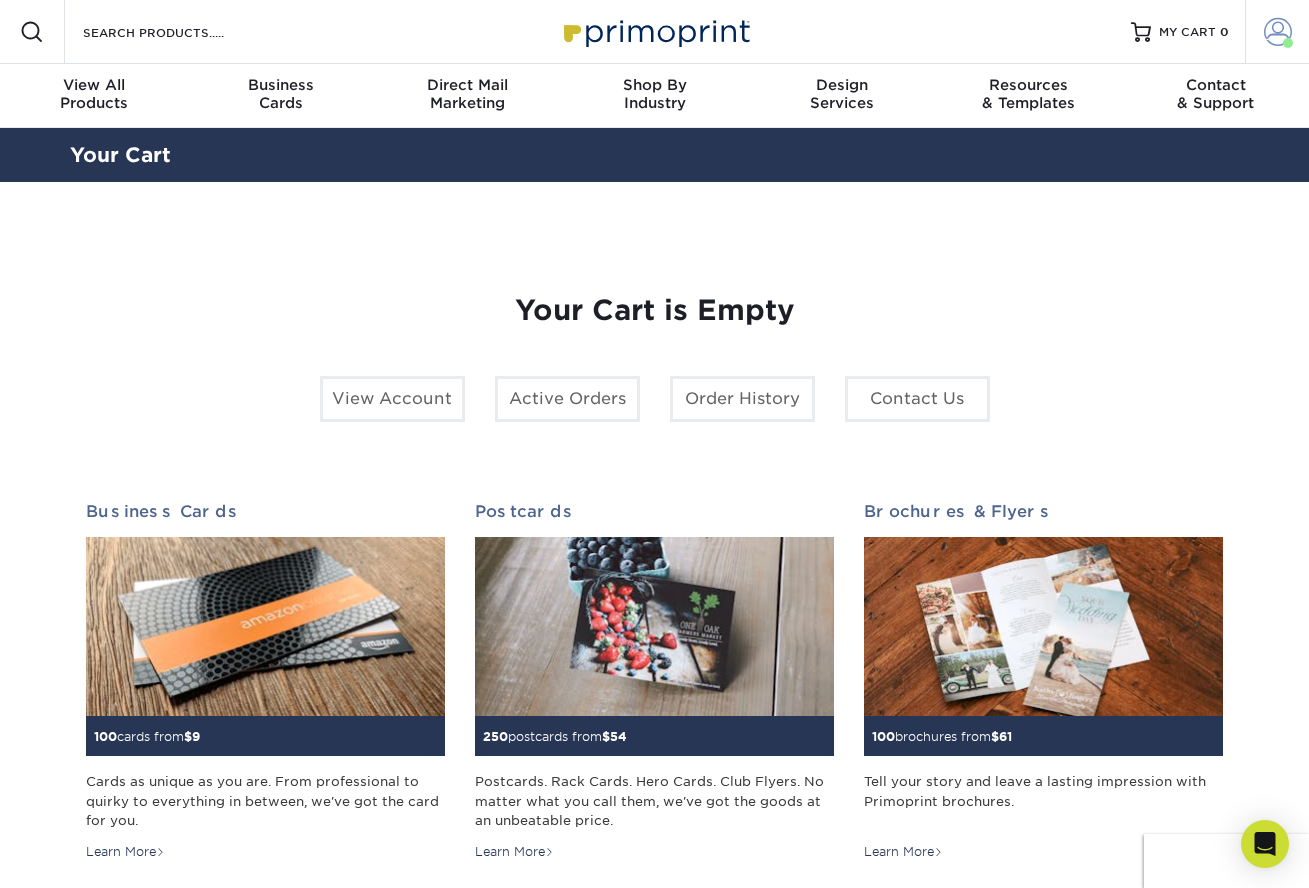 click at bounding box center [1278, 32] 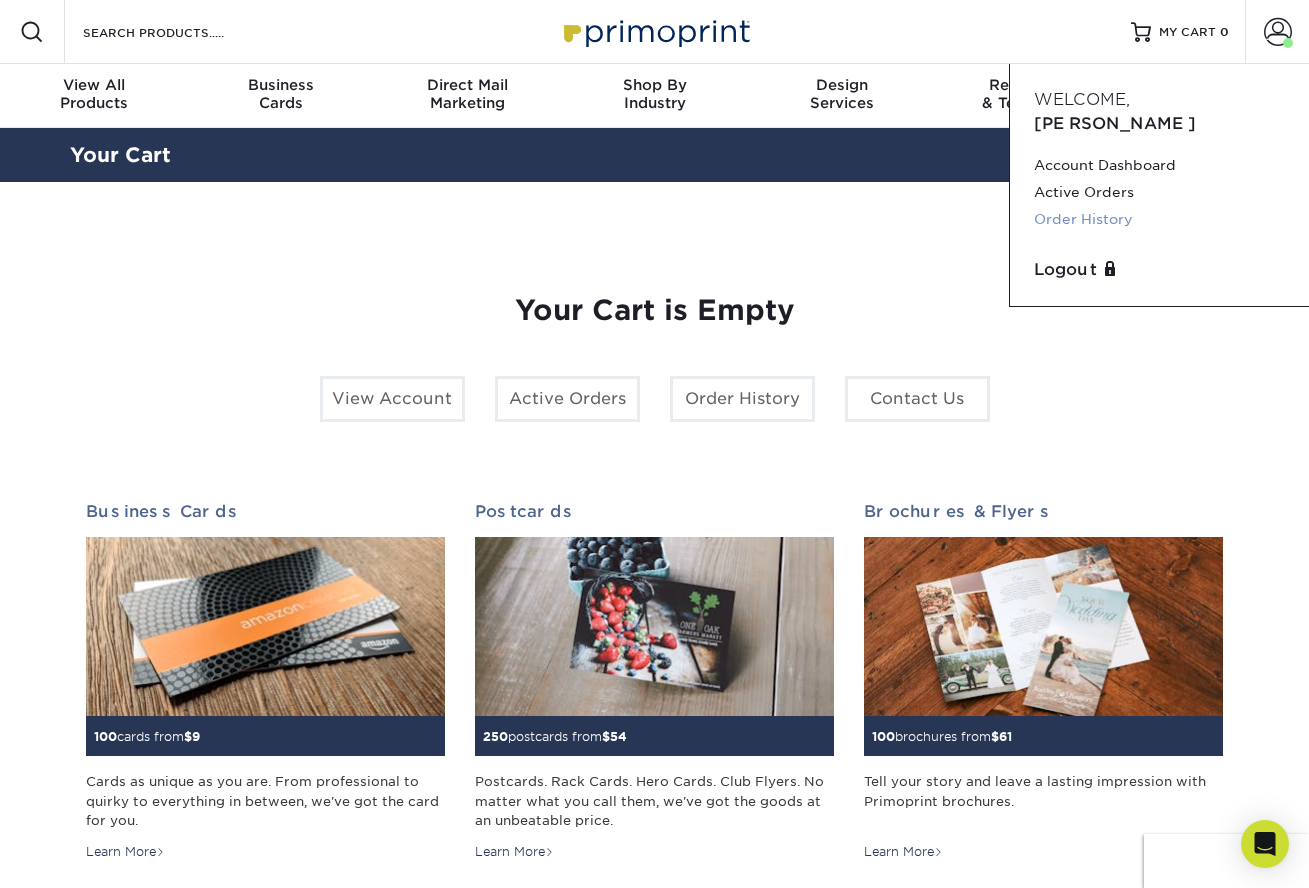 click on "Order History" at bounding box center [1159, 219] 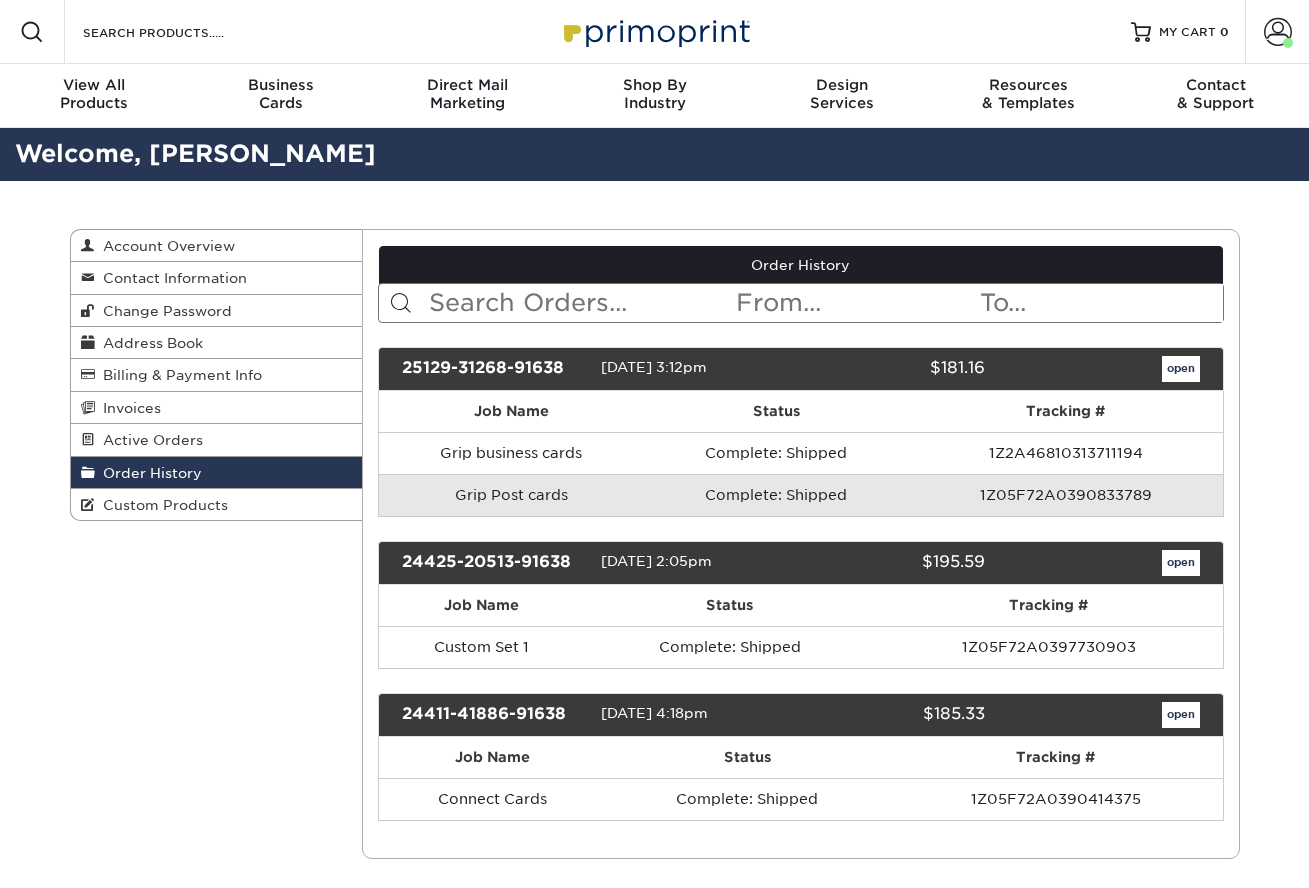 scroll, scrollTop: 0, scrollLeft: 0, axis: both 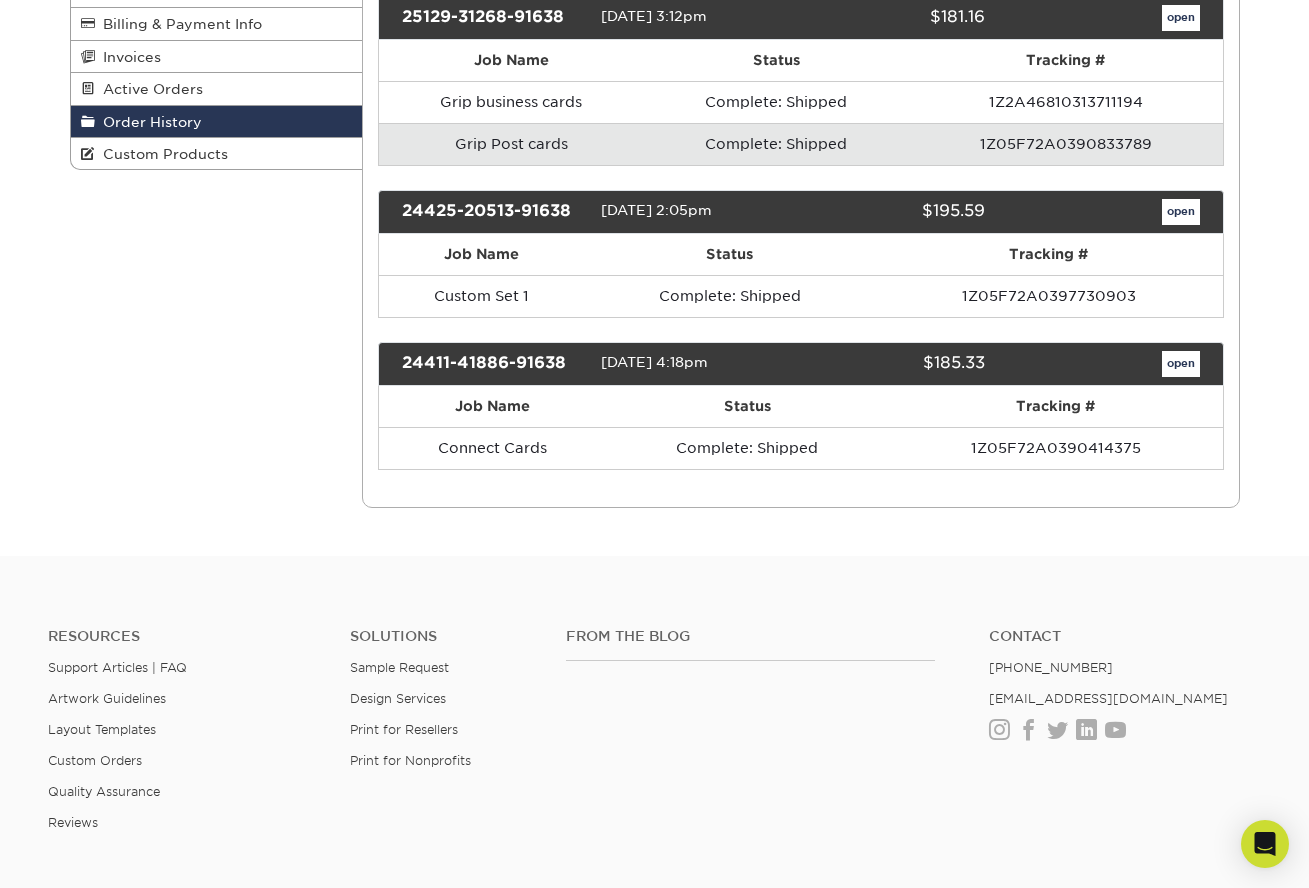 click on "open" at bounding box center (1181, 364) 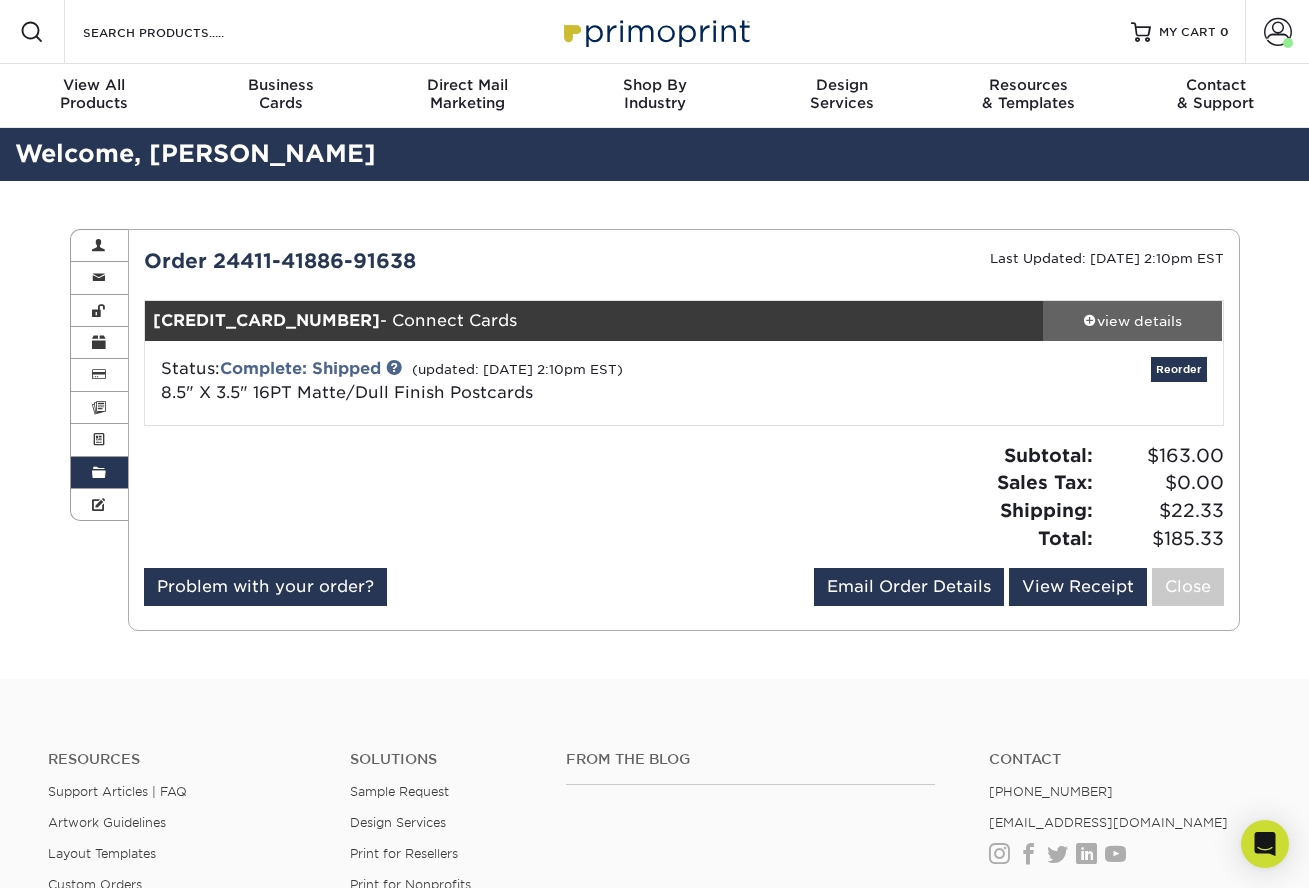 click on "view details" at bounding box center (1133, 321) 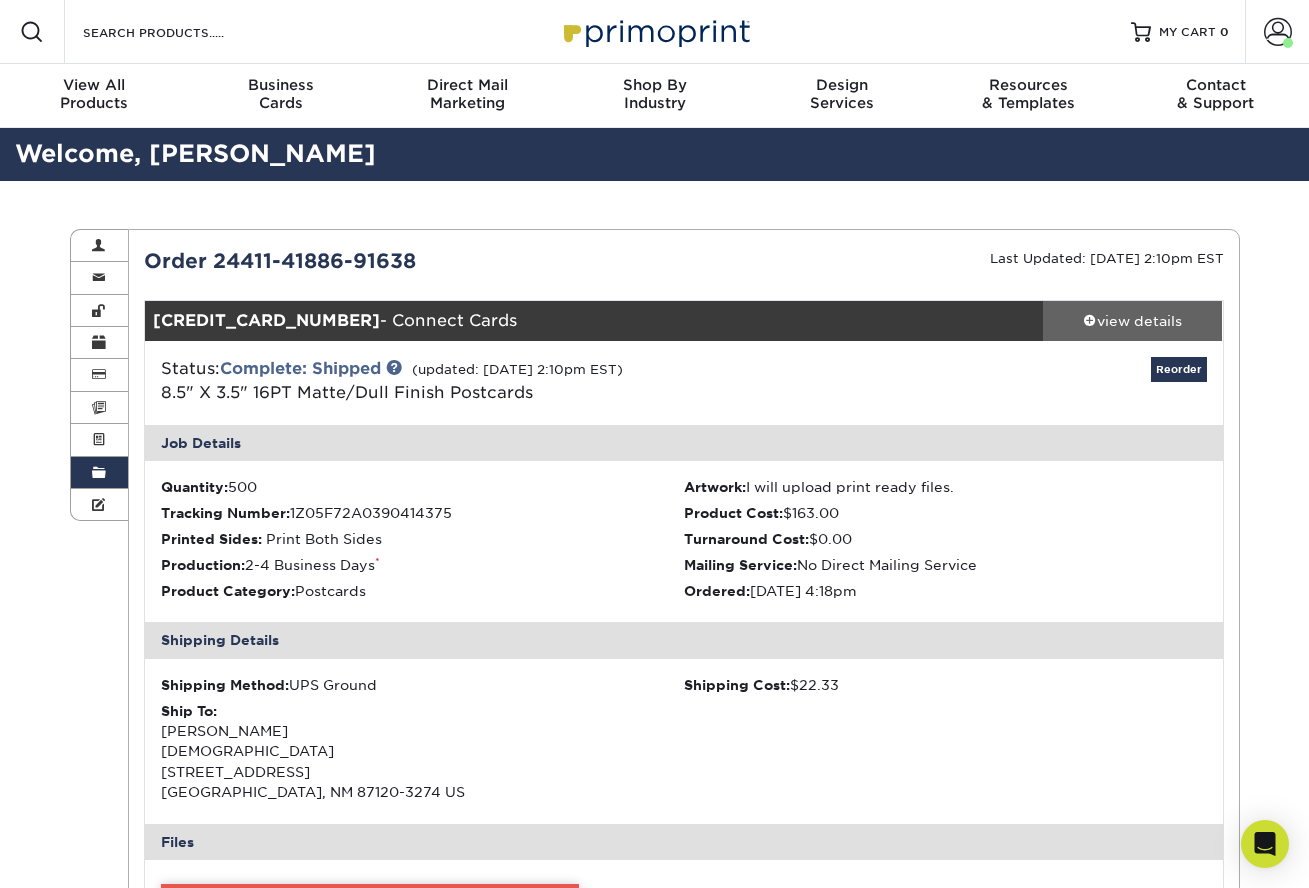 click on "view details" at bounding box center [1133, 321] 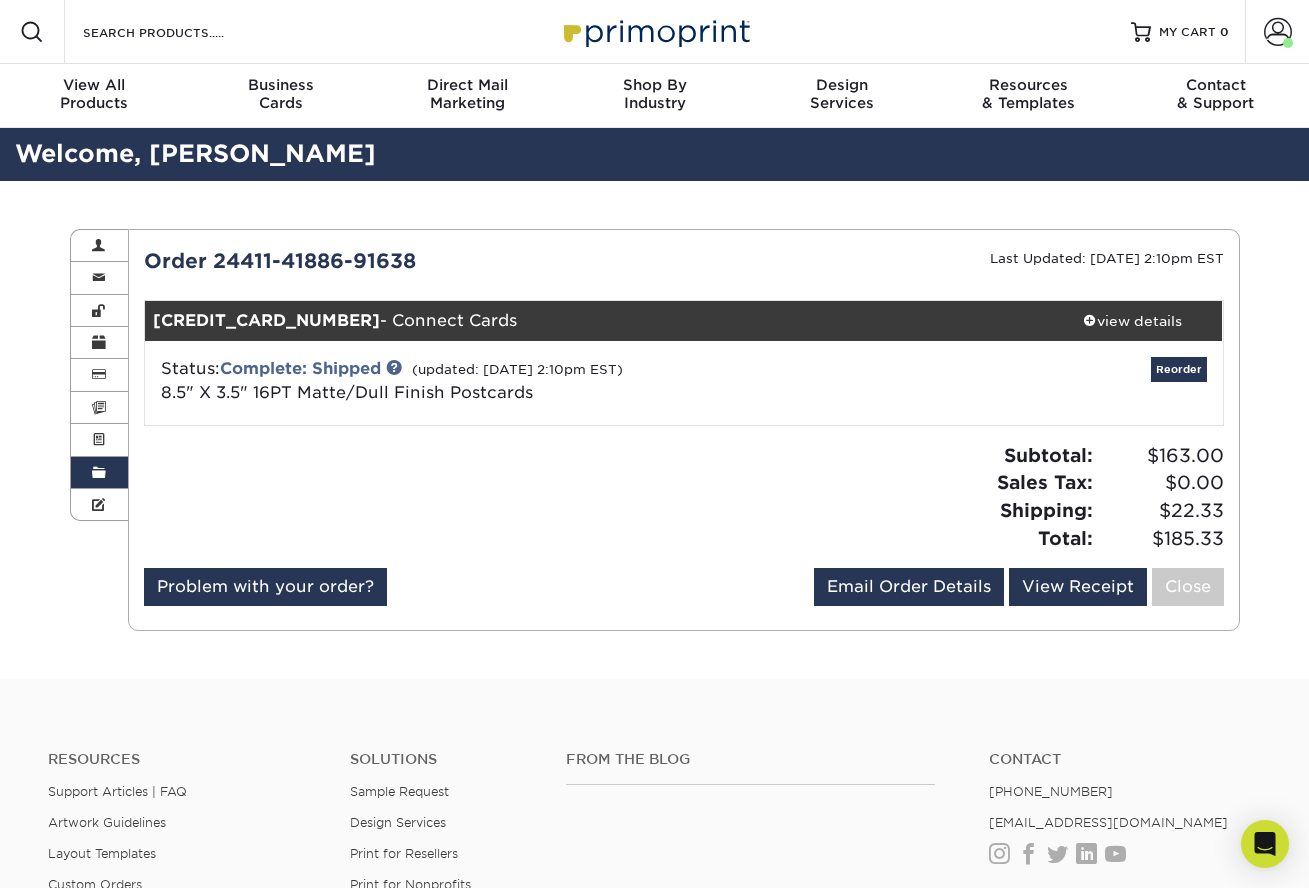 click on "24411-41886-91638-1  - Connect Cards" at bounding box center (594, 321) 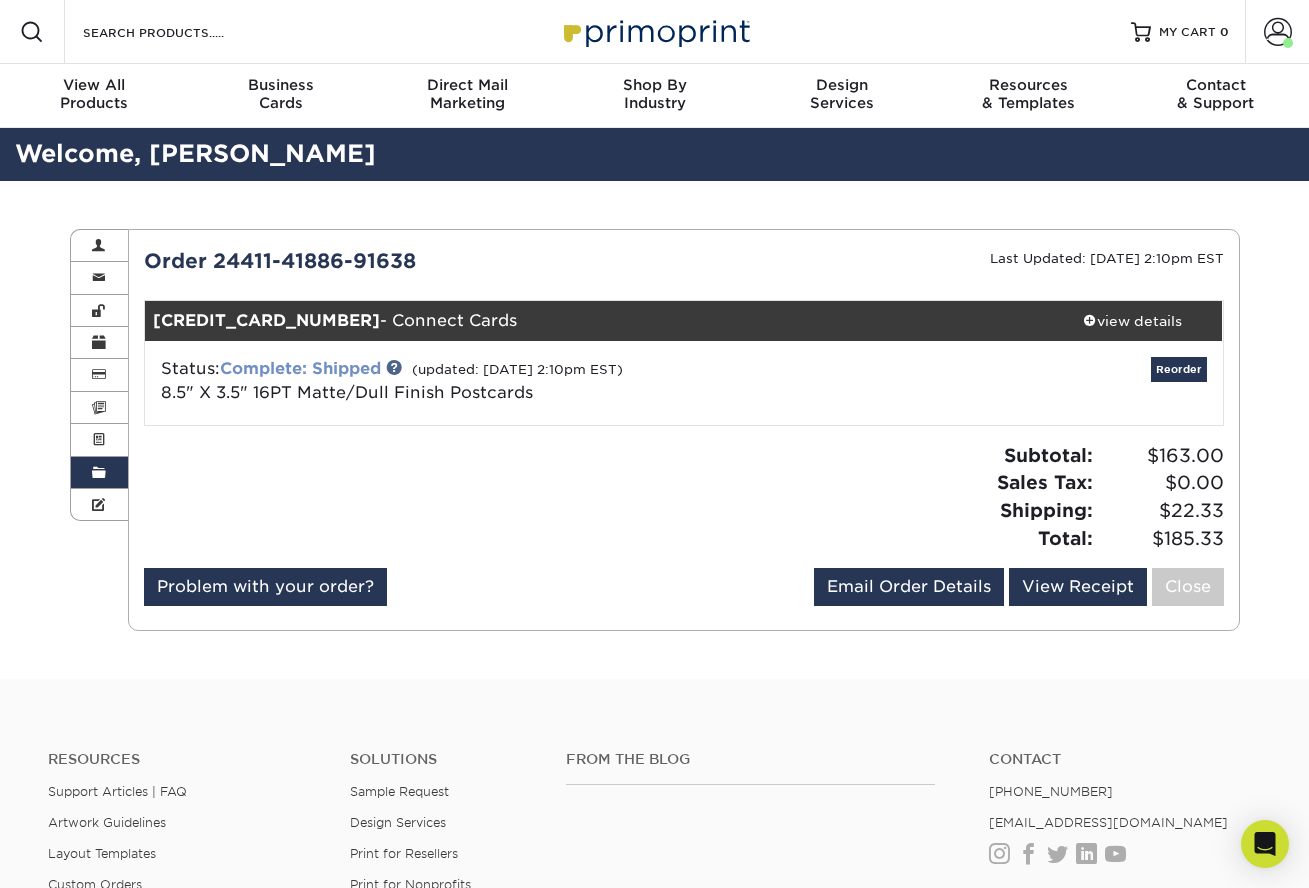 click on "Complete: Shipped" at bounding box center [300, 368] 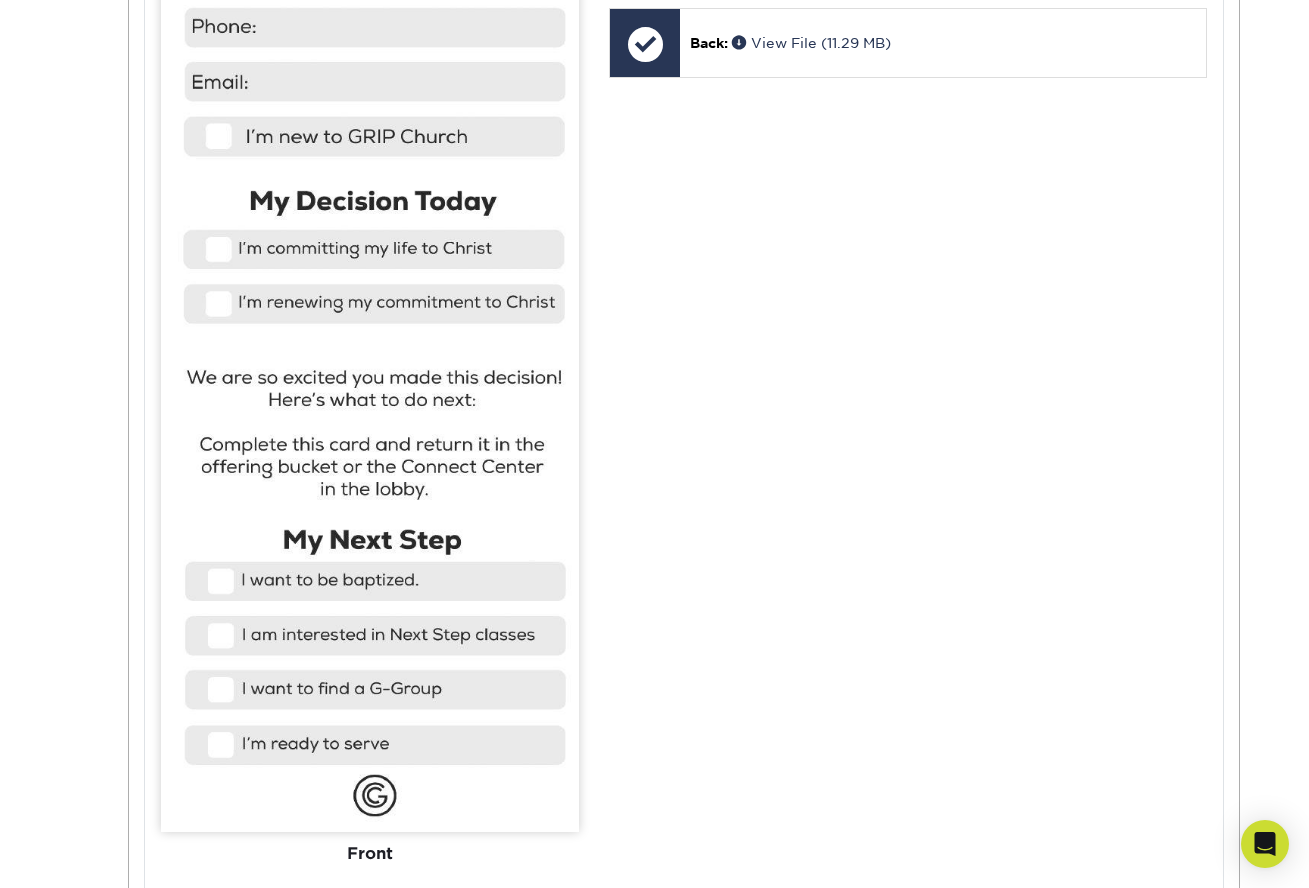 scroll, scrollTop: 1391, scrollLeft: 0, axis: vertical 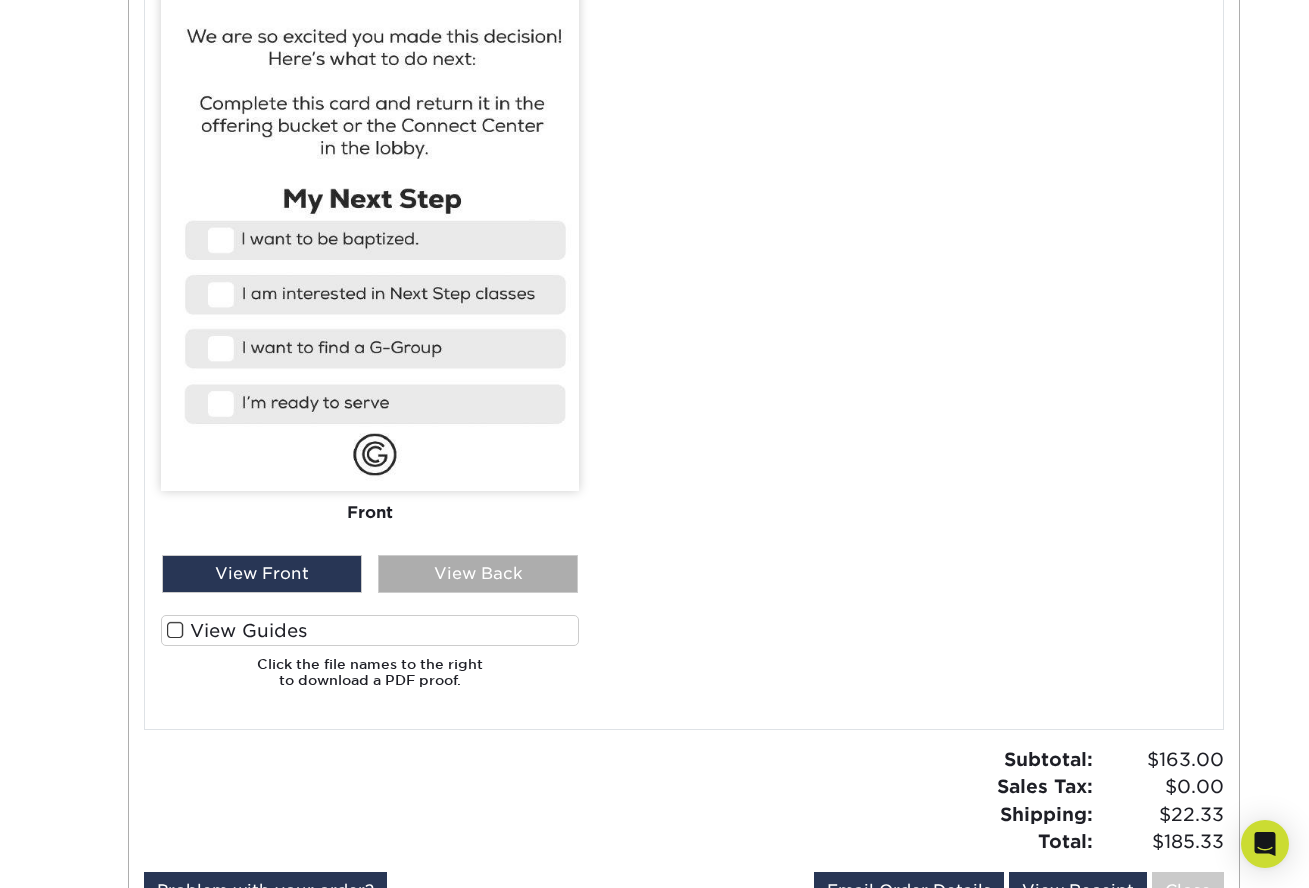 click on "View Back" at bounding box center [478, 574] 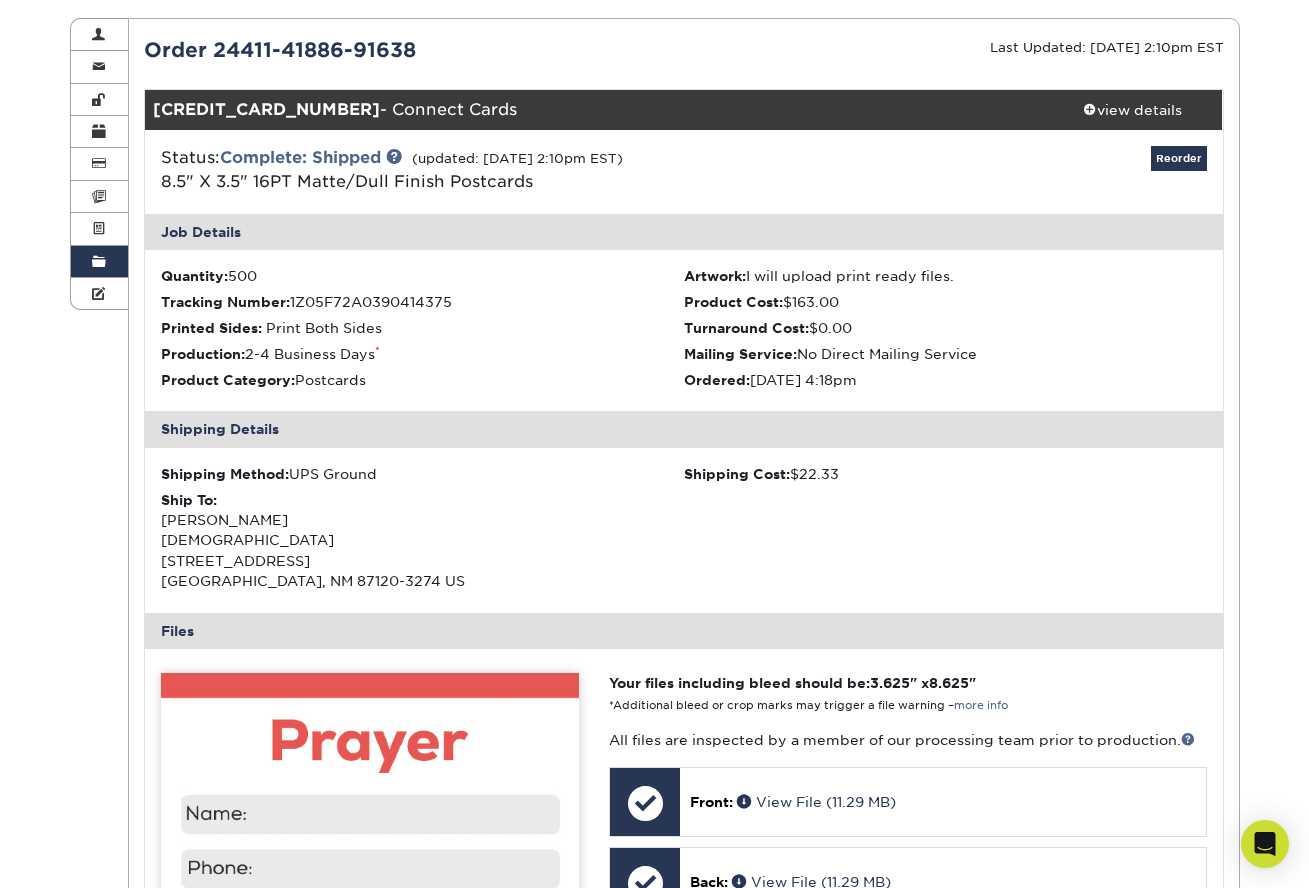 scroll, scrollTop: 0, scrollLeft: 0, axis: both 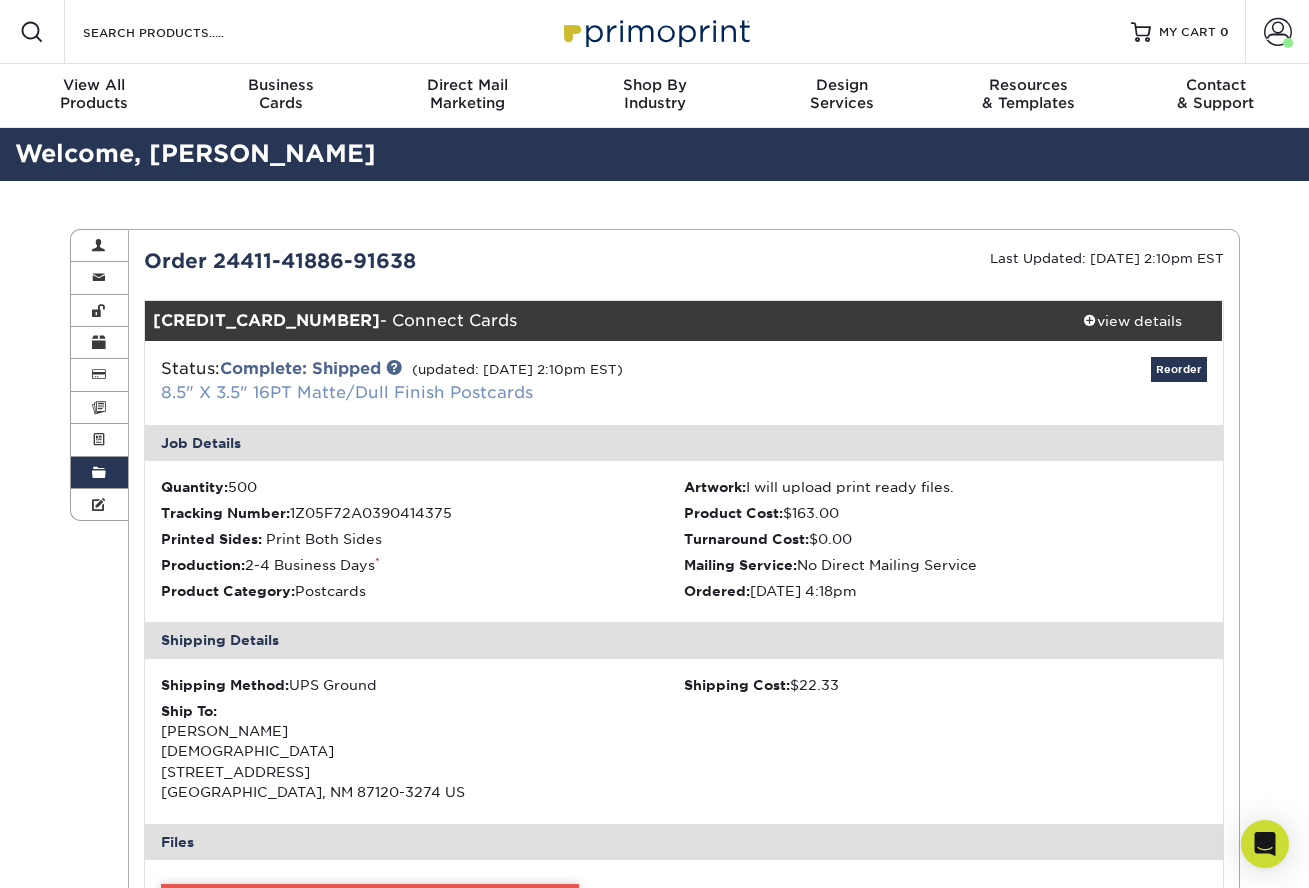 click on "8.5" X 3.5" 16PT Matte/Dull Finish Postcards" at bounding box center [347, 392] 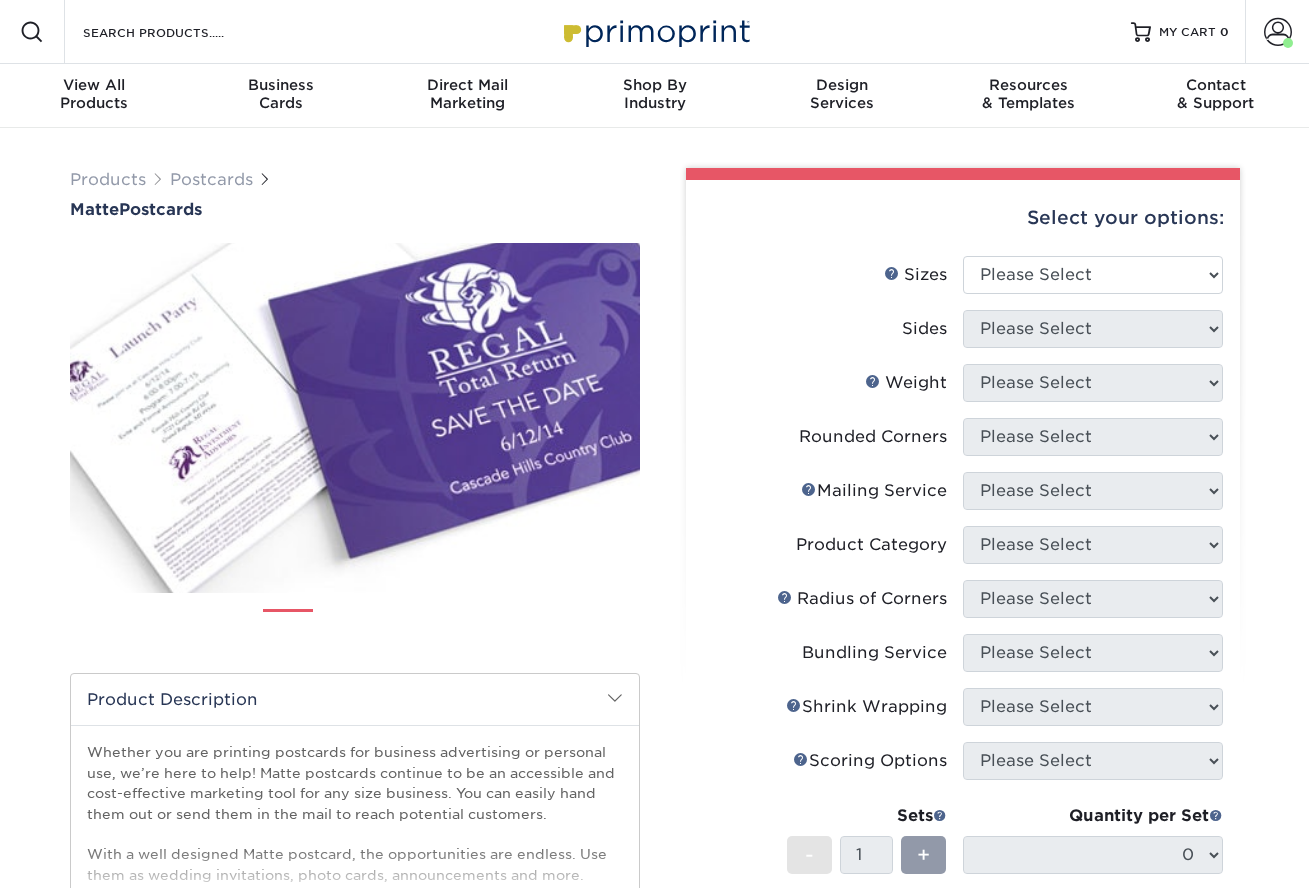 scroll, scrollTop: 0, scrollLeft: 0, axis: both 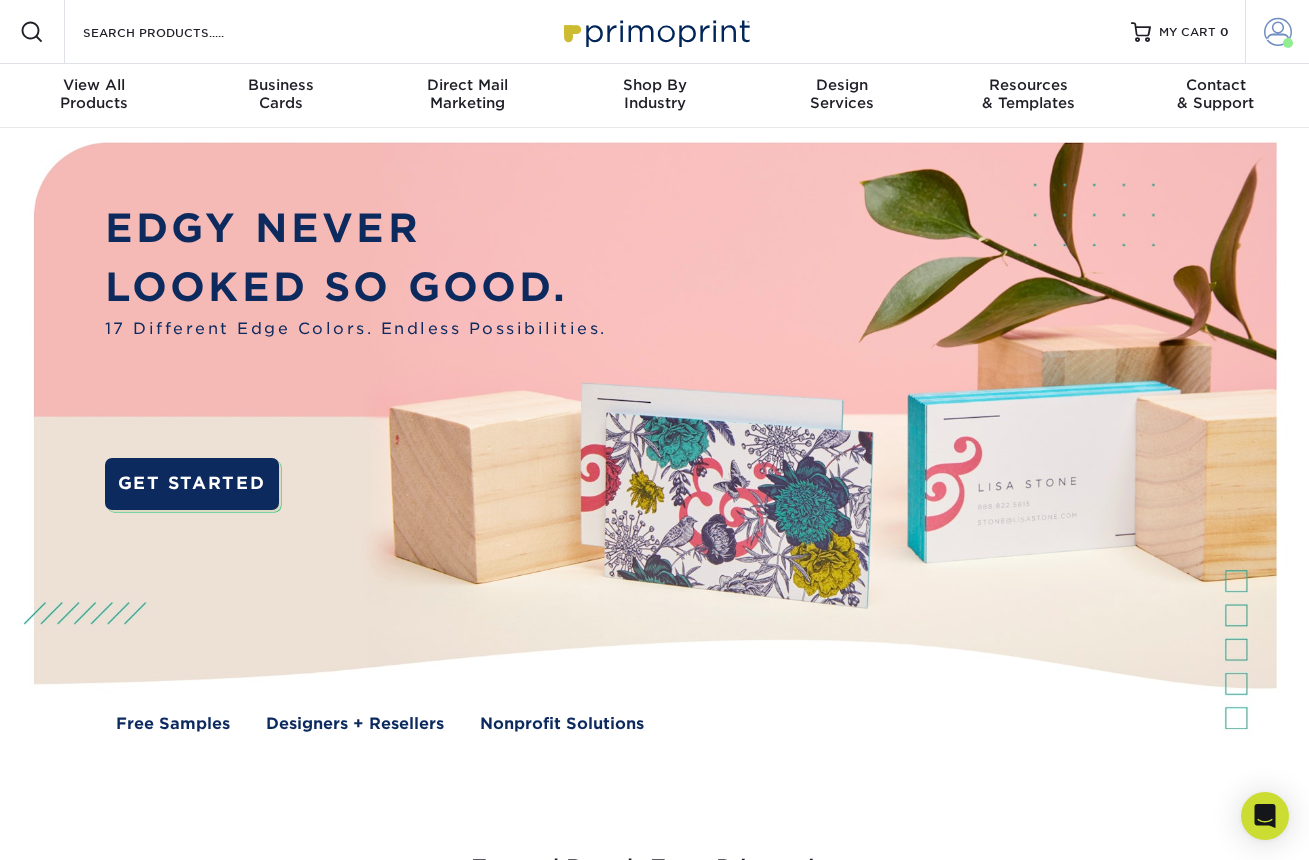 click on "Account" at bounding box center (1277, 32) 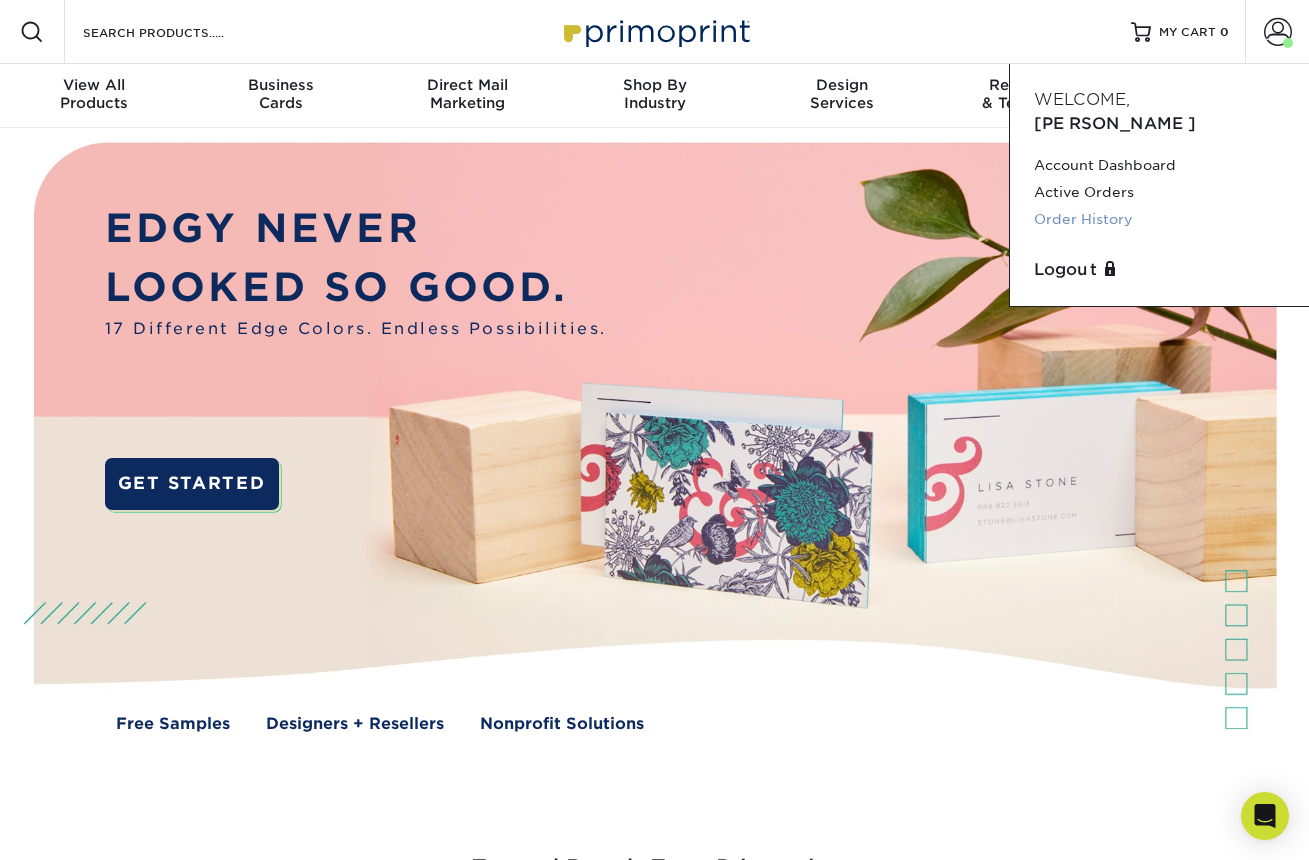 click on "Order History" at bounding box center (1159, 219) 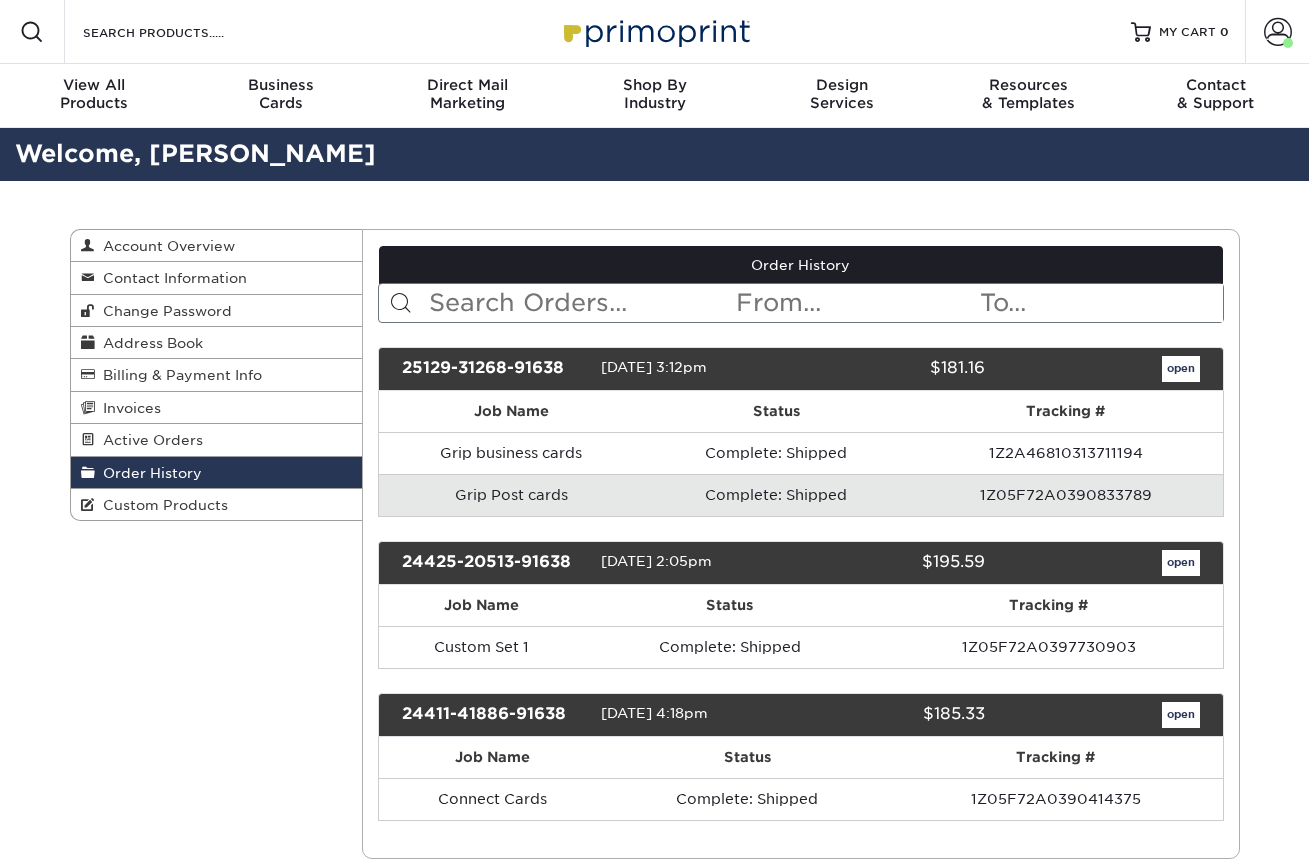 scroll, scrollTop: 0, scrollLeft: 0, axis: both 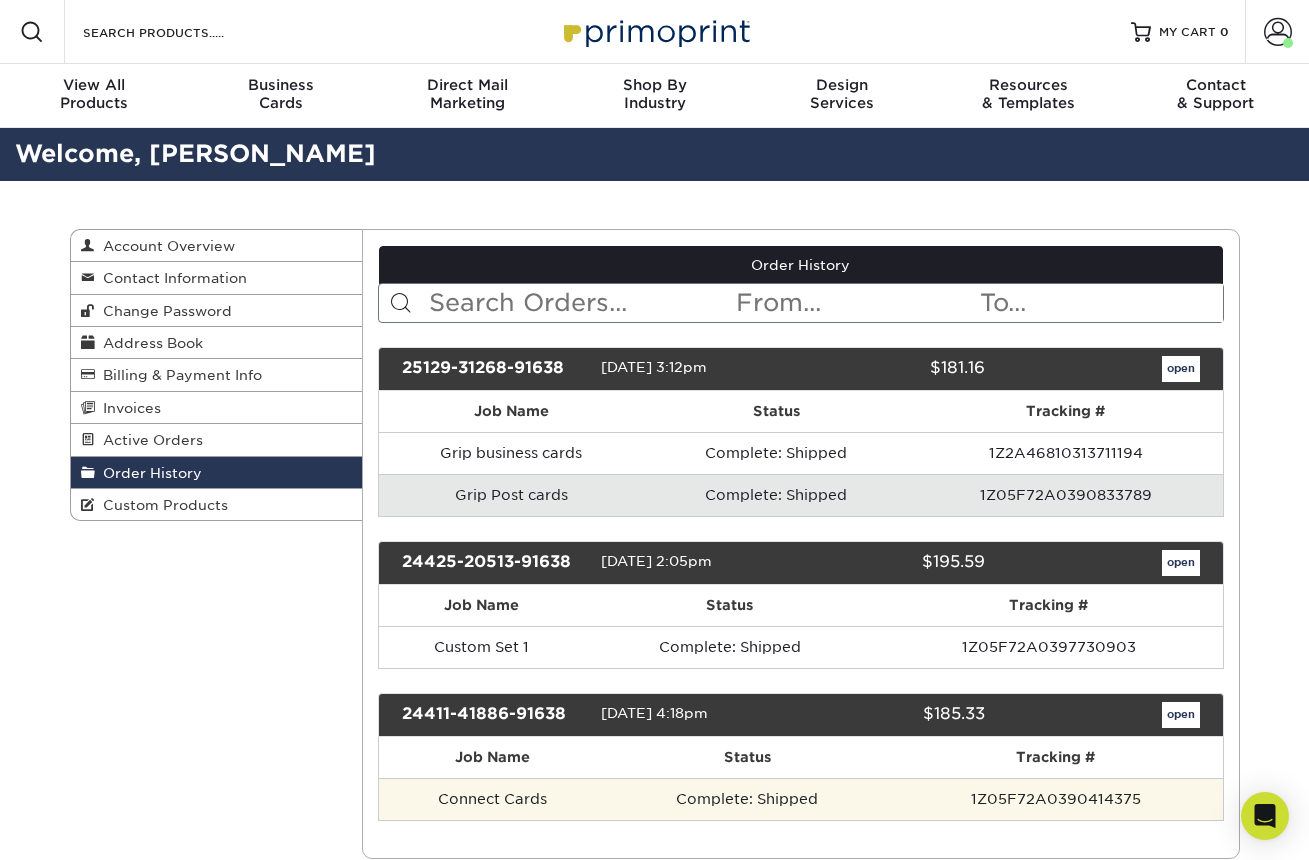 click on "Complete: Shipped" at bounding box center (747, 799) 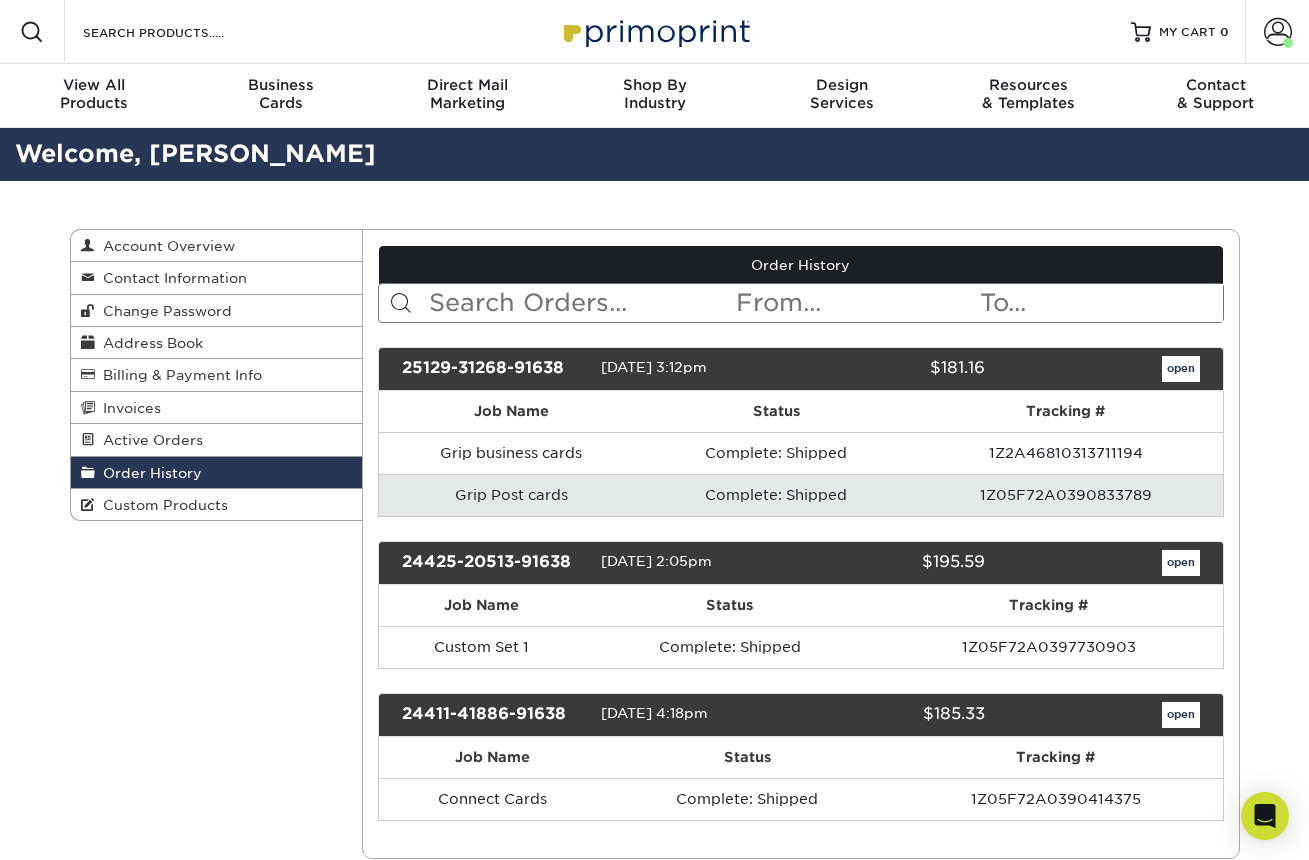 click on "open" at bounding box center (1181, 715) 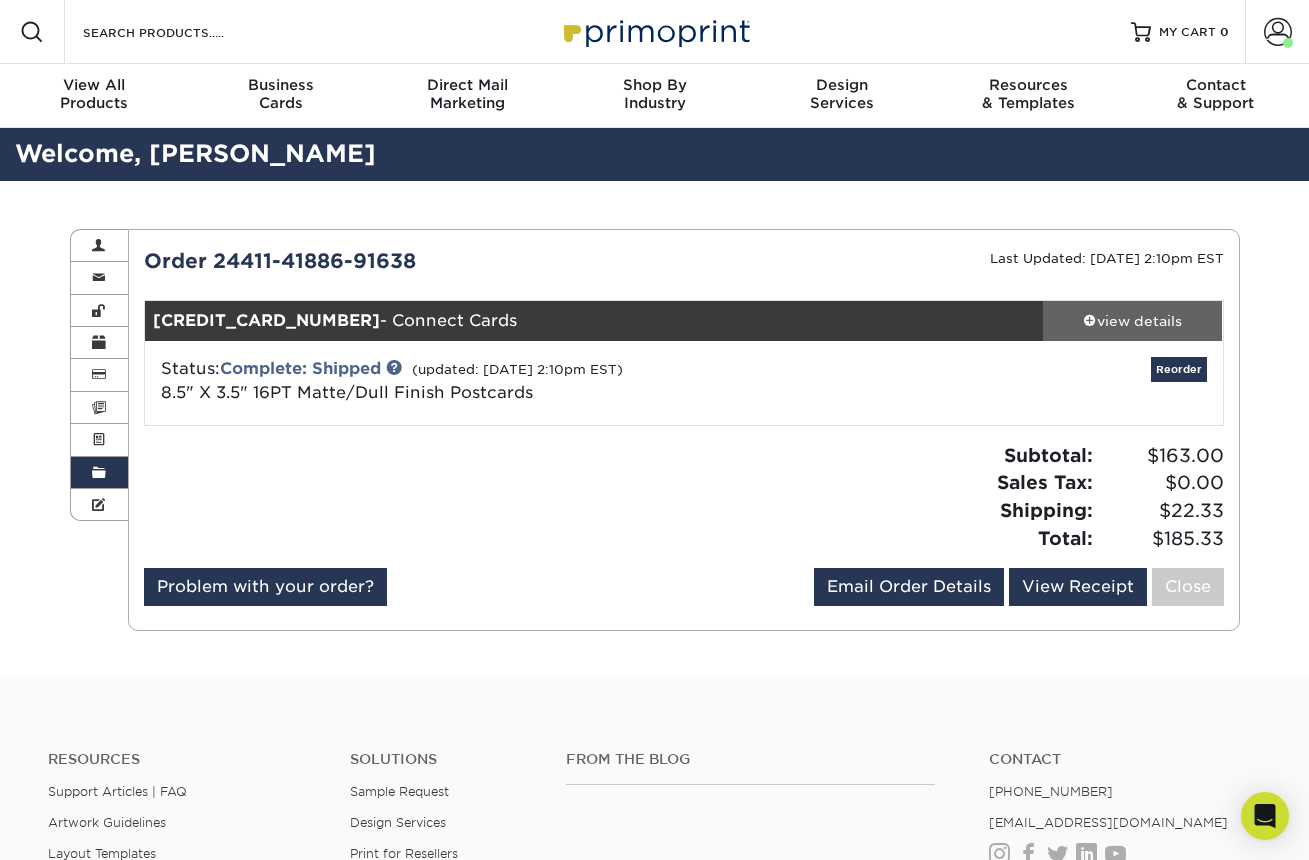 click on "view details" at bounding box center [1133, 321] 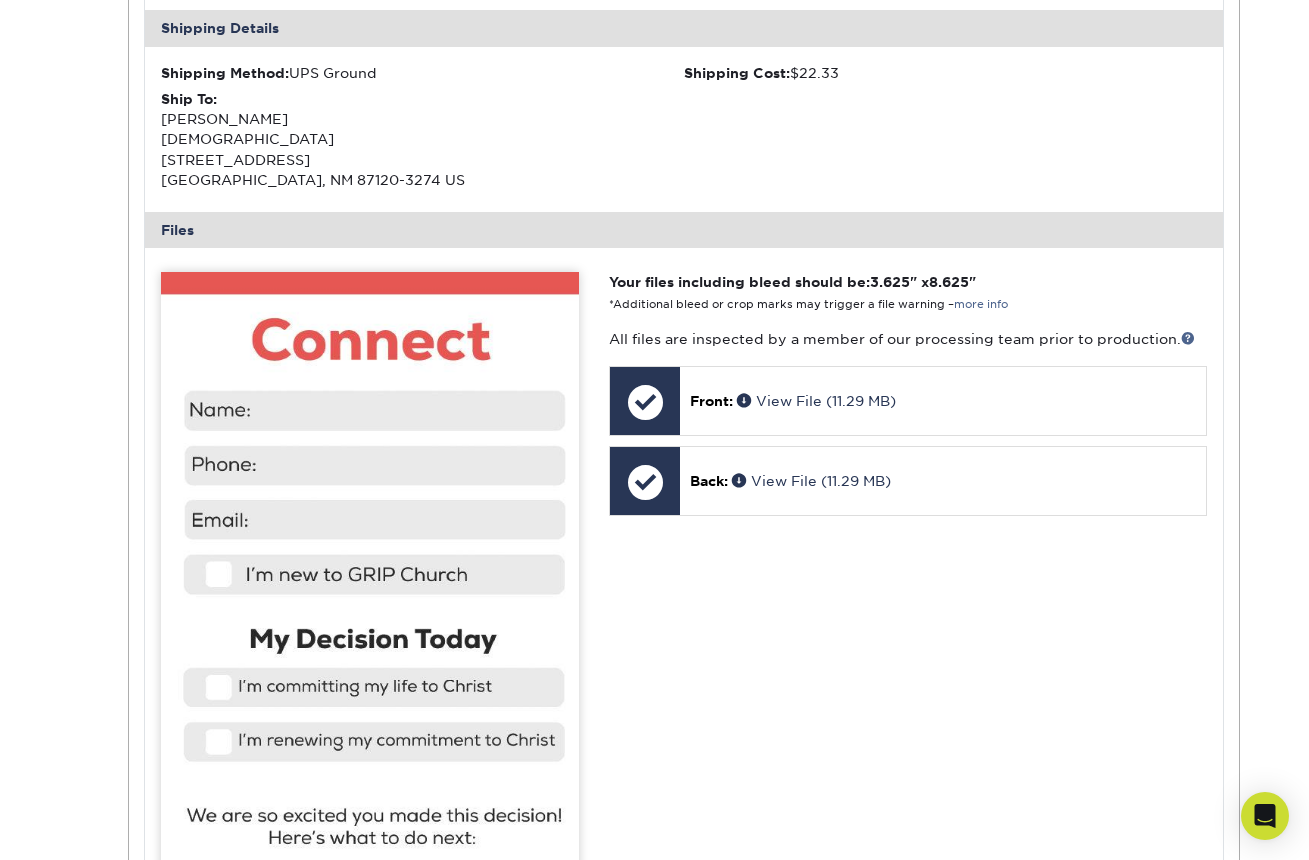 scroll, scrollTop: 0, scrollLeft: 0, axis: both 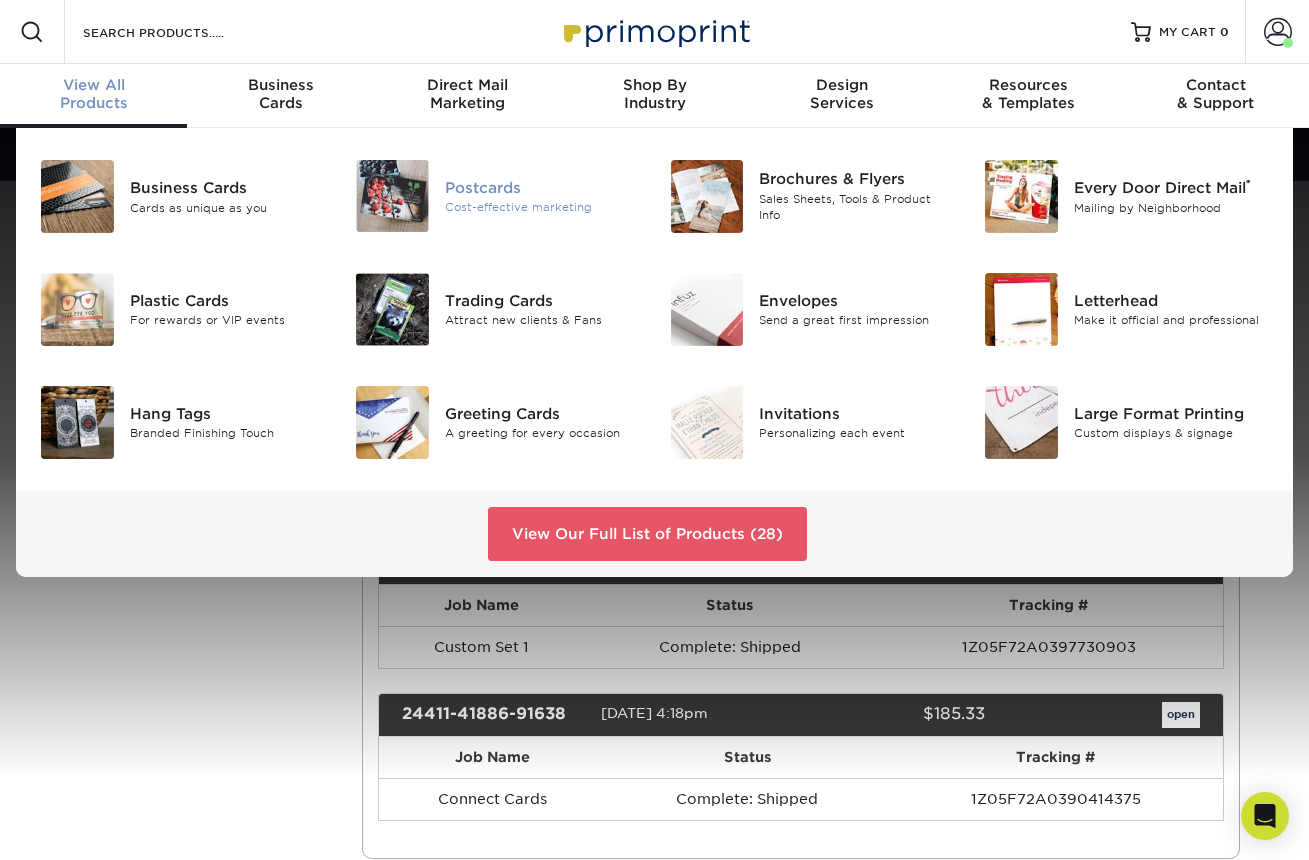 click on "Cost-effective marketing" at bounding box center (542, 207) 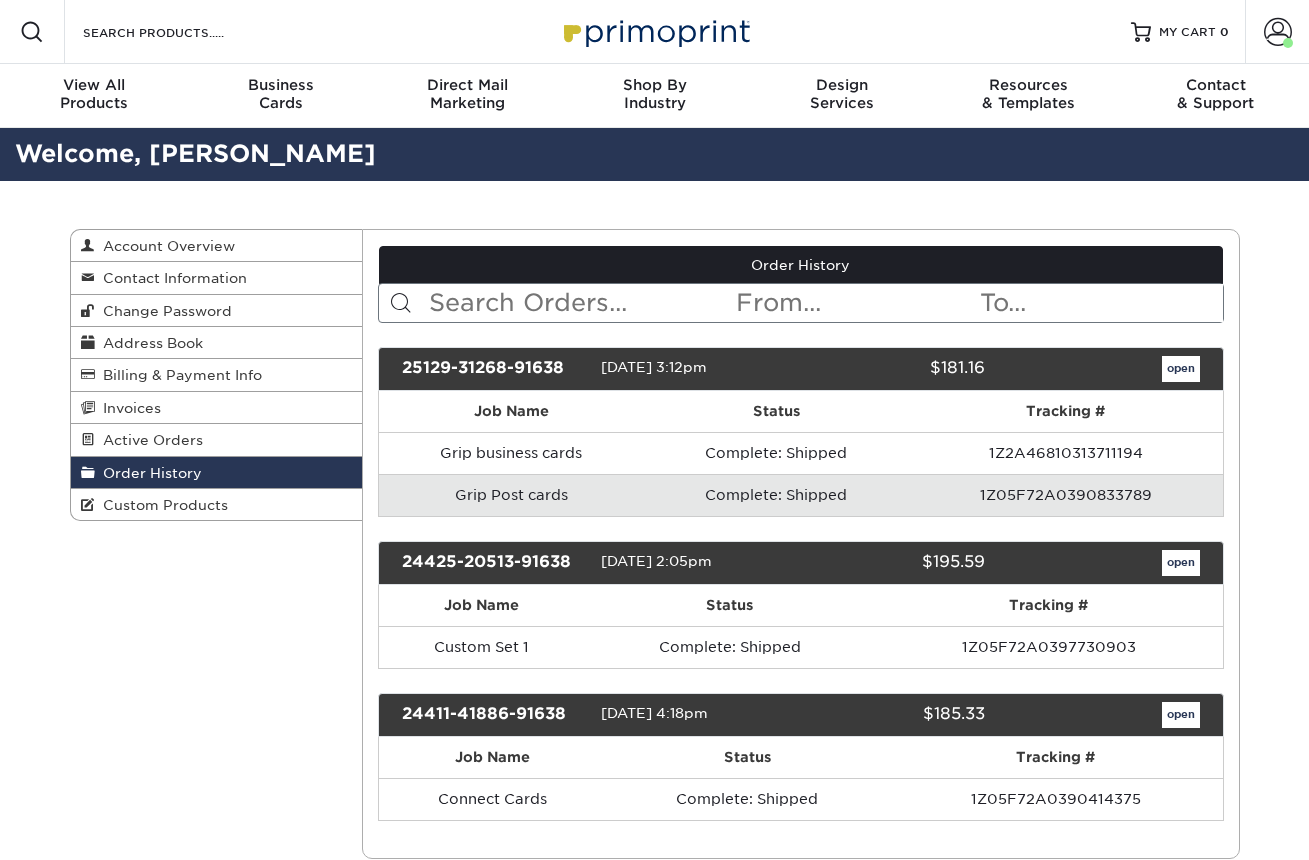scroll, scrollTop: 0, scrollLeft: 0, axis: both 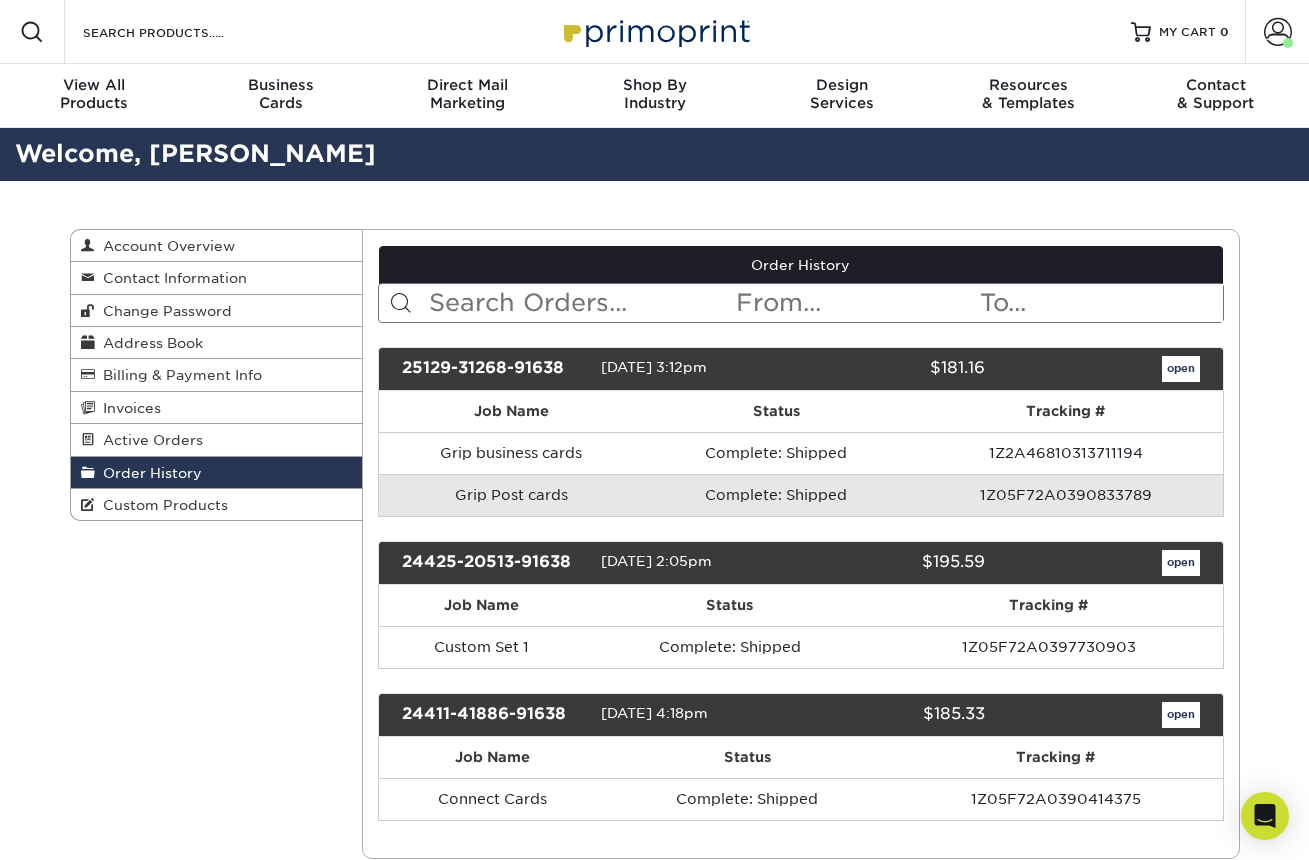 click on "open" at bounding box center (1181, 563) 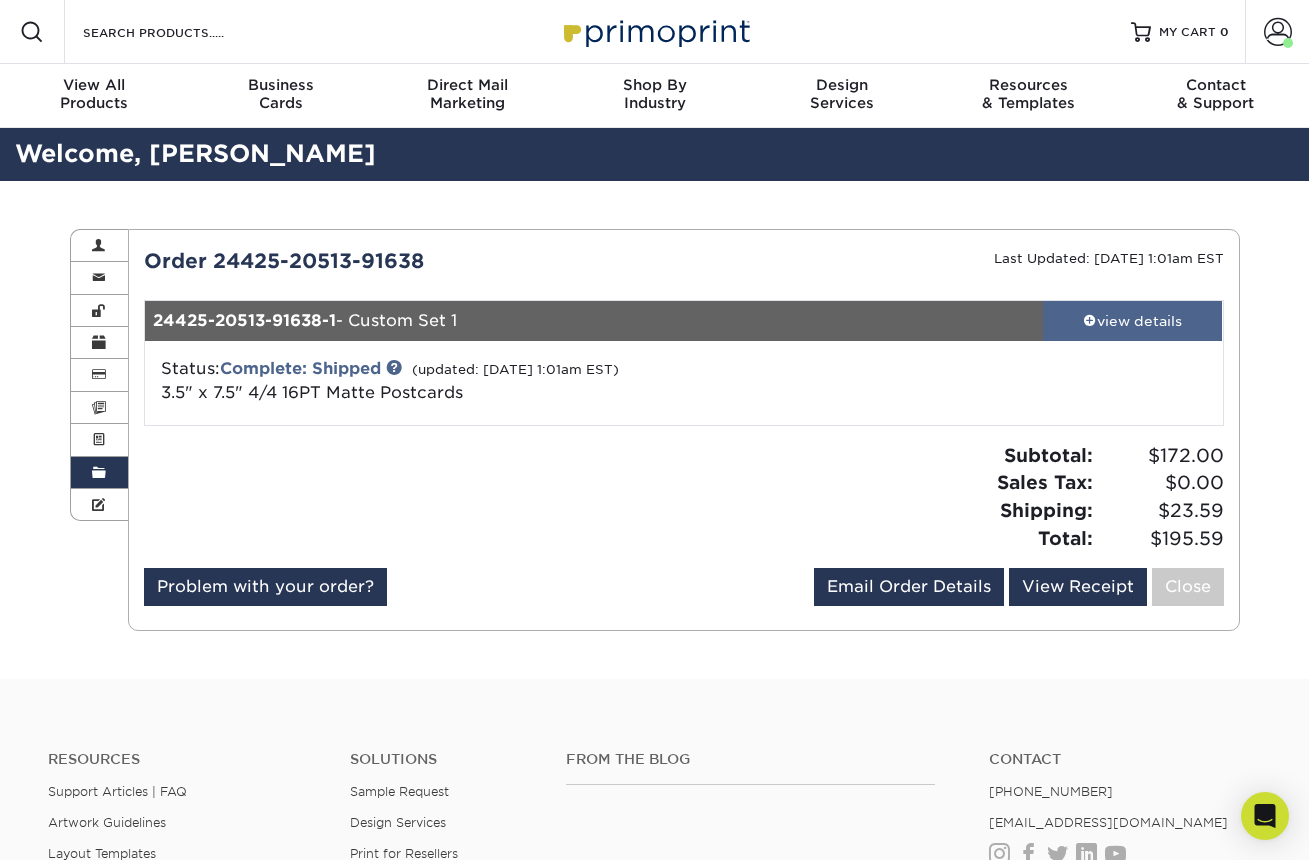 click on "view details" at bounding box center (1133, 321) 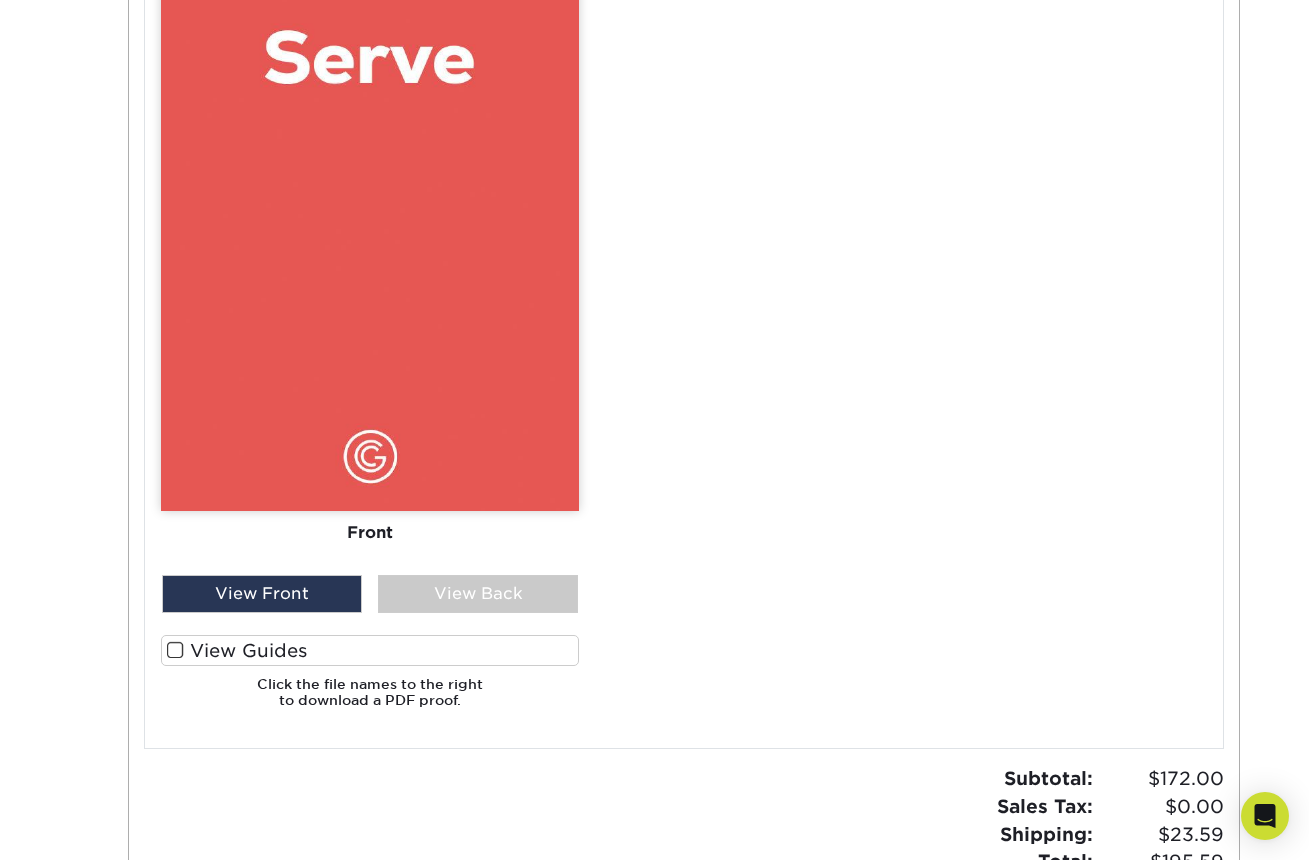 scroll, scrollTop: 1131, scrollLeft: 0, axis: vertical 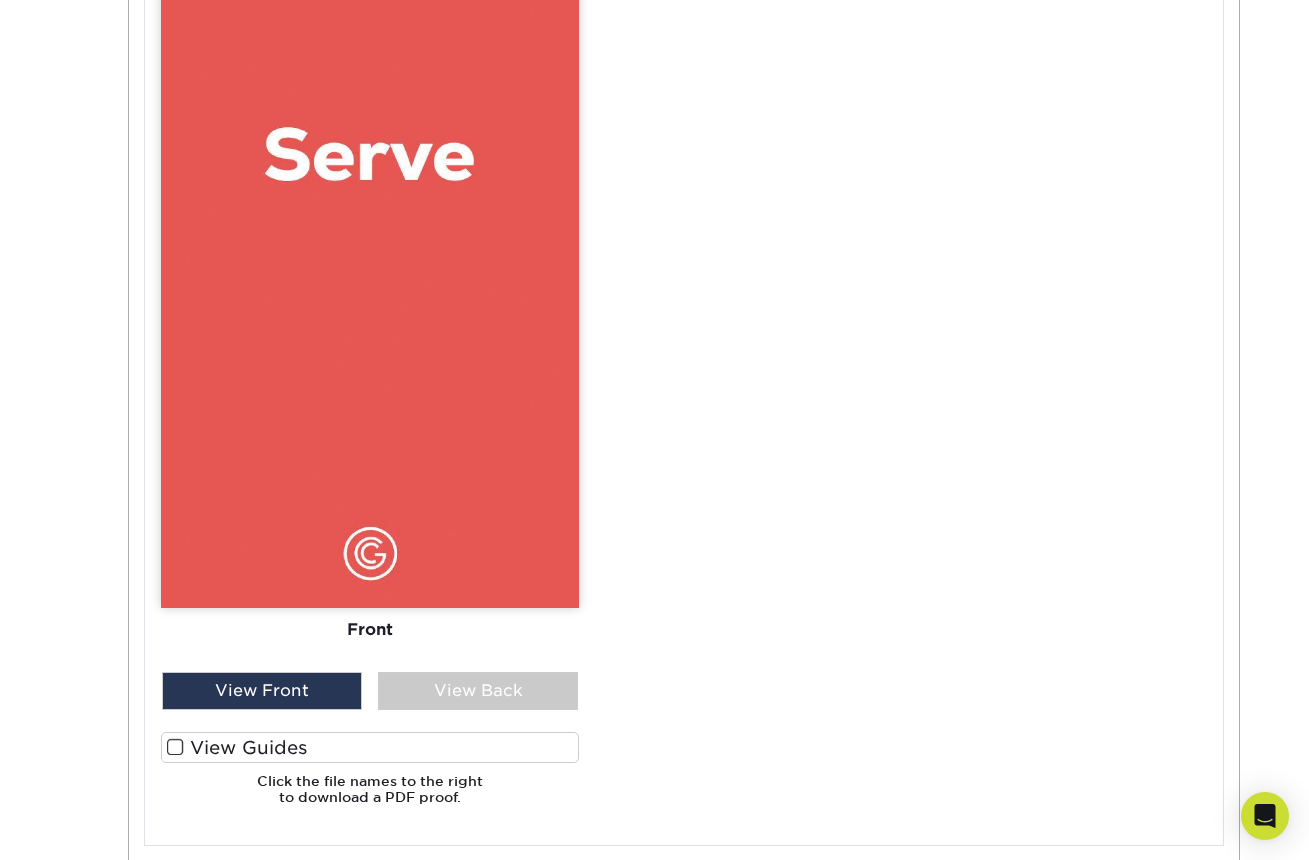 click on "Front
Back" at bounding box center (370, 200) 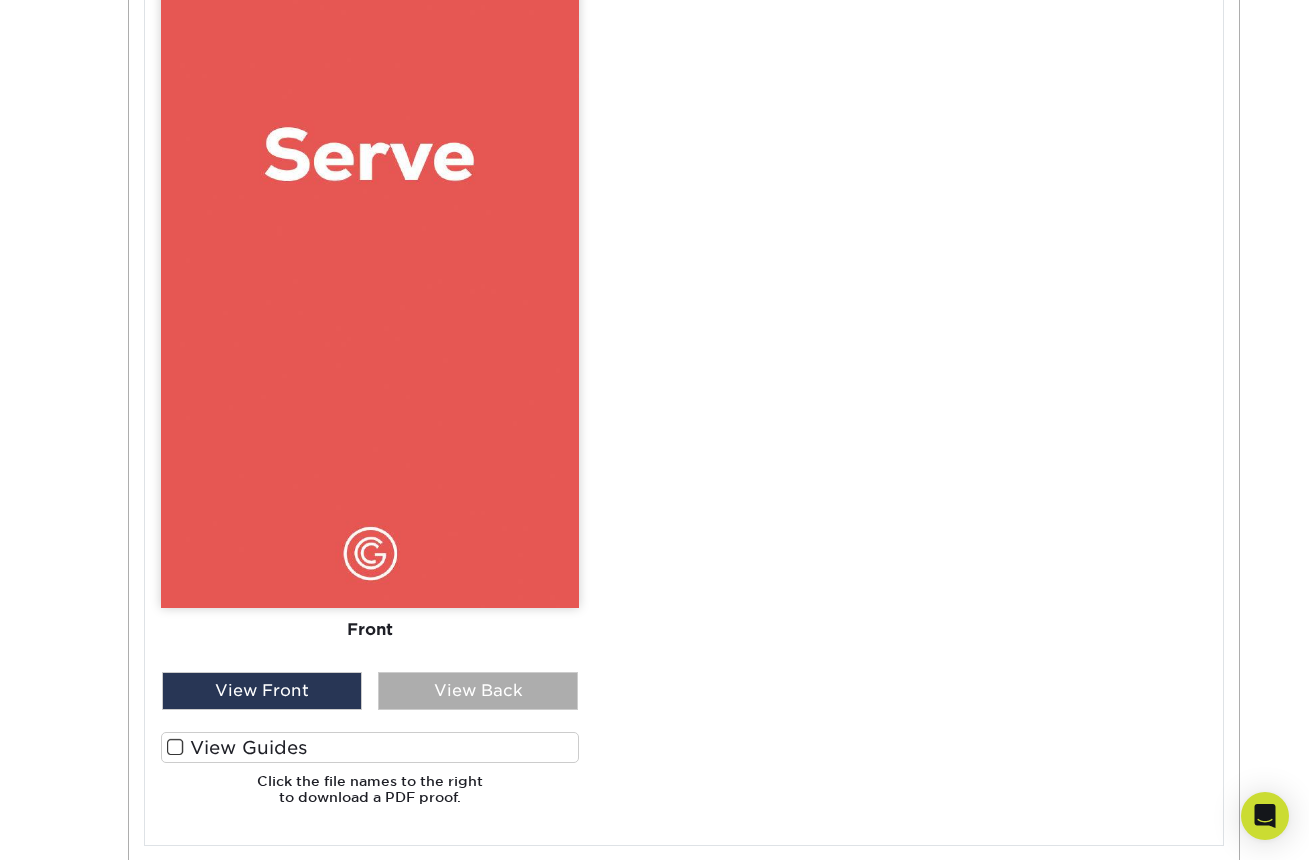 click on "View Back" at bounding box center (478, 691) 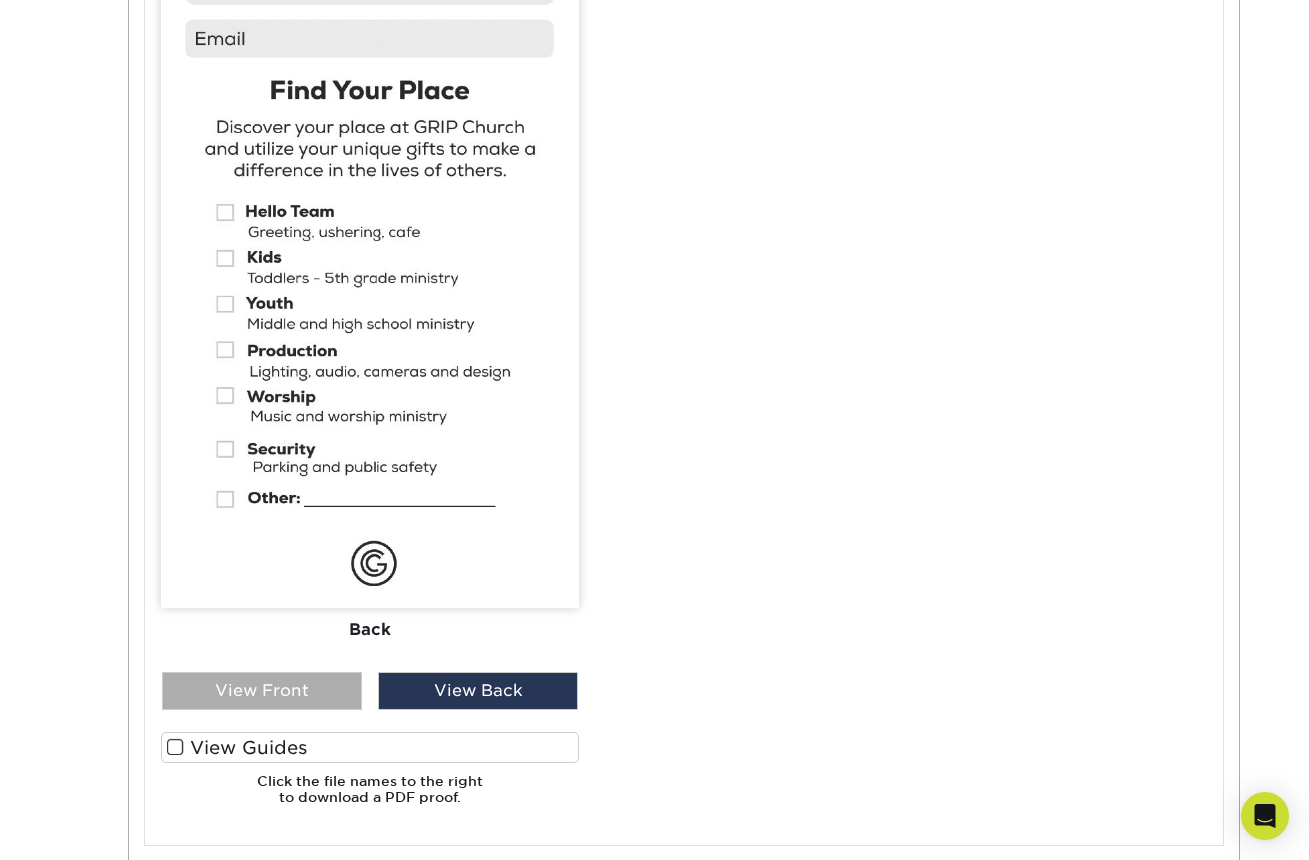 click on "View Front" at bounding box center (262, 691) 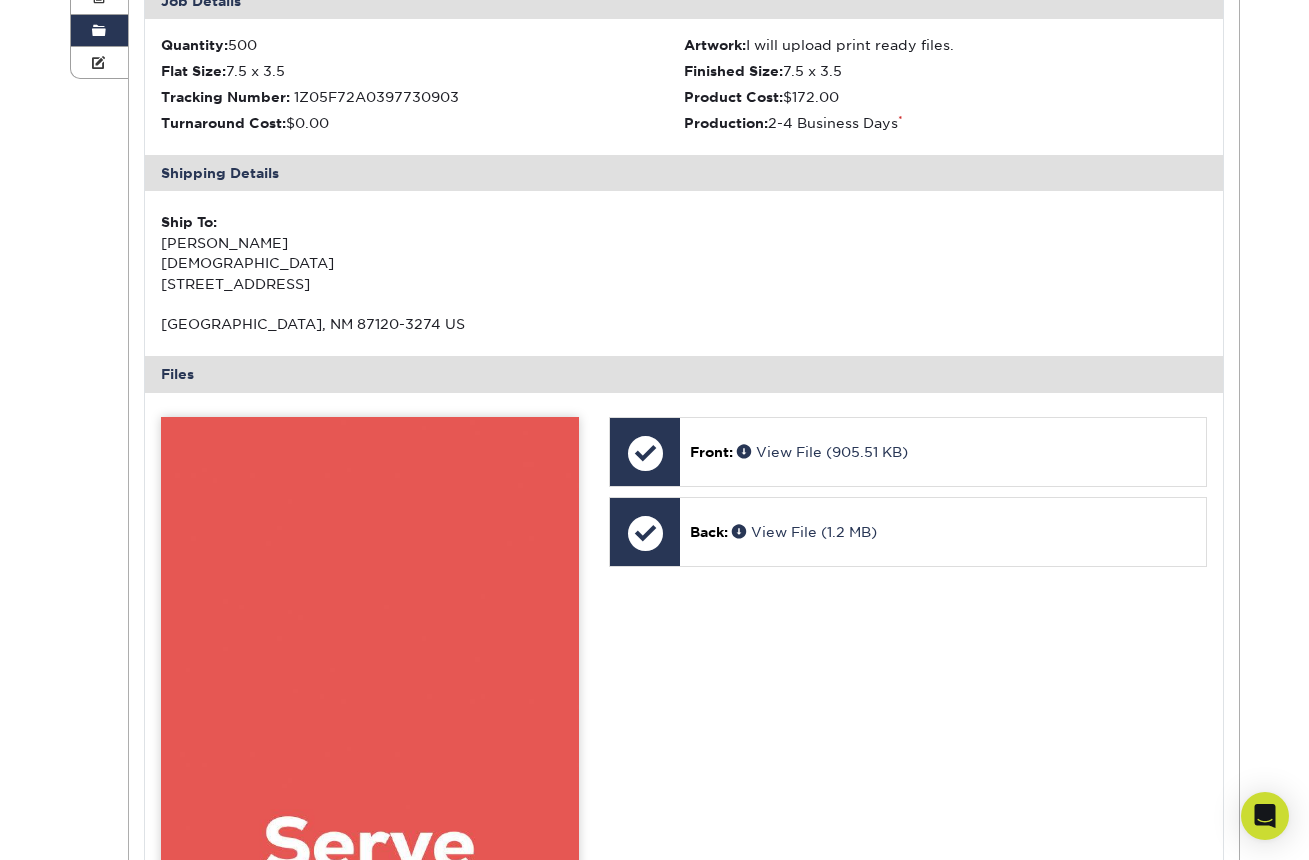 scroll, scrollTop: 53, scrollLeft: 0, axis: vertical 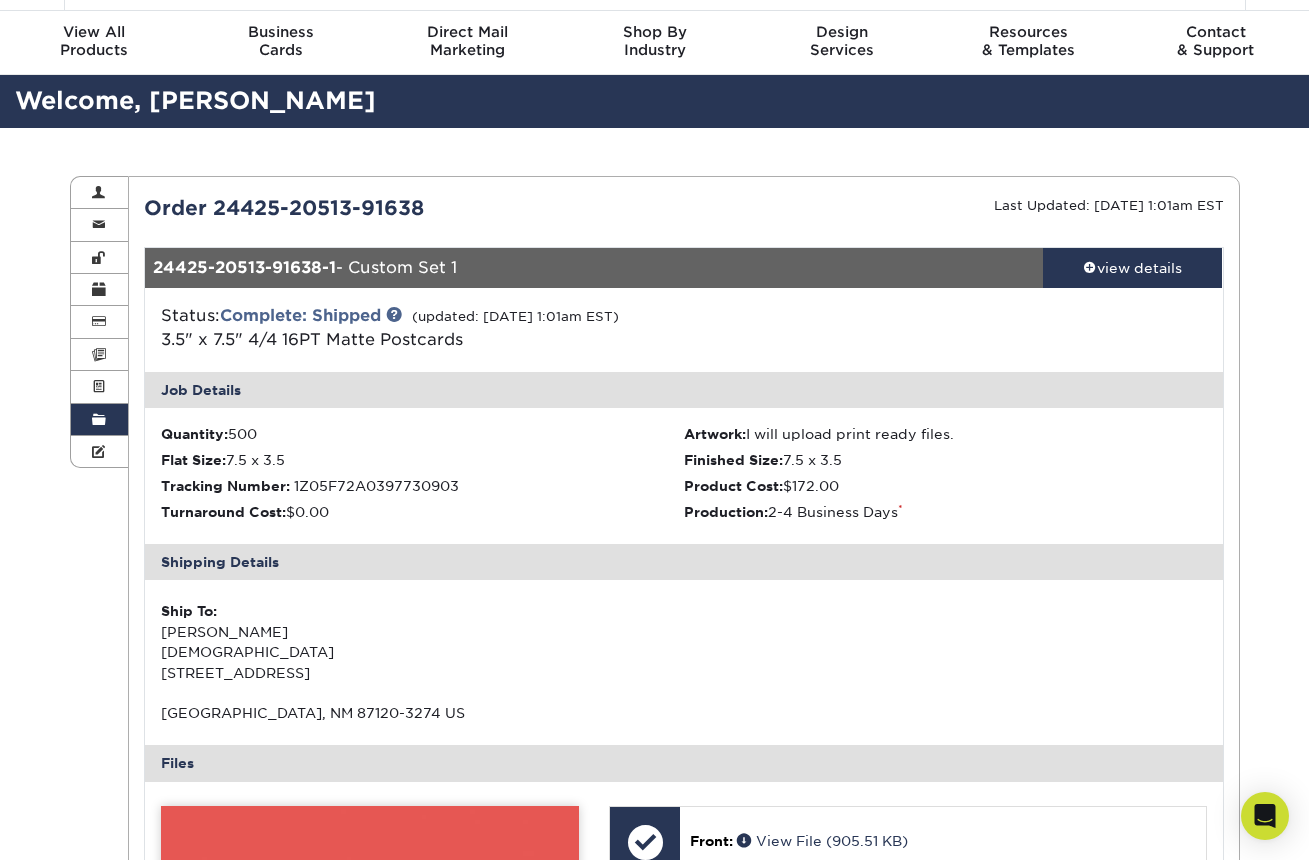 click on "3.5" x 7.5"  4/4  16PT Matte Postcards" at bounding box center [312, 339] 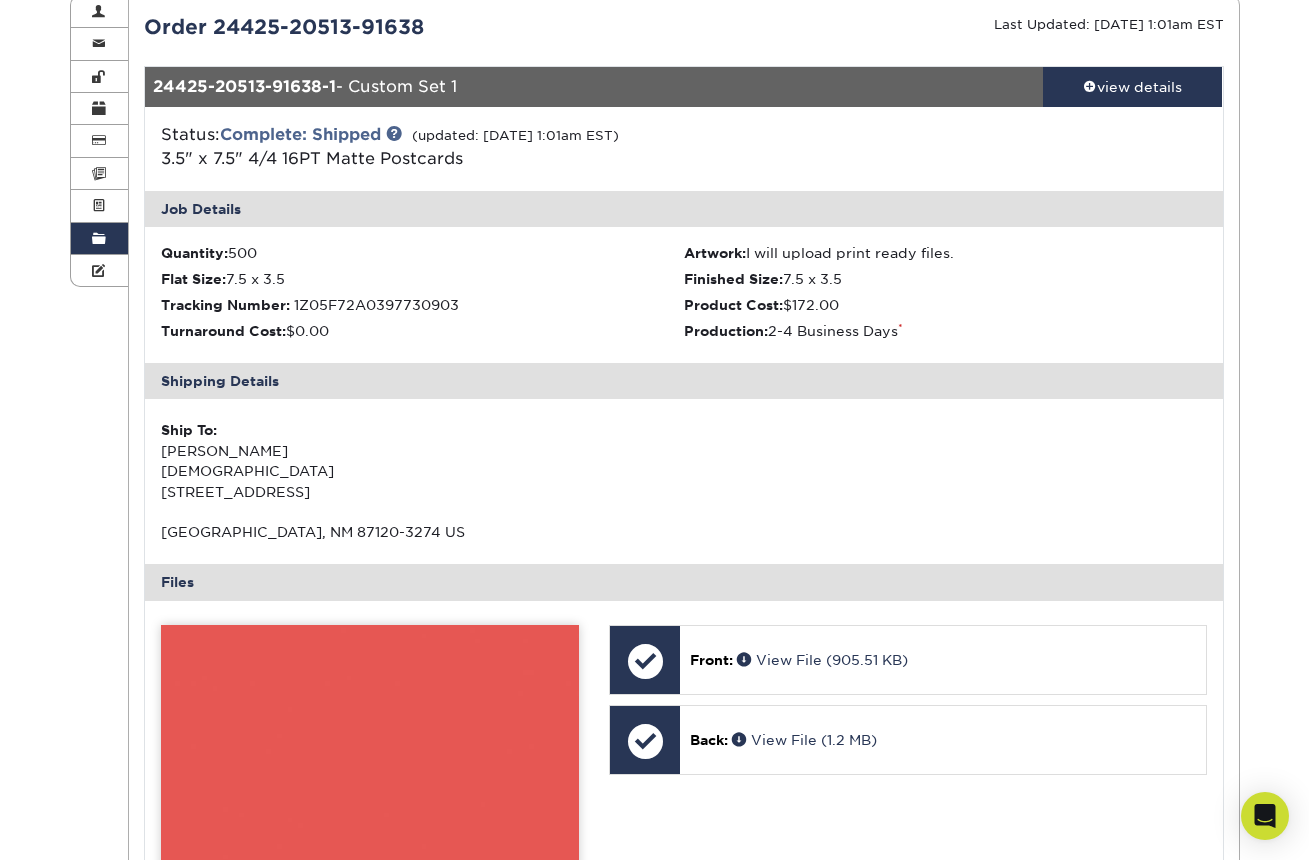 scroll, scrollTop: 0, scrollLeft: 0, axis: both 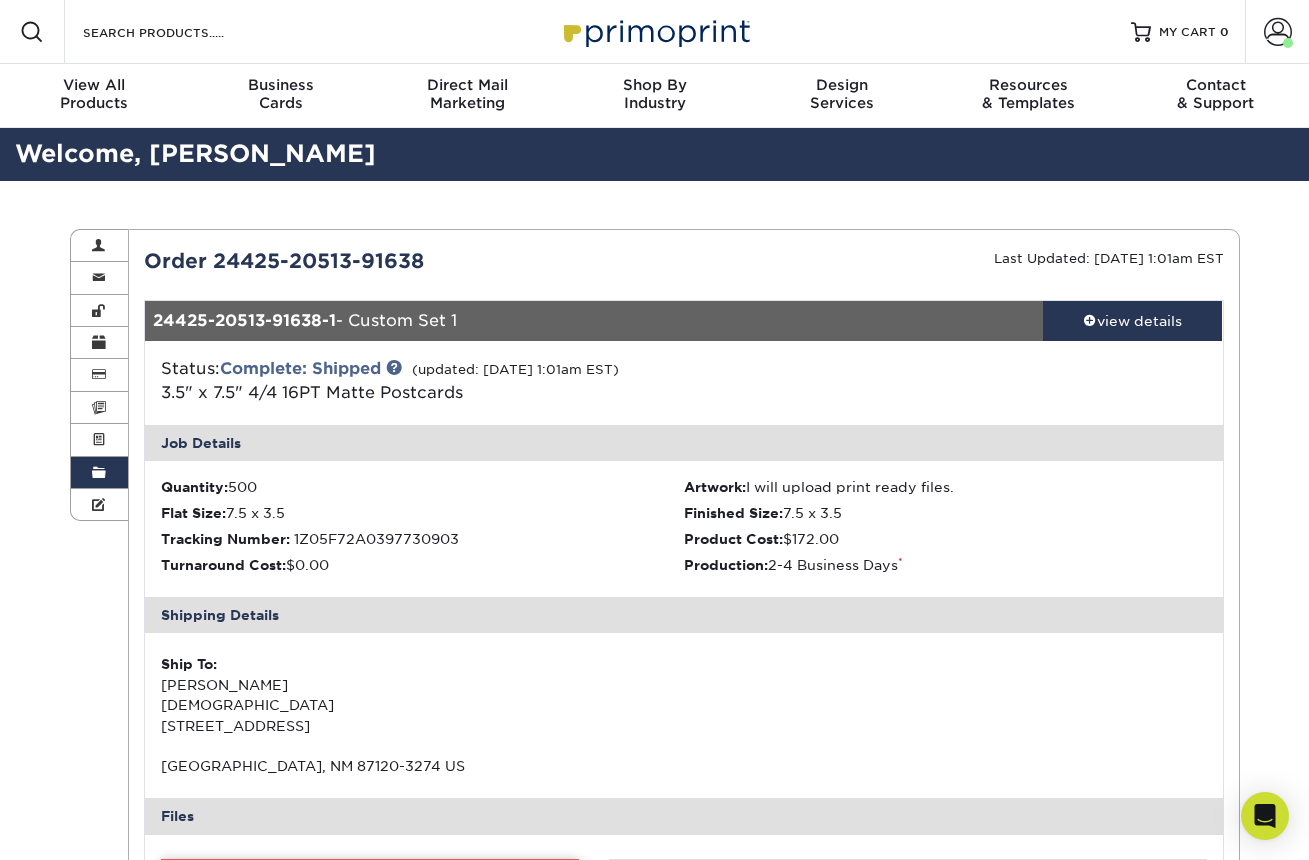 click on "Order History" at bounding box center [100, 473] 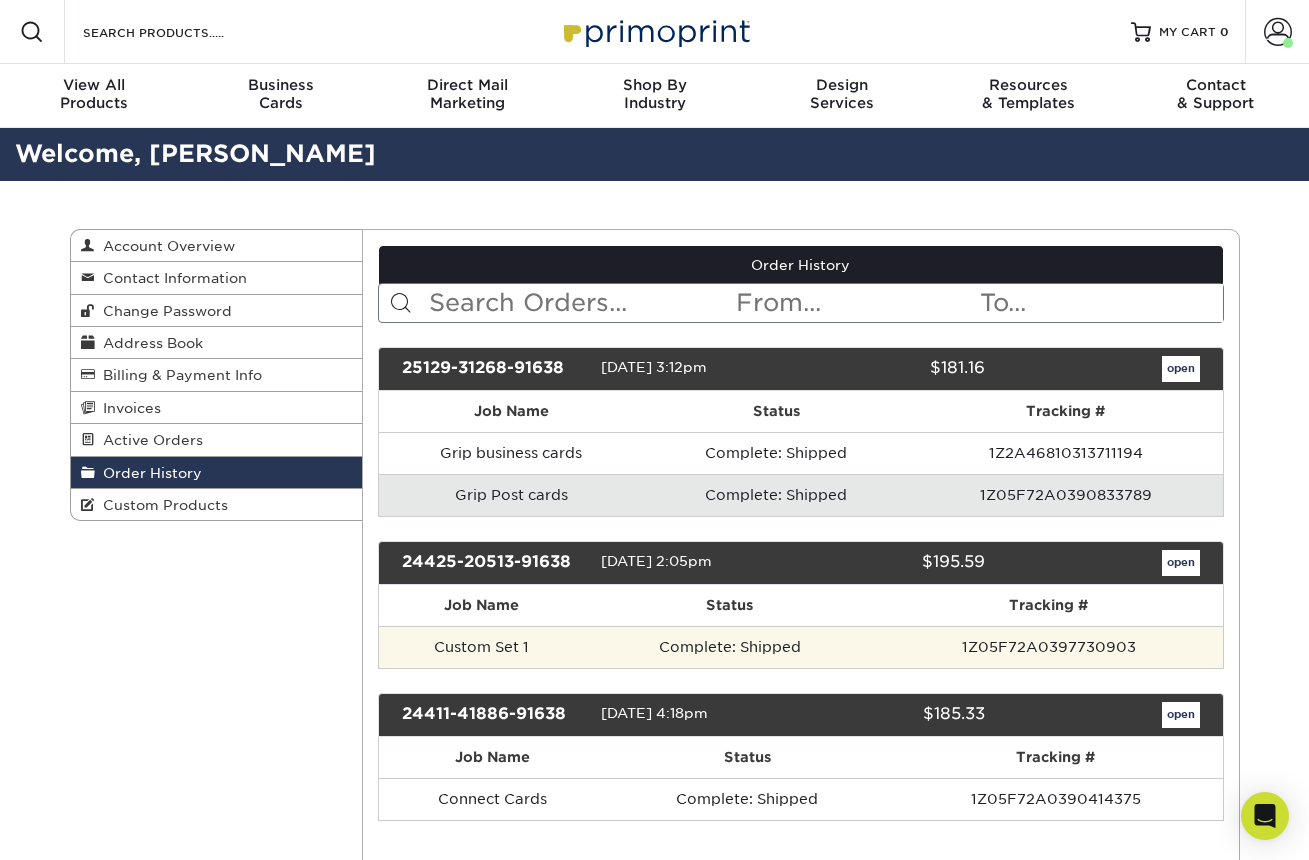 click on "1Z05F72A0397730903" at bounding box center (1048, 647) 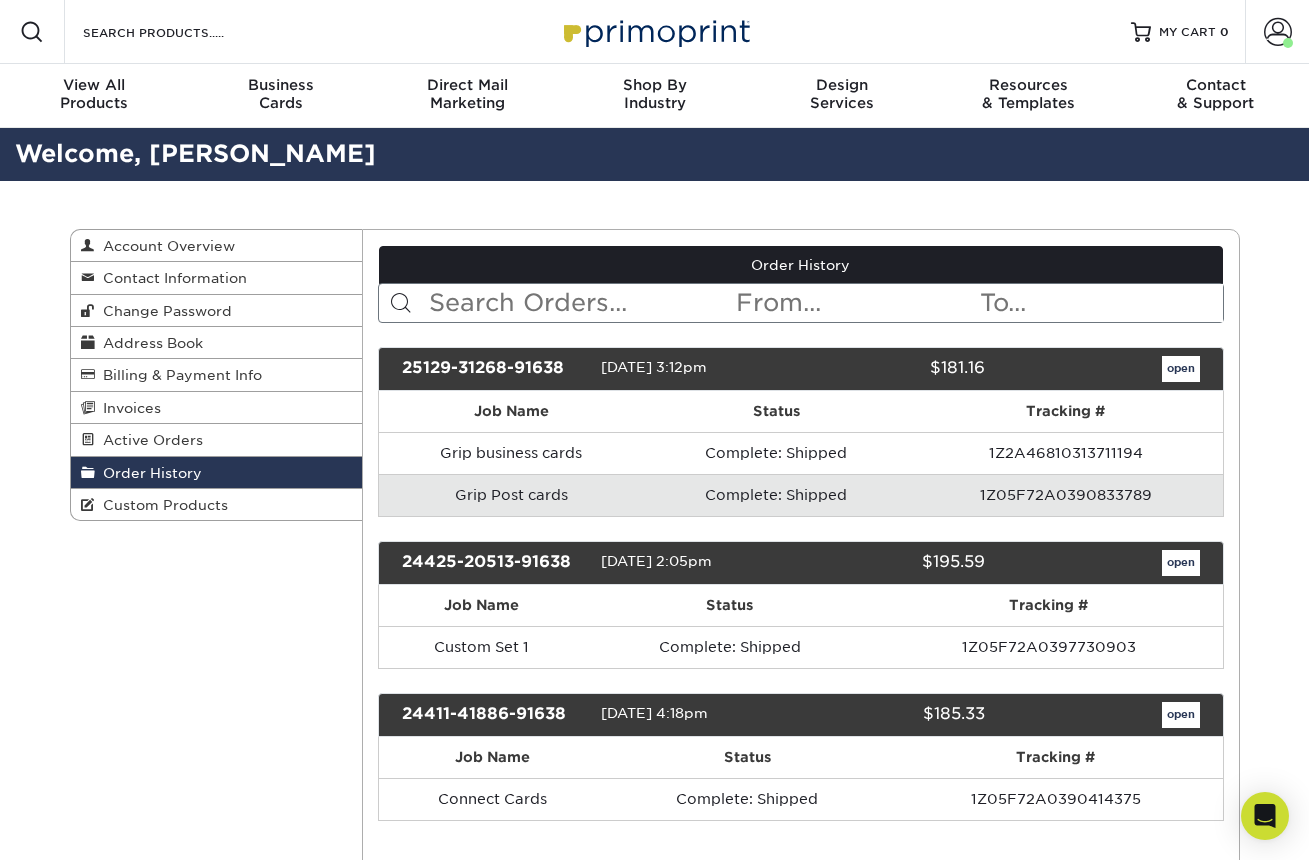 click on "open" at bounding box center [1181, 563] 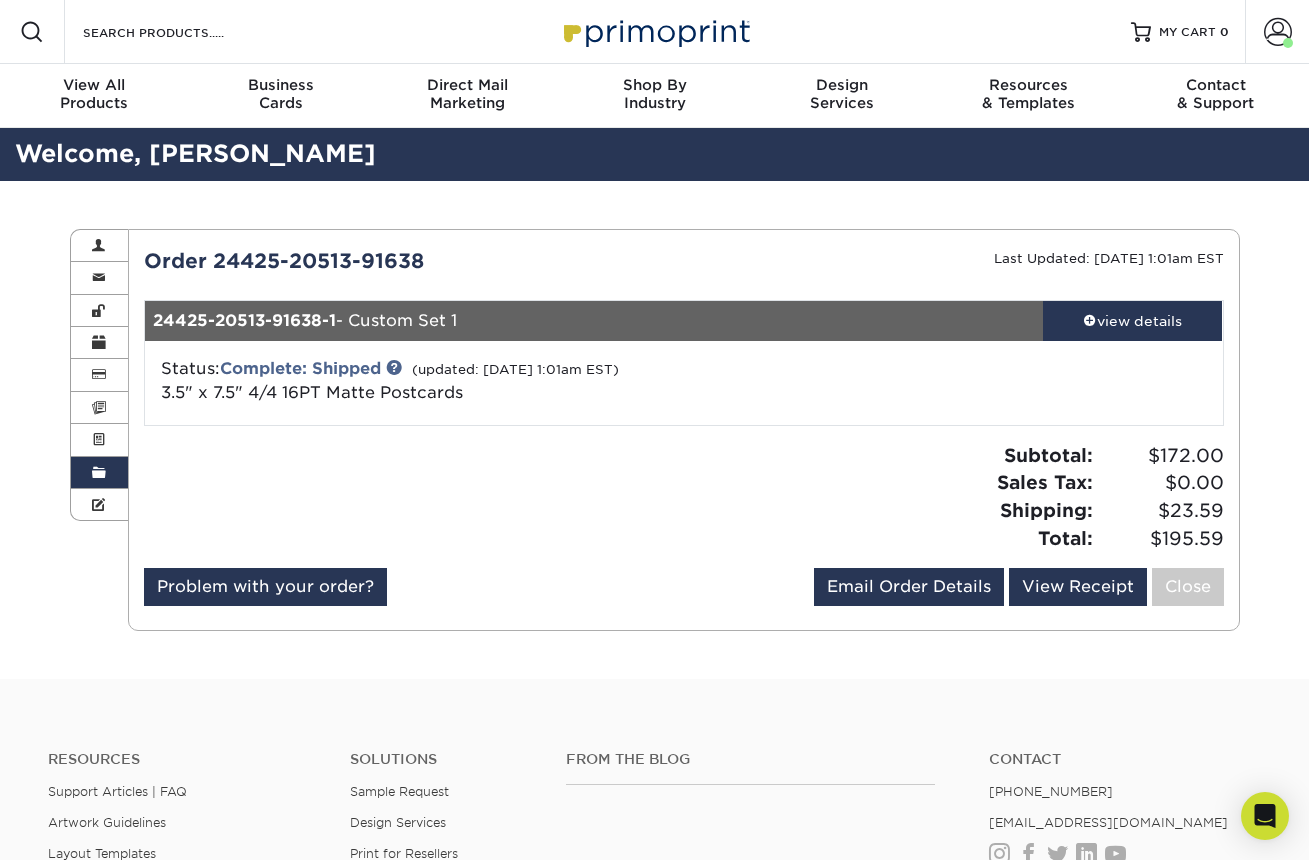 click on "Order History" at bounding box center (100, 473) 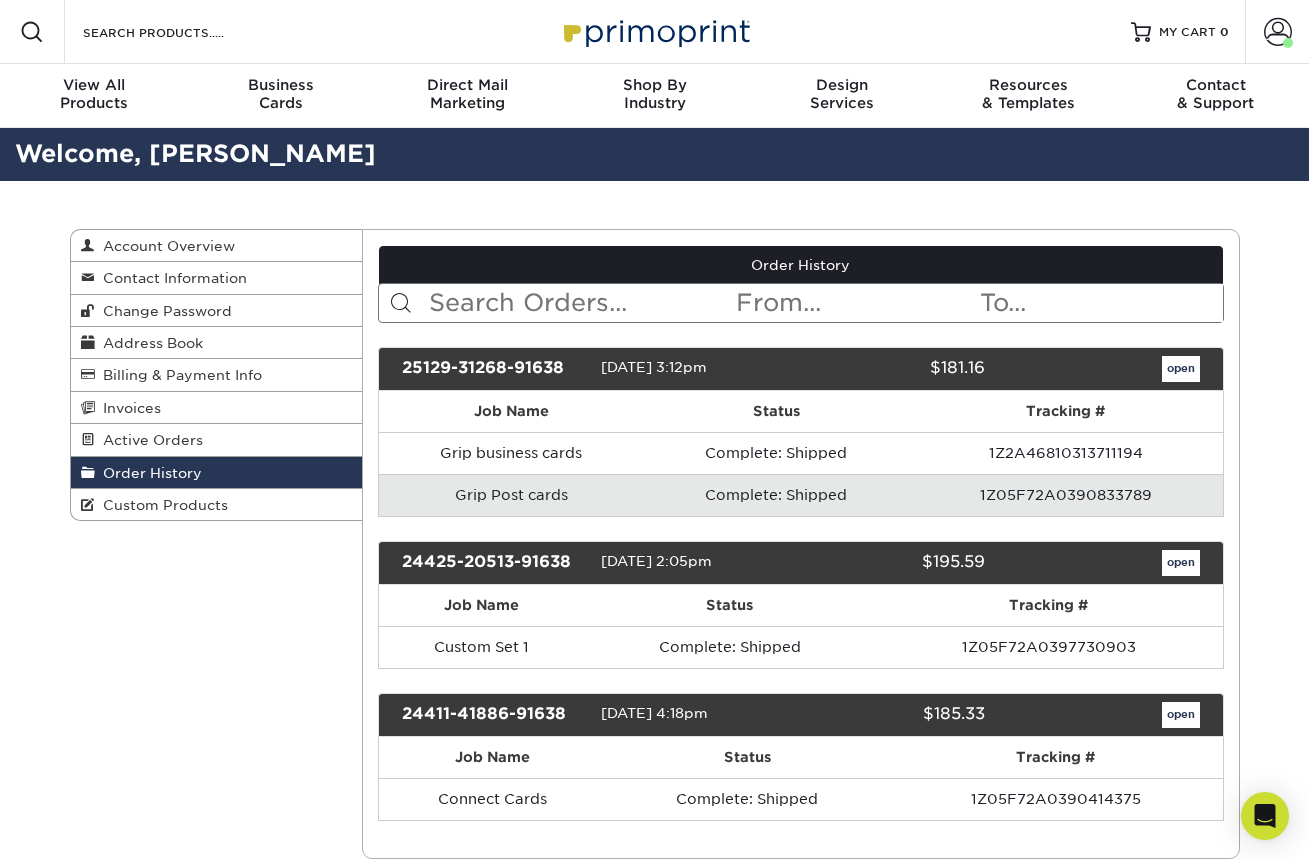 click on "open" at bounding box center (1181, 715) 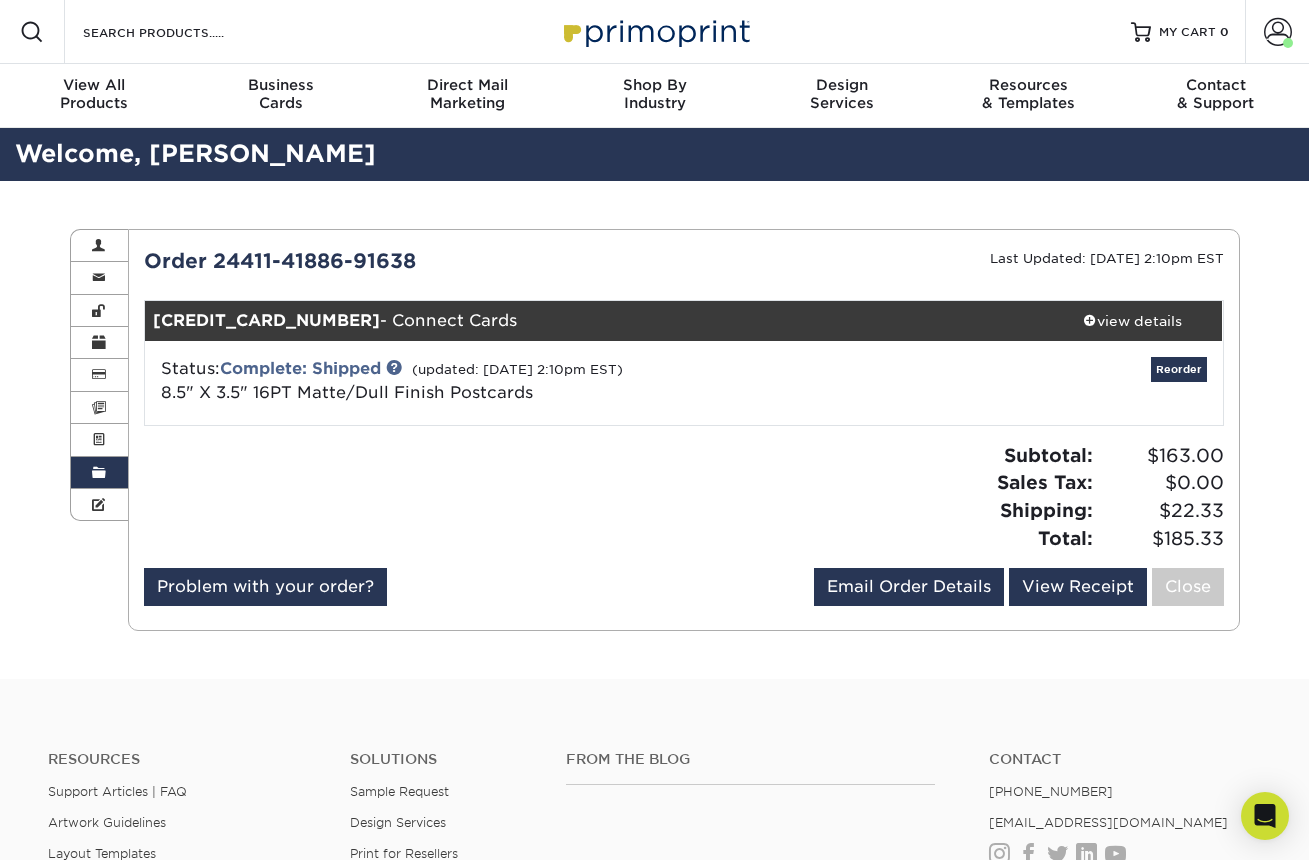click at bounding box center (99, 473) 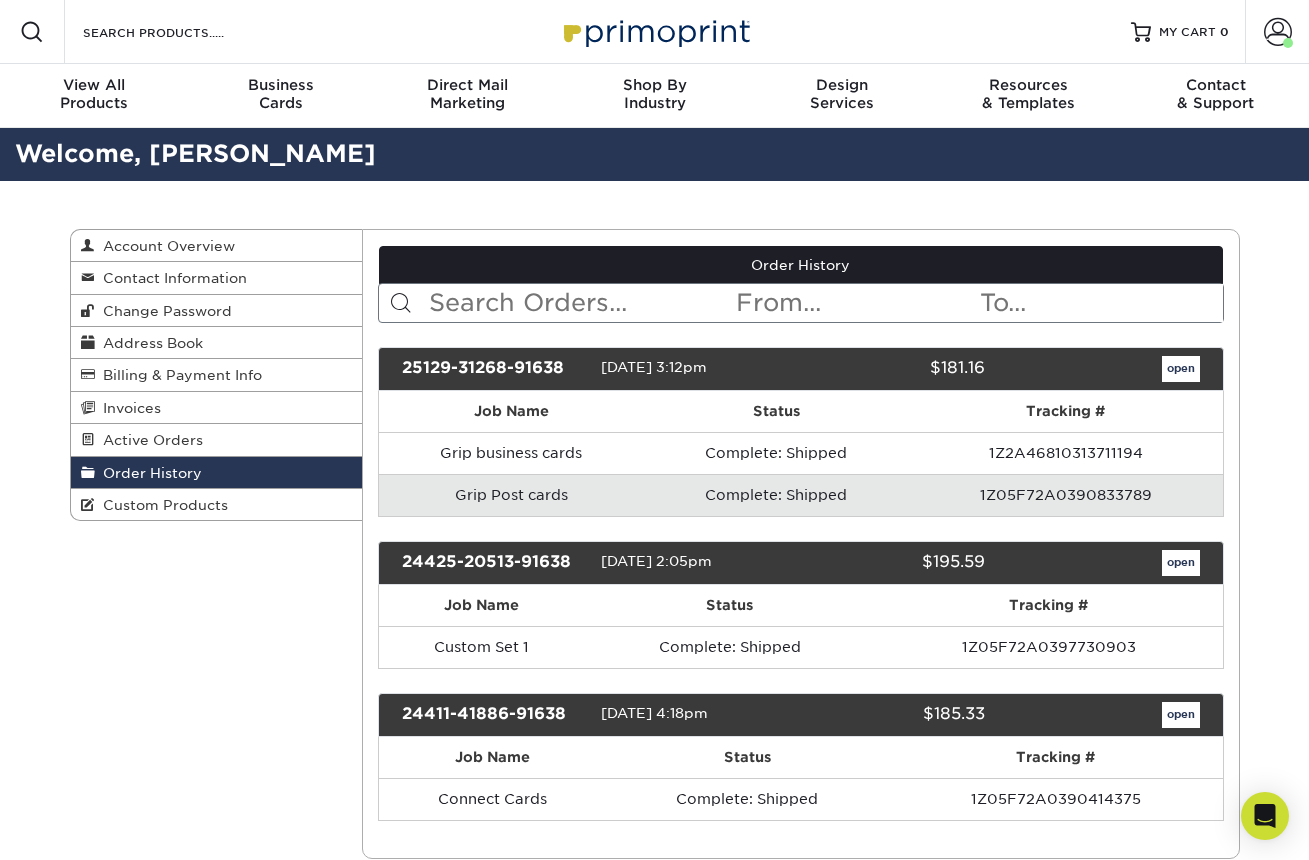 click on "open" at bounding box center (1181, 563) 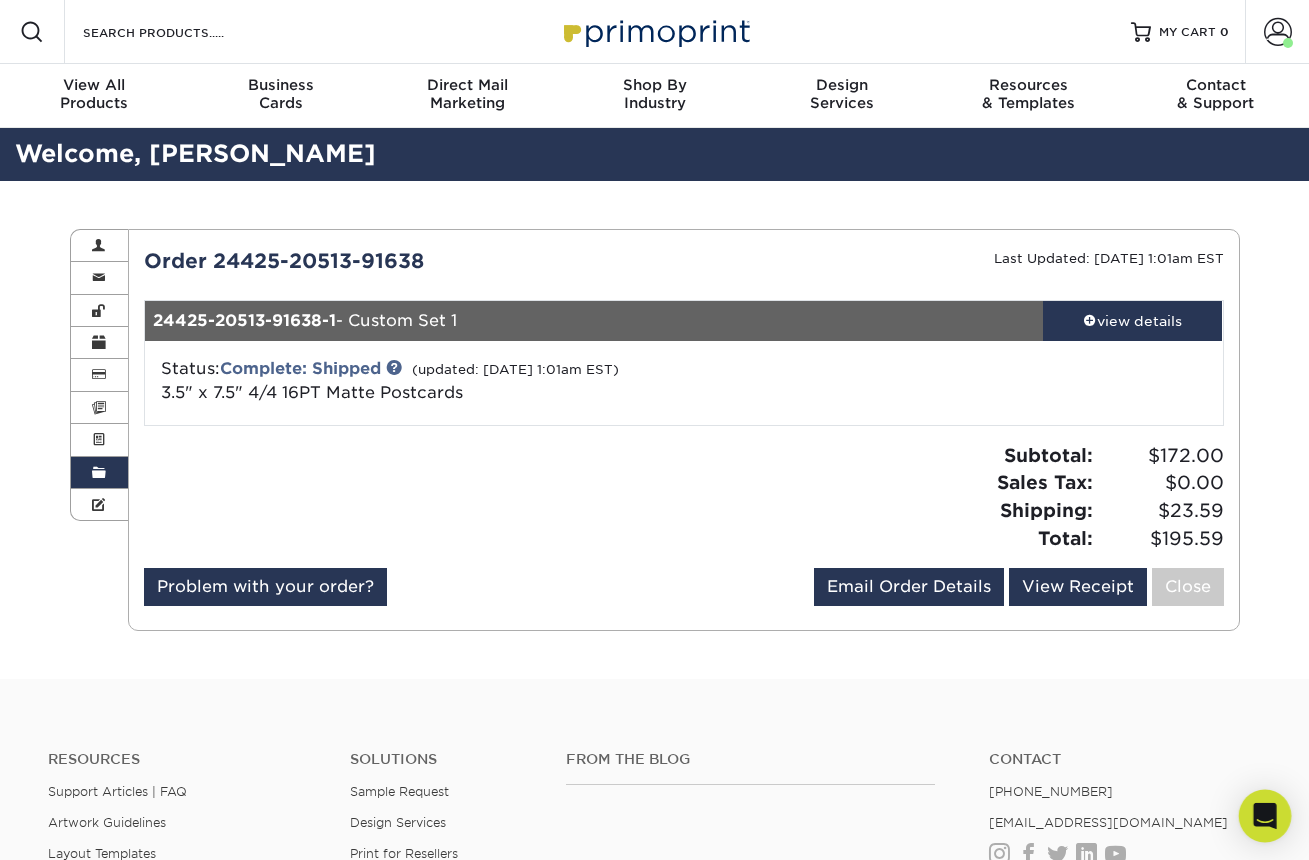 click at bounding box center [1265, 816] 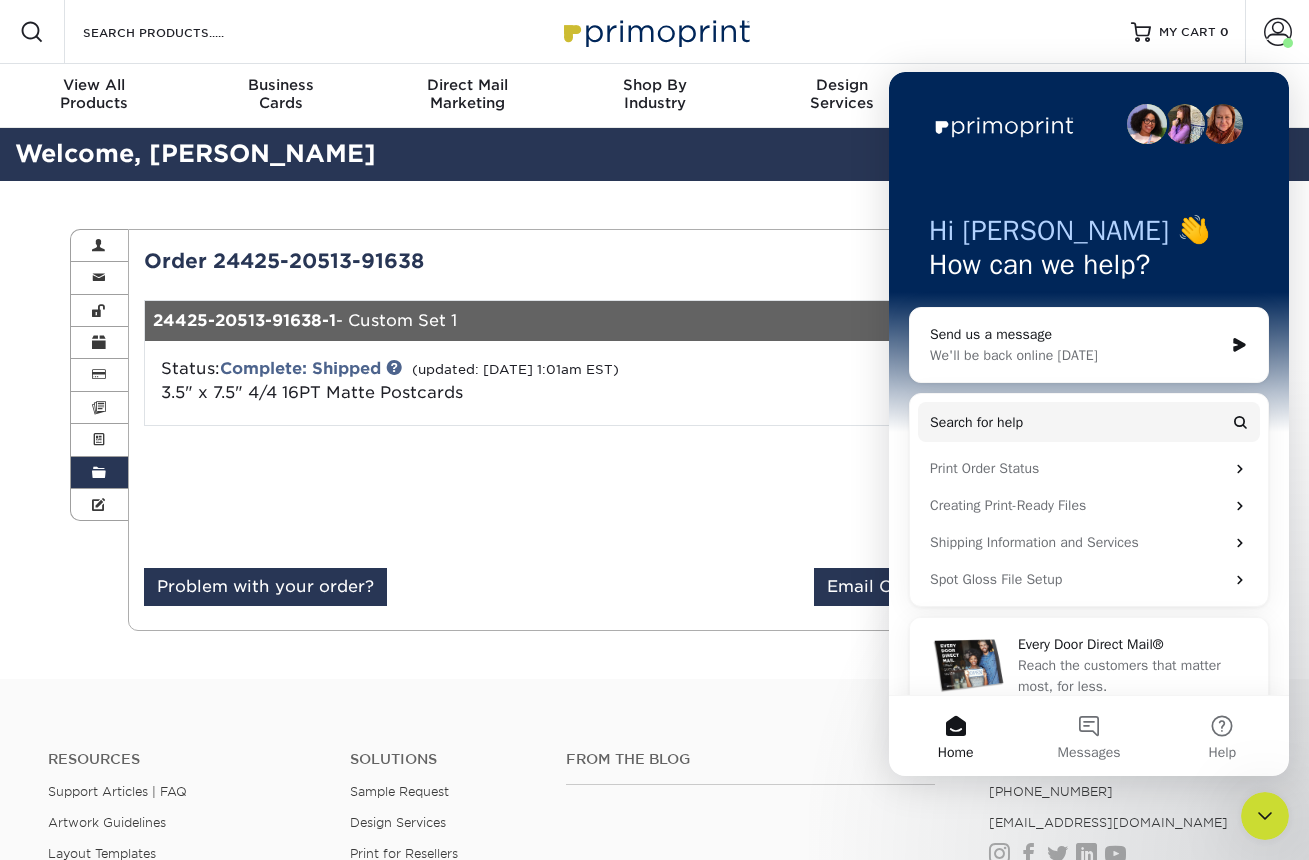 scroll, scrollTop: 0, scrollLeft: 0, axis: both 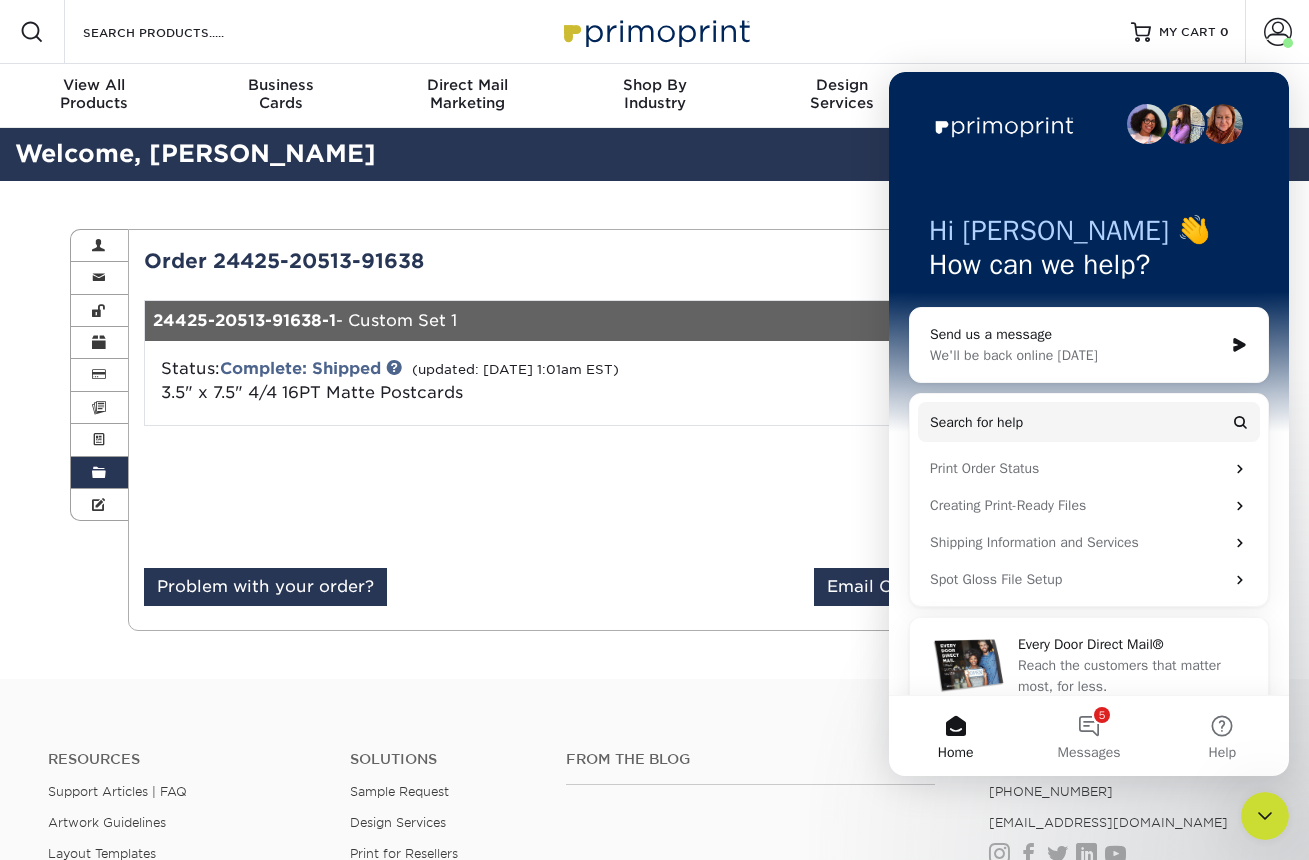 click on "Send us a message We'll be back online on Monday" at bounding box center (1089, 345) 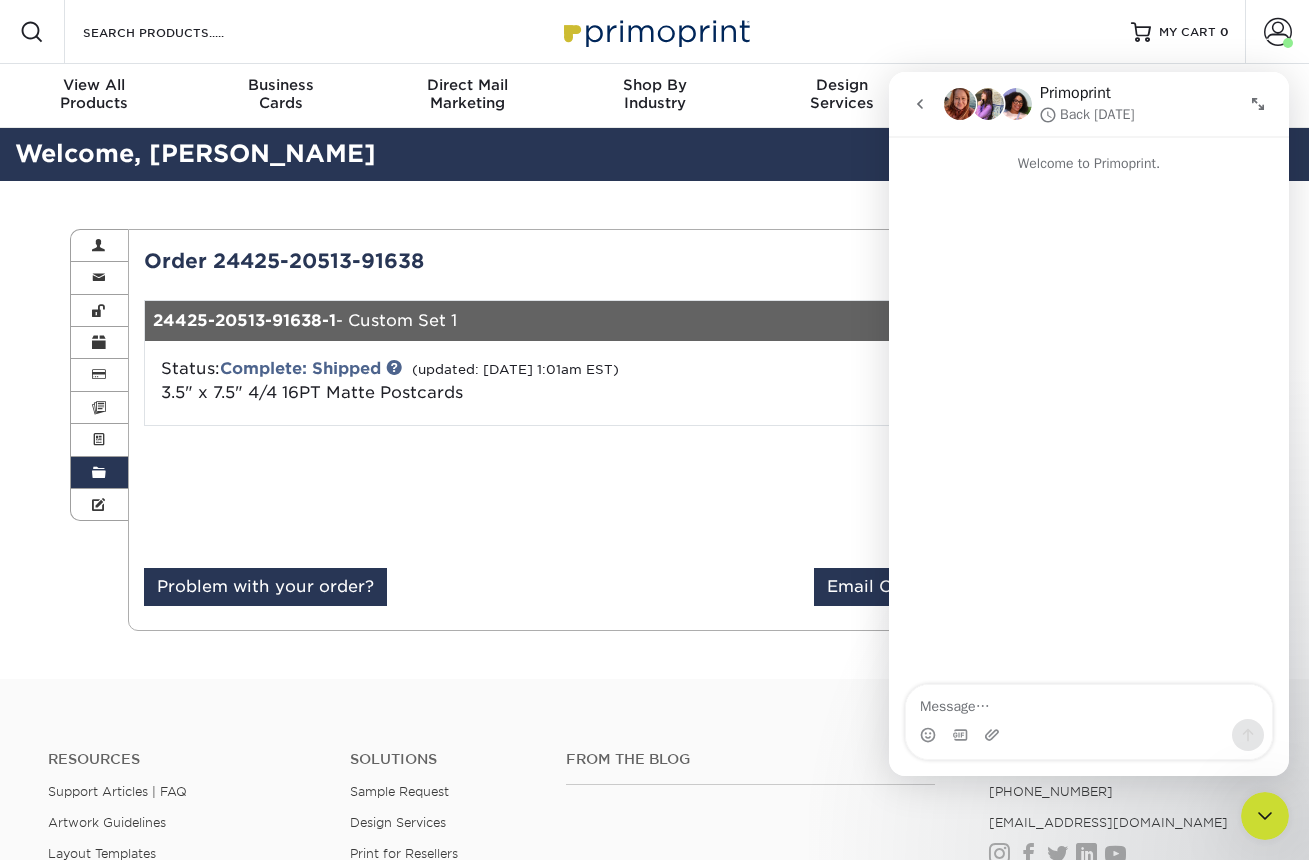 click at bounding box center [1089, 702] 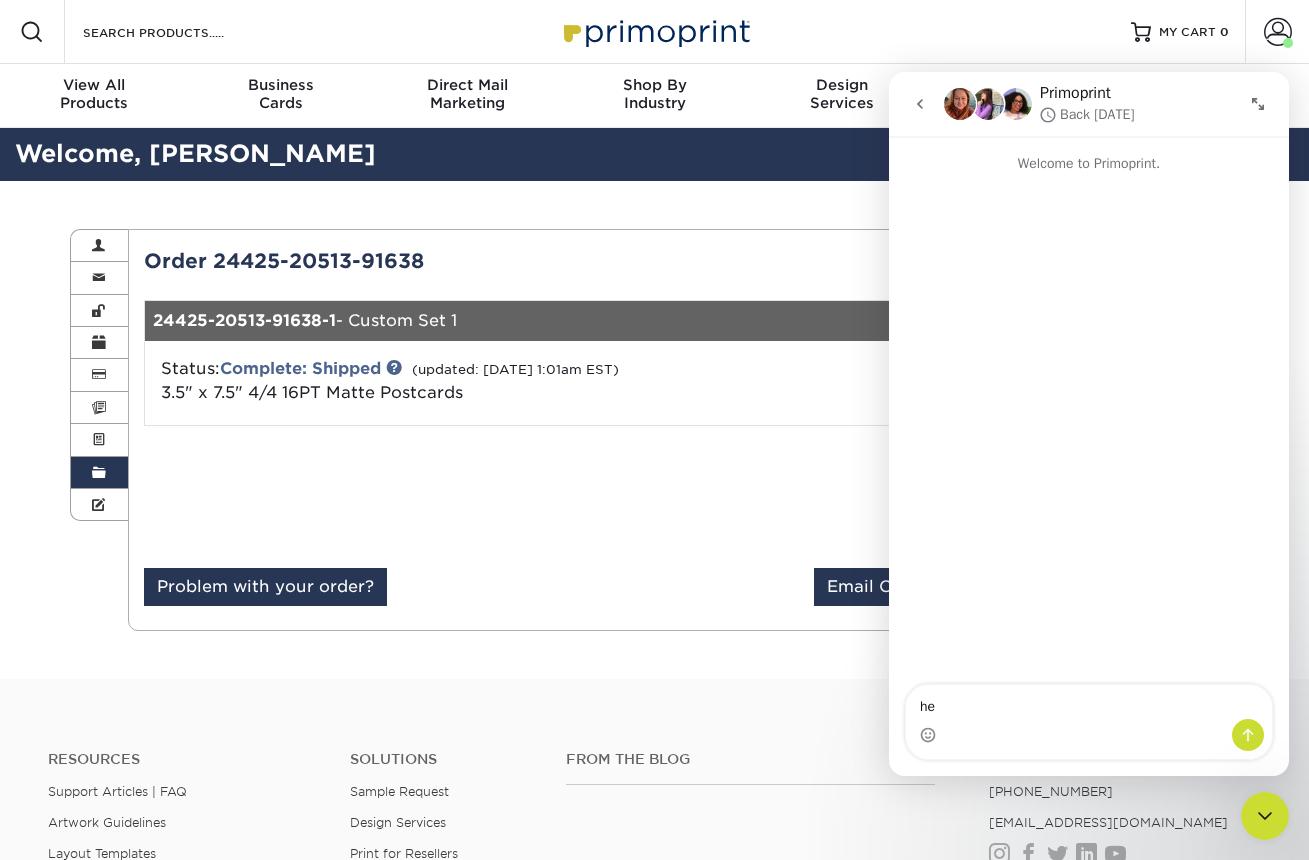 type on "h" 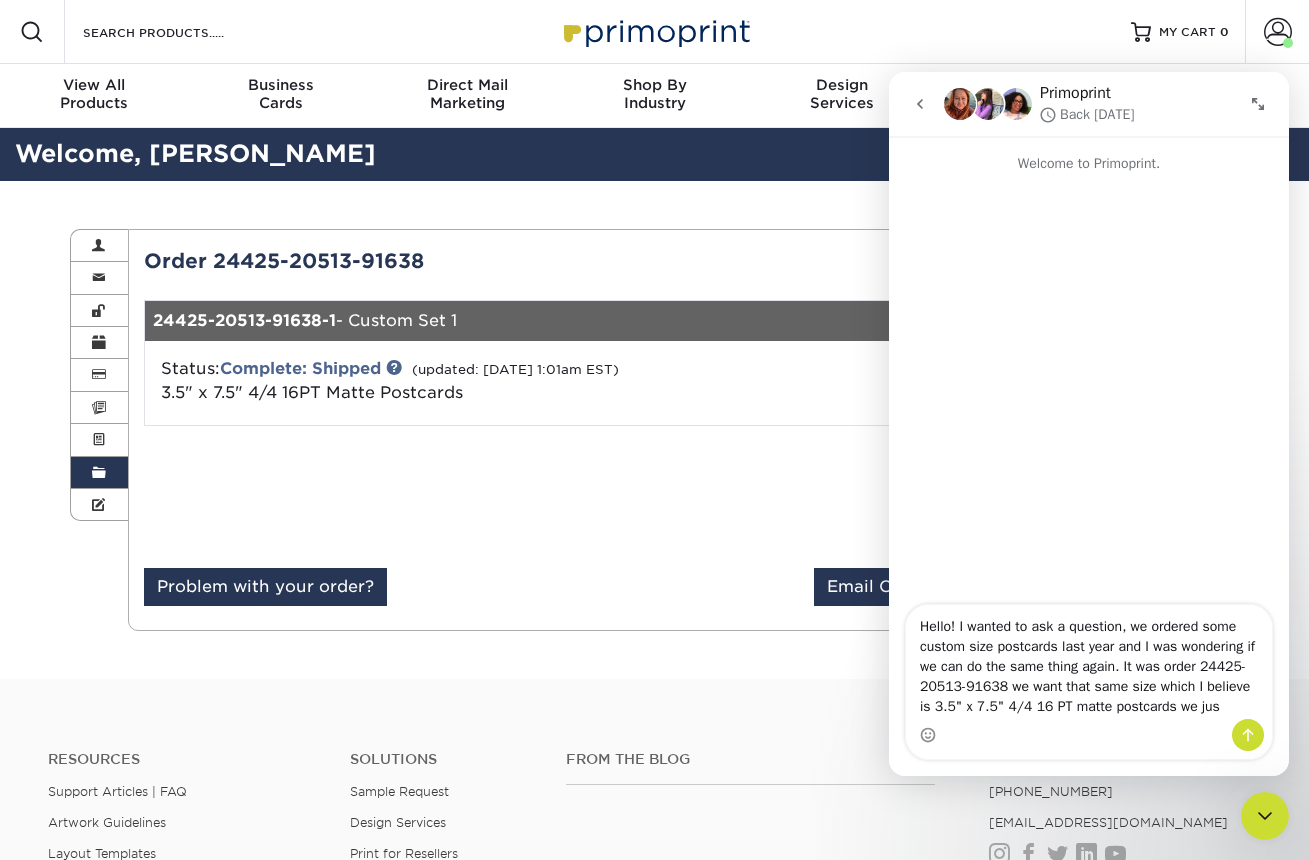 scroll, scrollTop: 0, scrollLeft: 0, axis: both 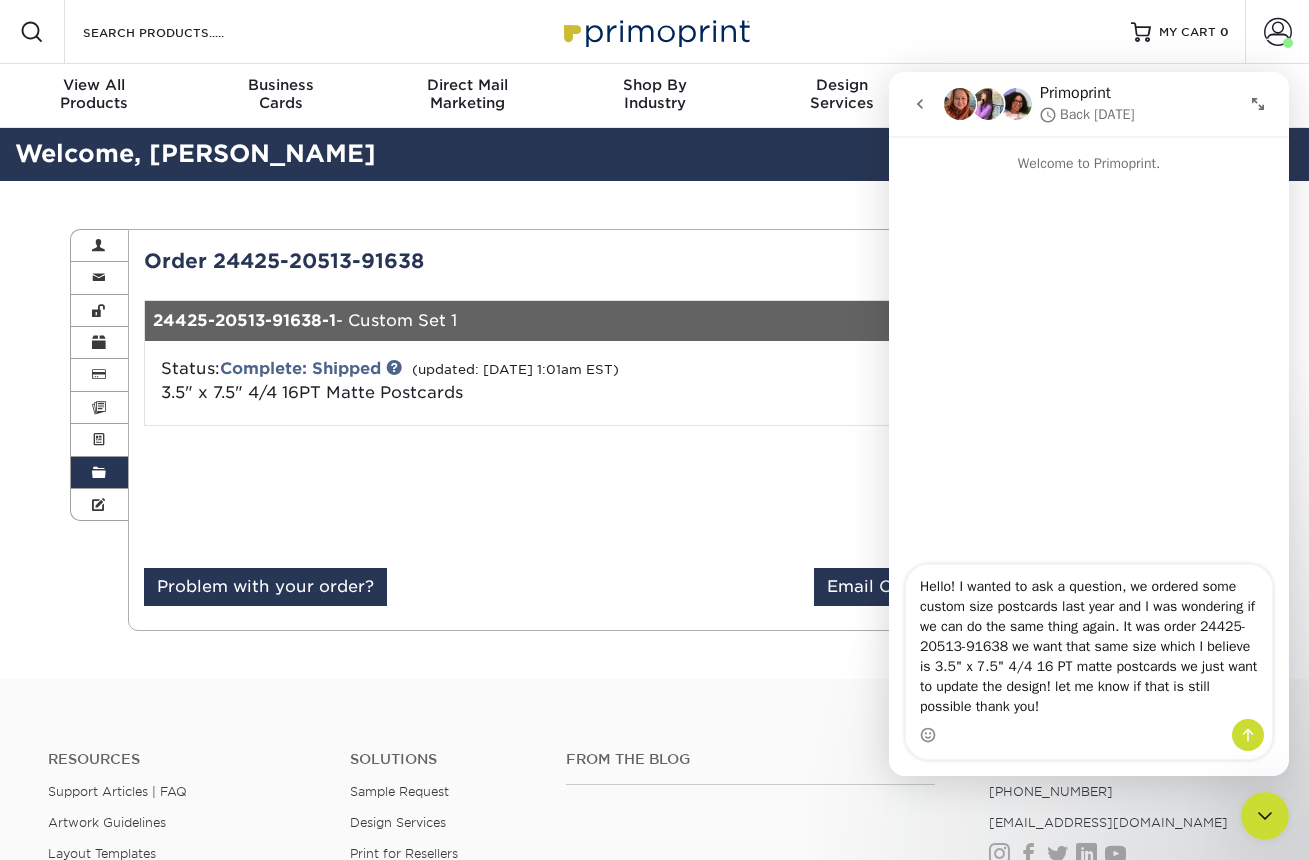 type on "Hello! I wanted to ask a question, we ordered some custom size postcards last year and I was wondering if we can do the same thing again. It was order 24425-20513-91638 we want that same size which I believe is 3.5" x 7.5" 4/4 16 PT matte postcards we just want to update the design! let me know if that is still possible thank you!" 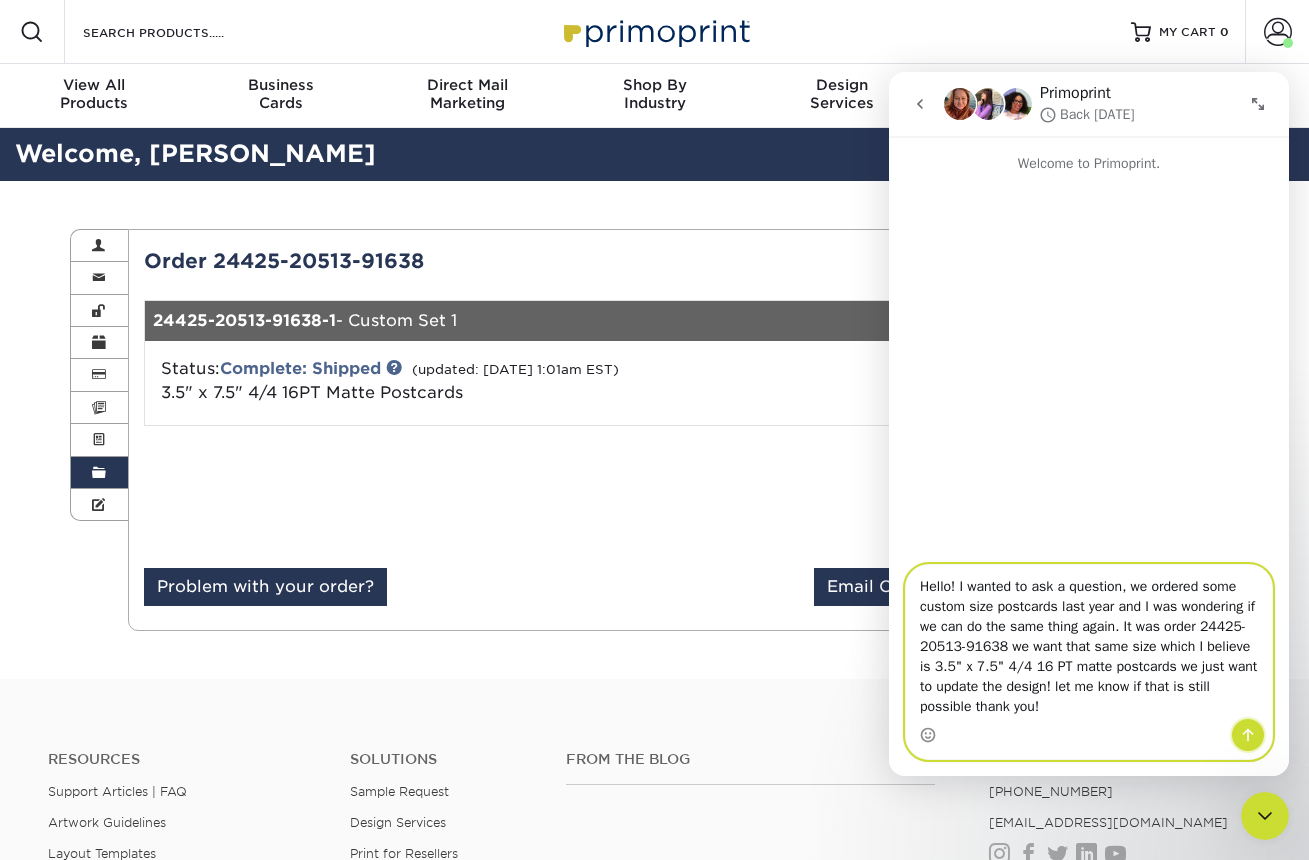 click 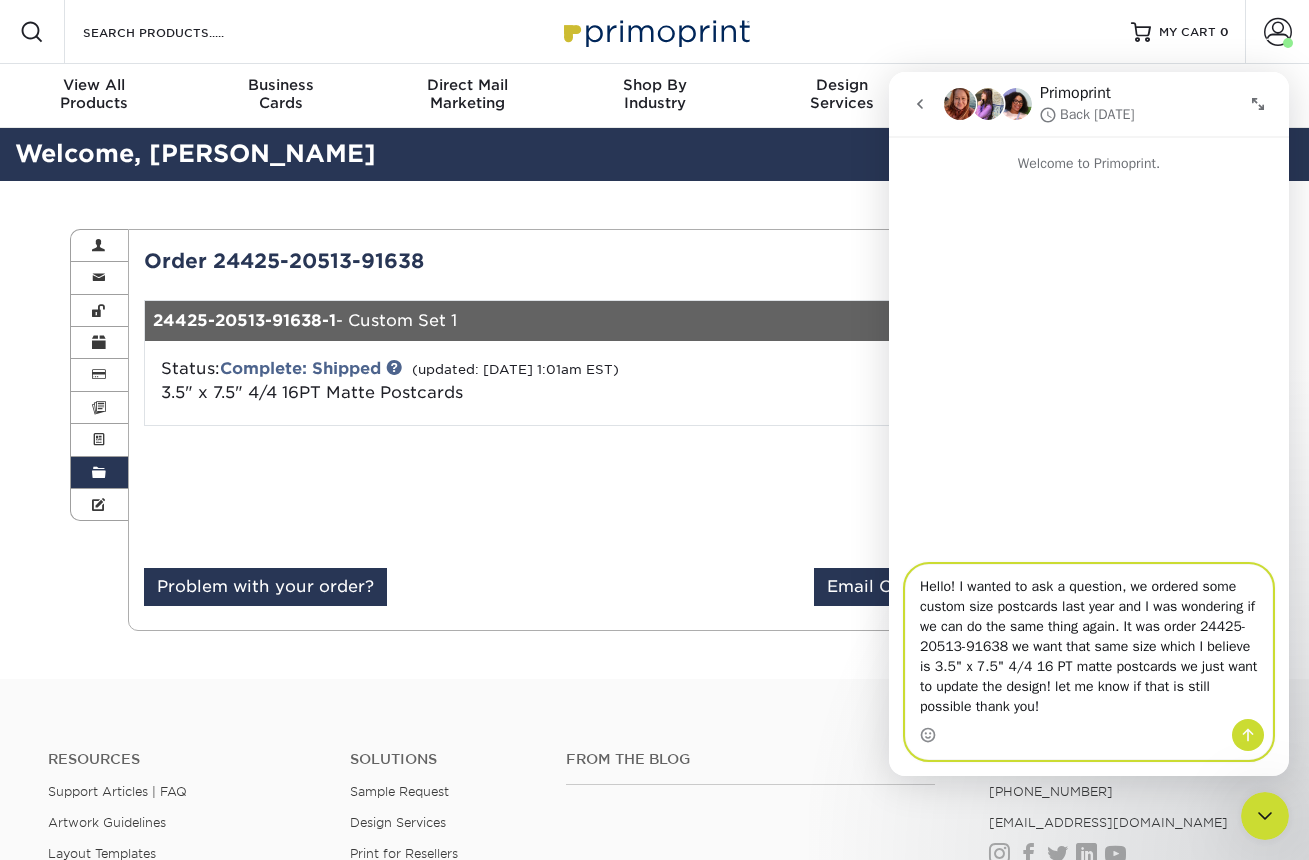 type 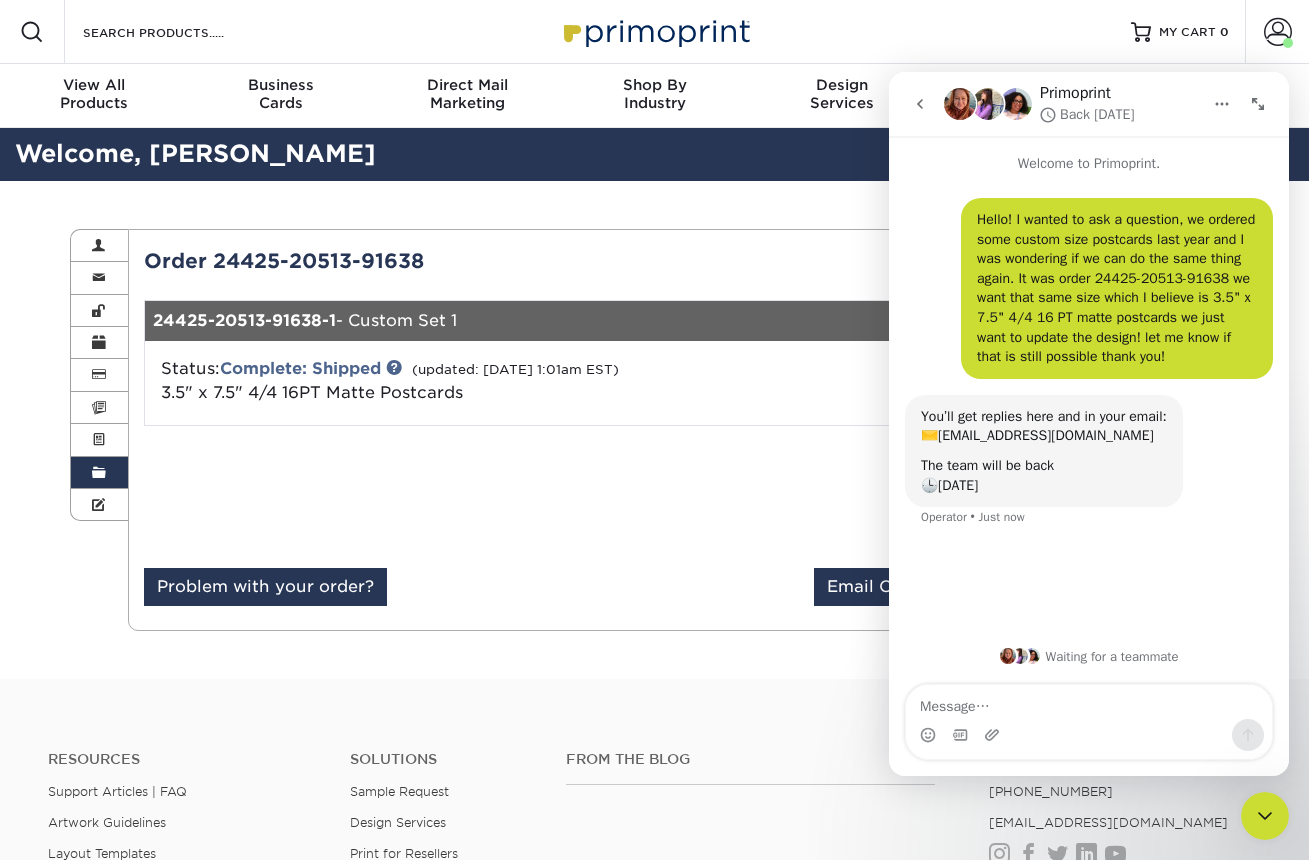 click on "Resources Menu
Search Products
Account
Welcome,   Norma
Account Dashboard
Active Orders
Order History
Logout
MY CART" at bounding box center [654, 32] 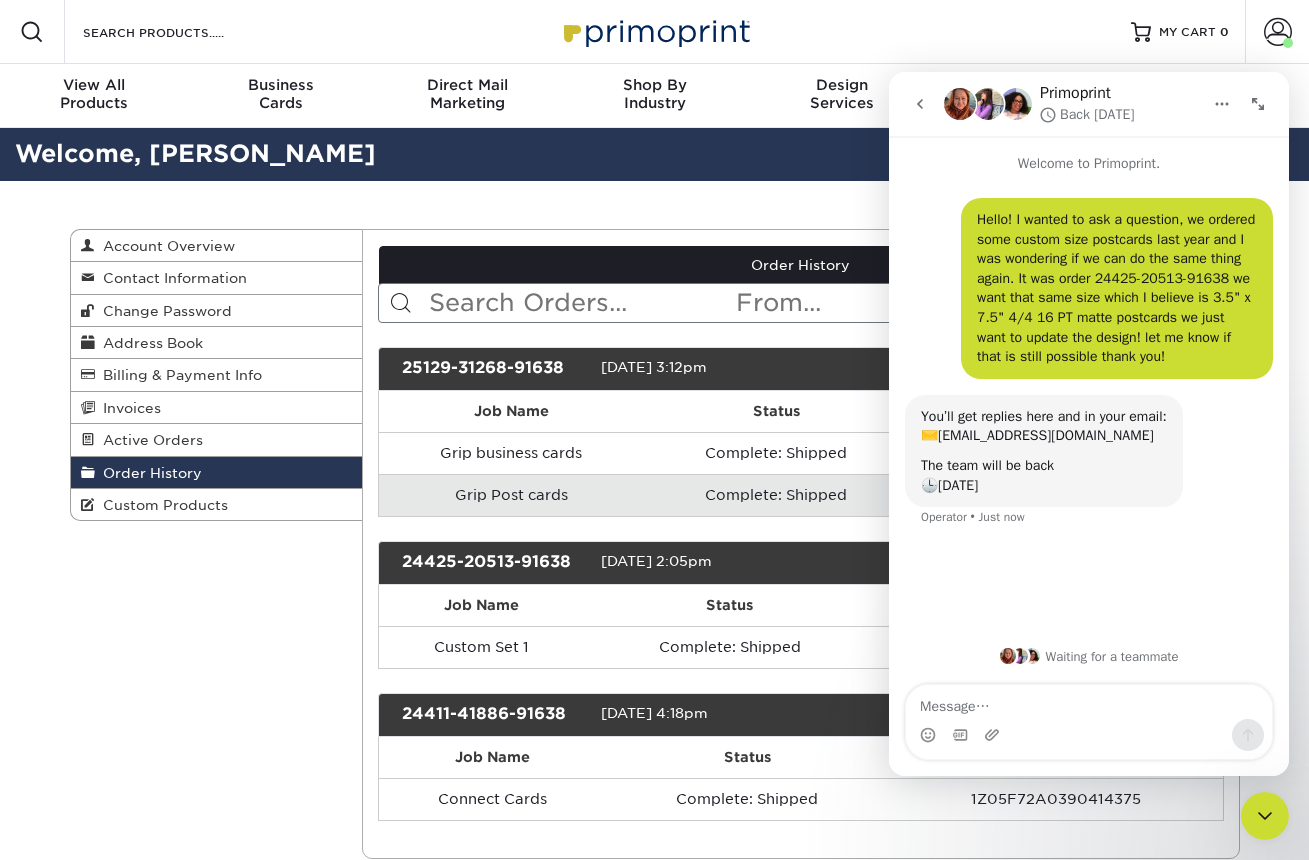 click 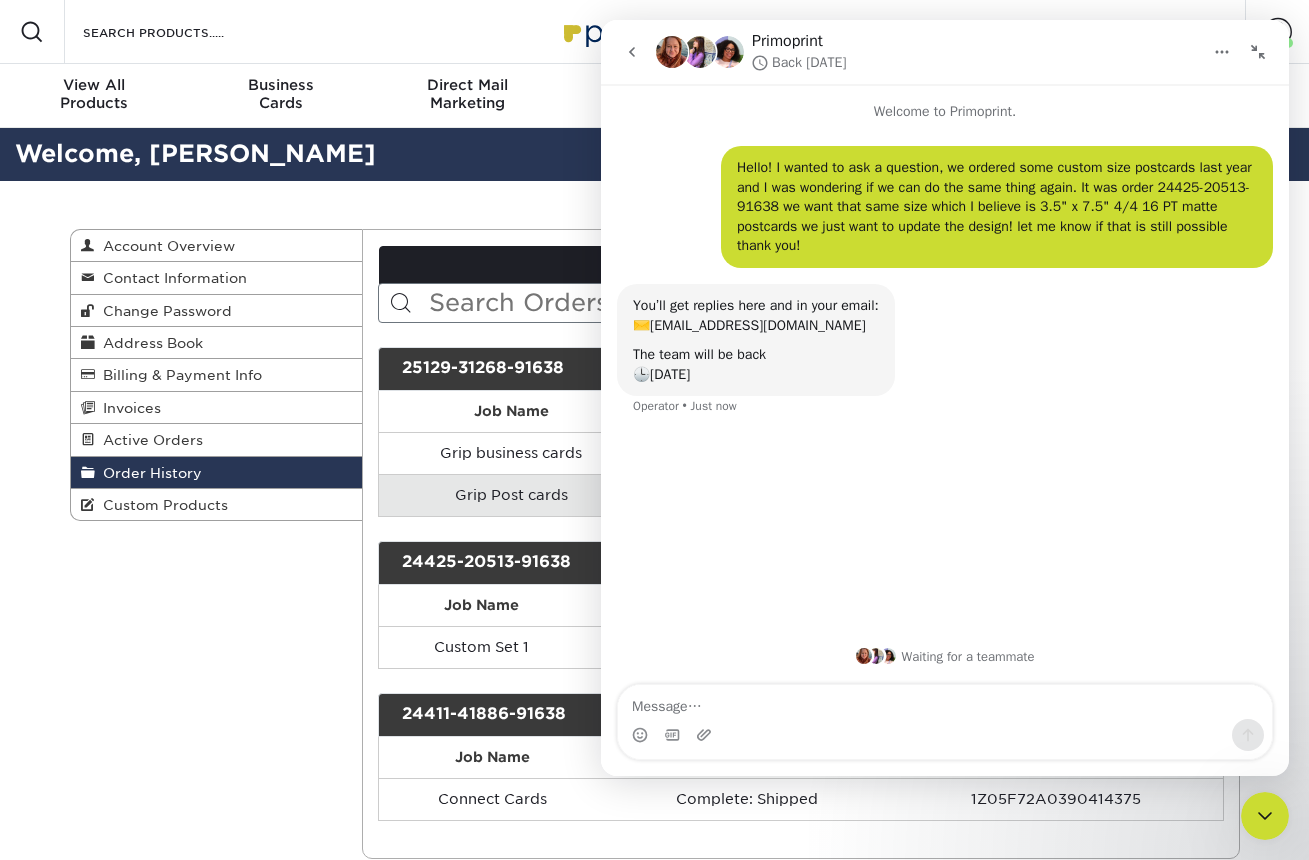 click at bounding box center [1258, 52] 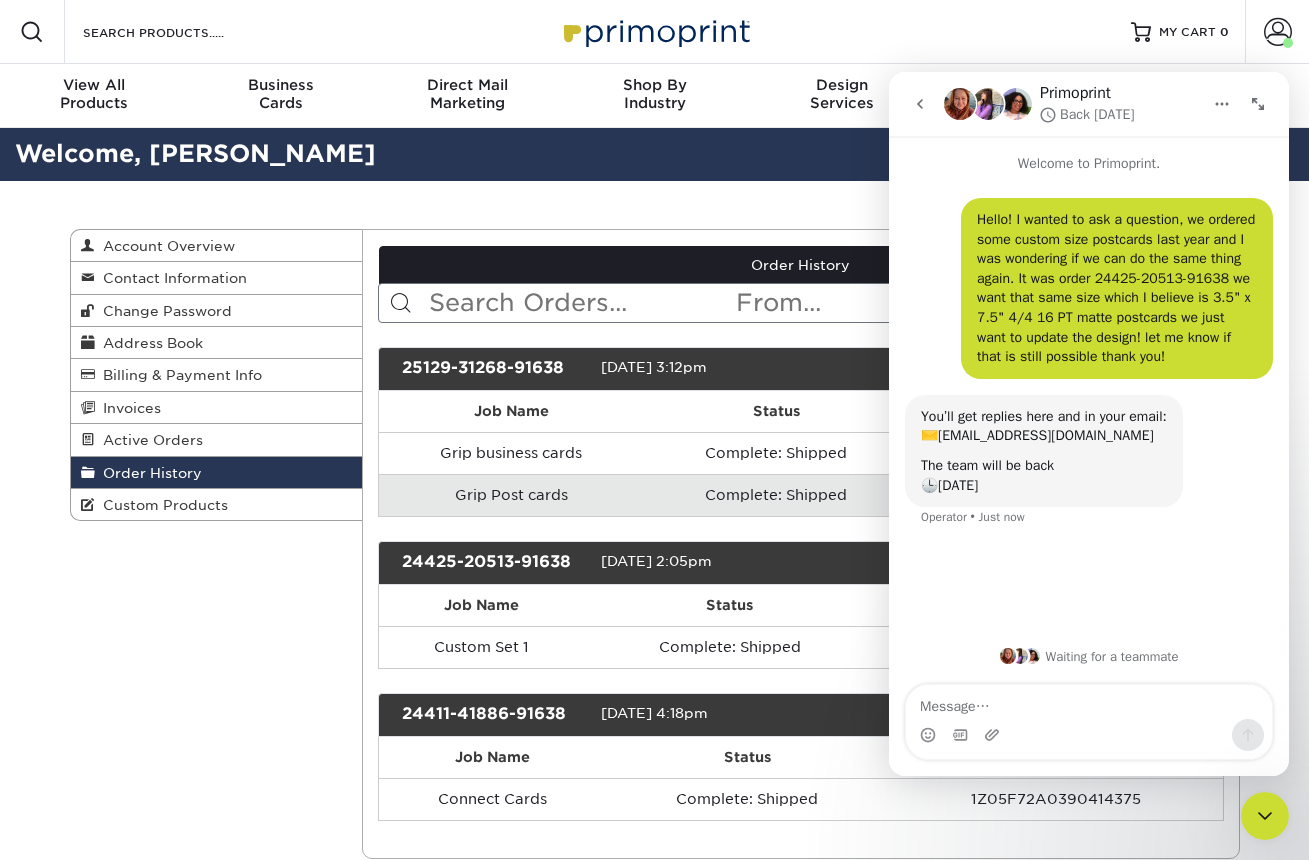 click 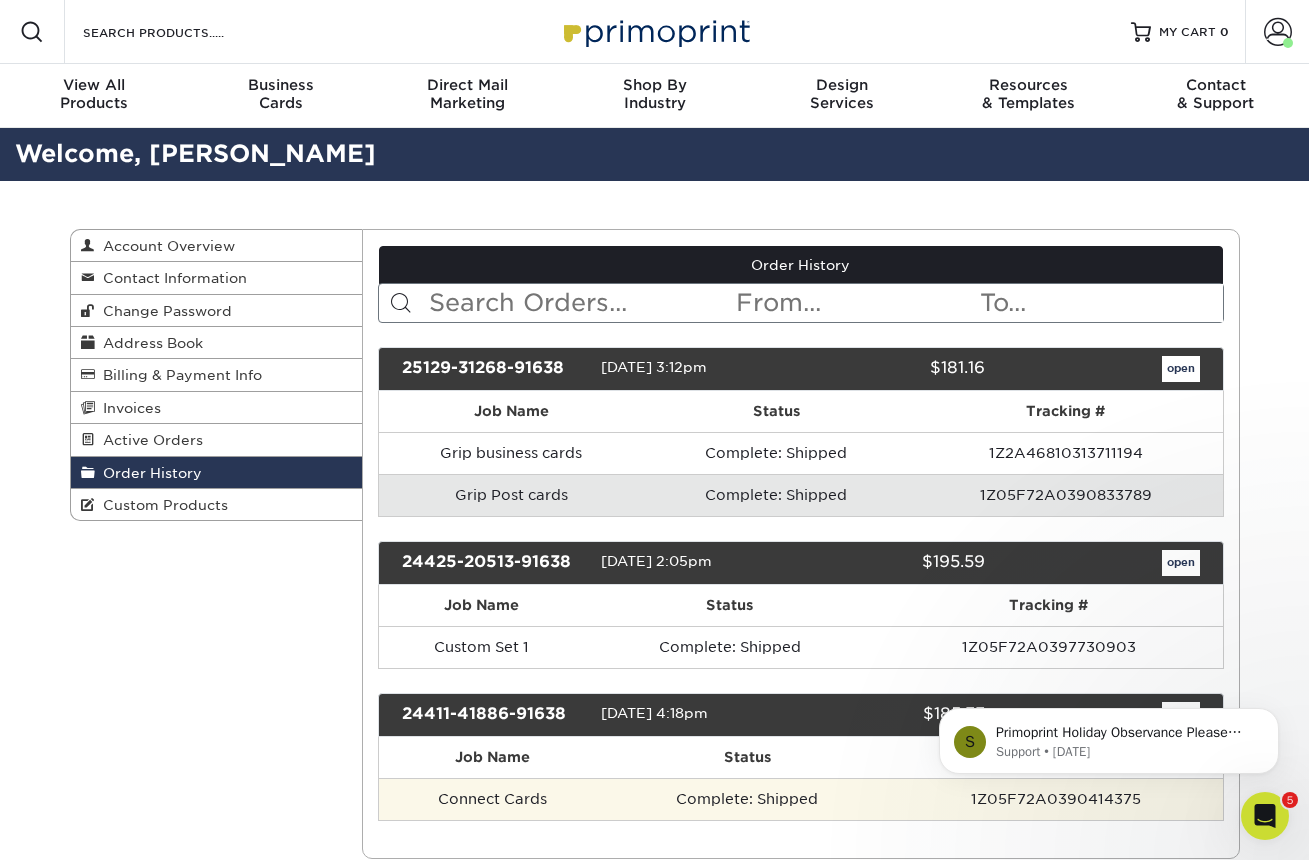 scroll, scrollTop: 0, scrollLeft: 0, axis: both 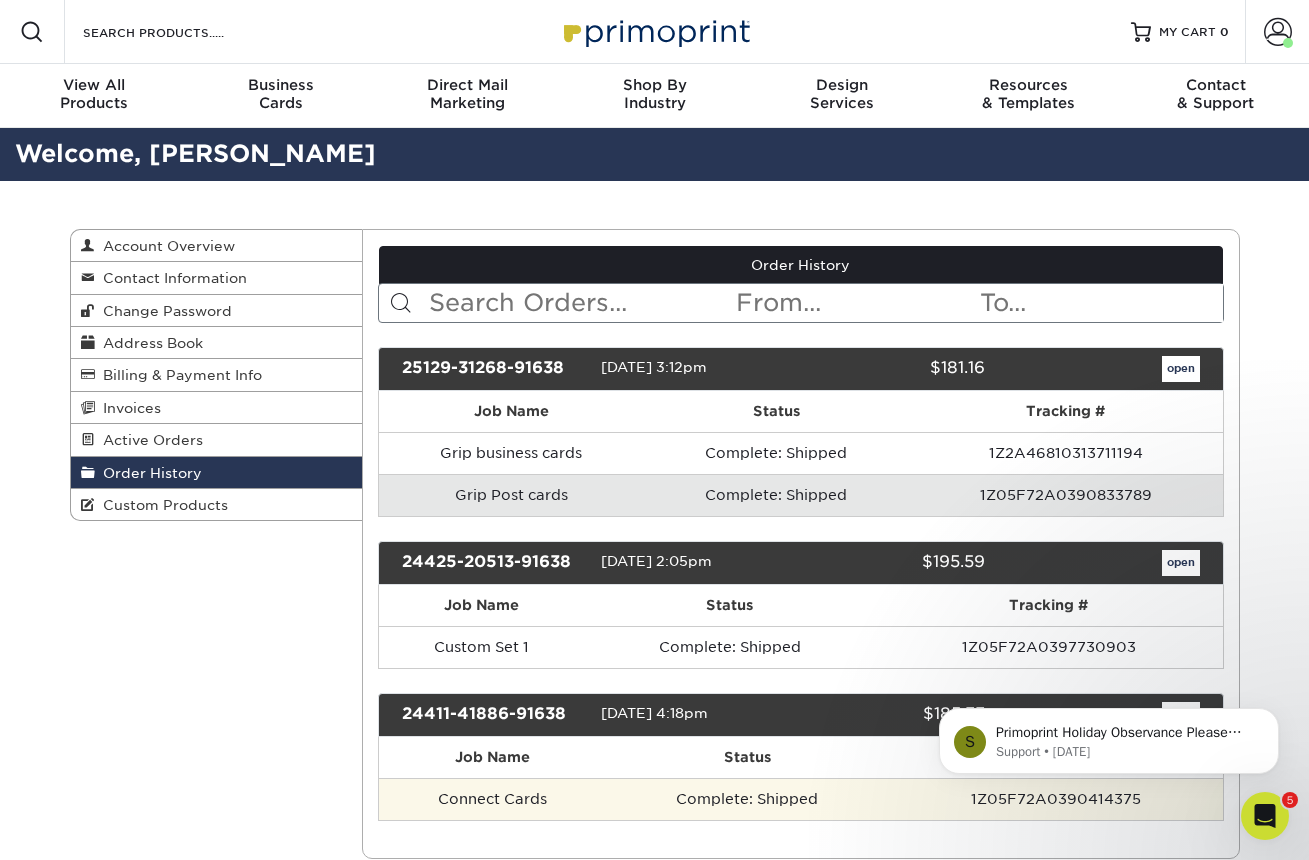 click on "1Z05F72A0390414375" at bounding box center (1055, 799) 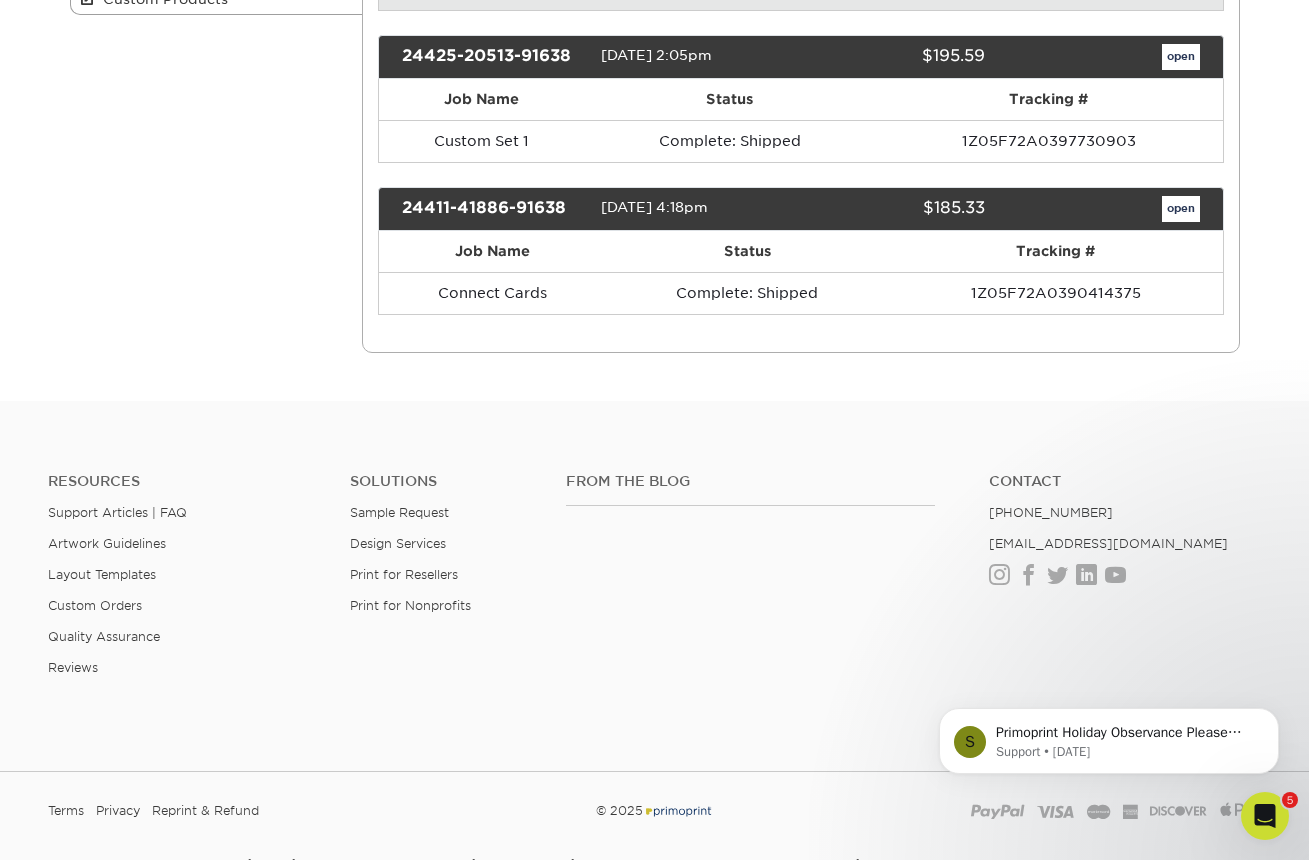 scroll, scrollTop: 377, scrollLeft: 0, axis: vertical 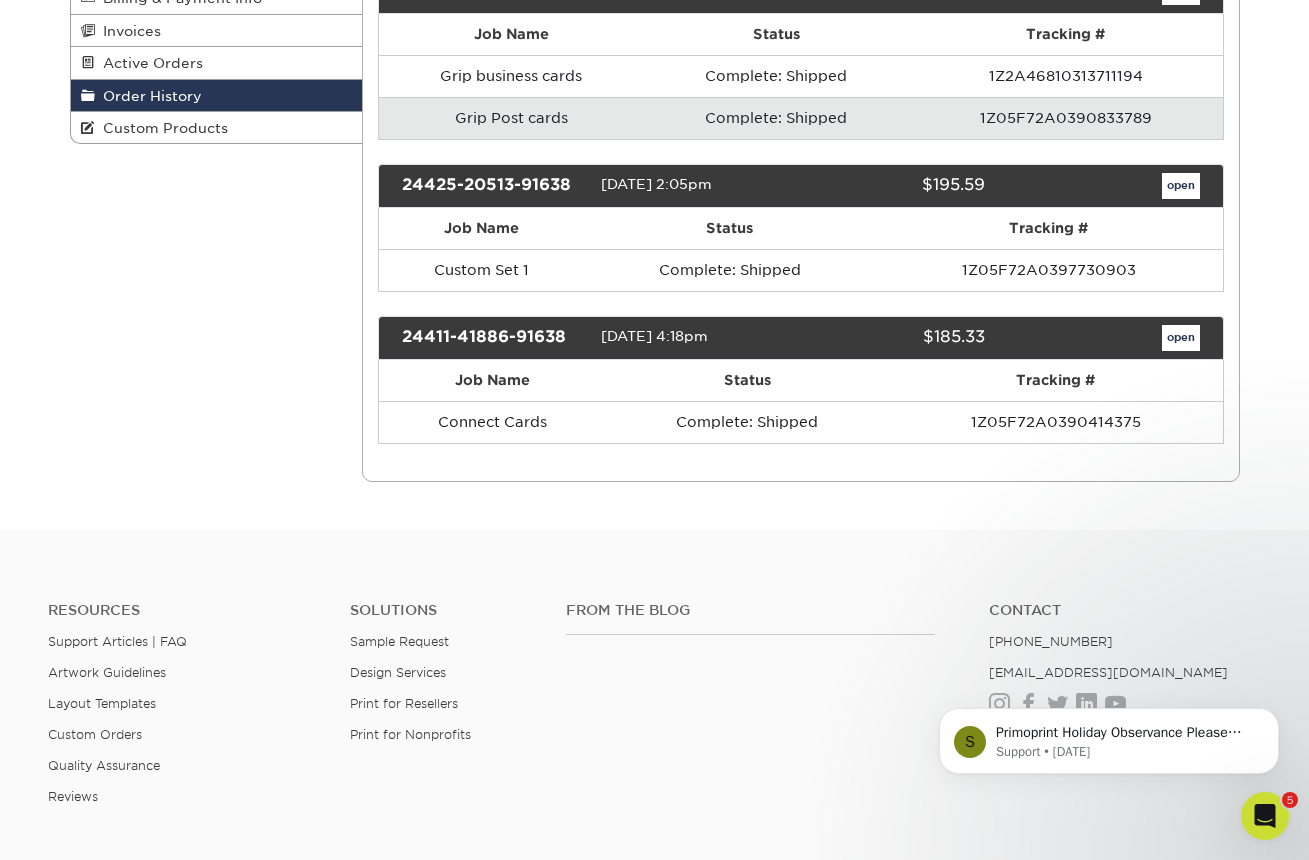 click on "open" at bounding box center (1181, 338) 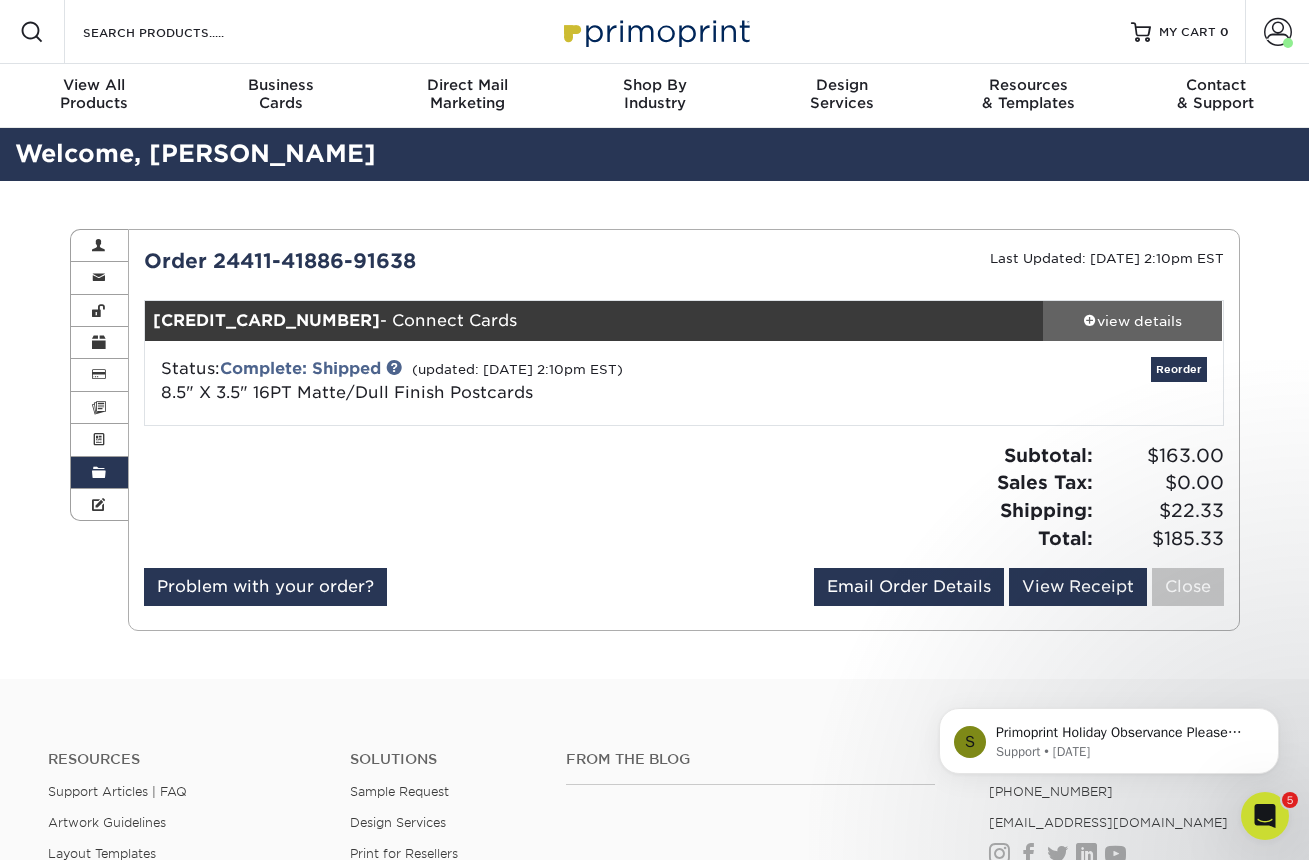 click on "view details" at bounding box center (1133, 321) 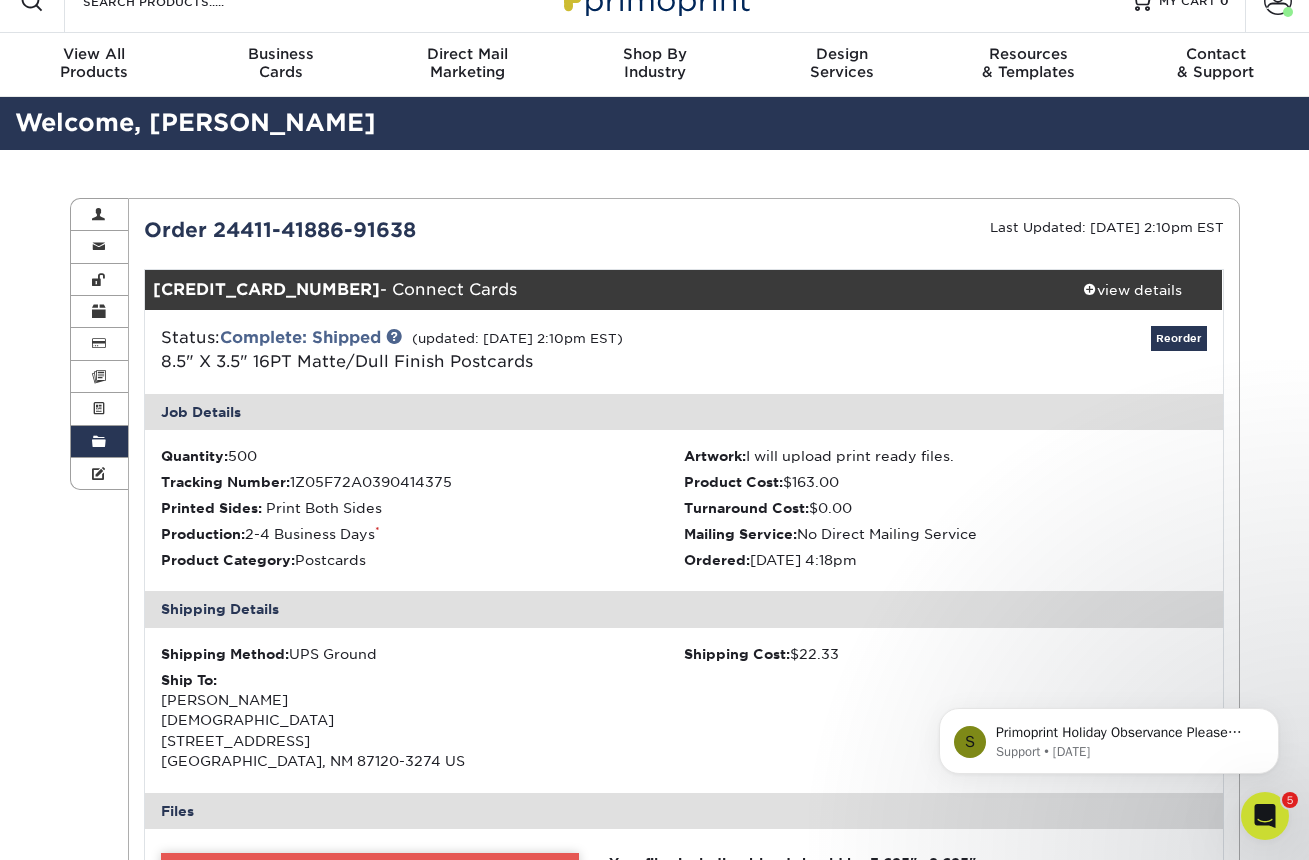 scroll, scrollTop: 65, scrollLeft: 0, axis: vertical 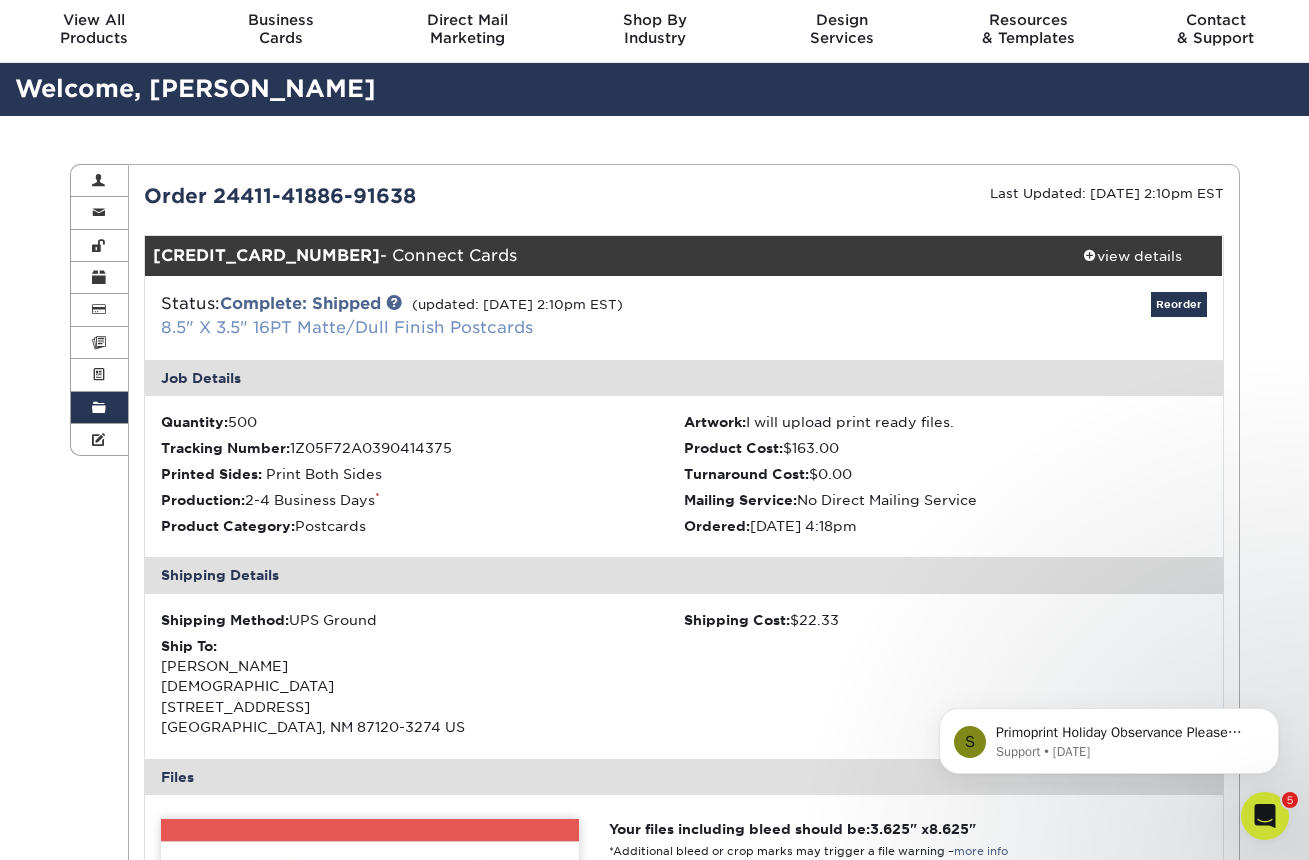 click on "8.5" X 3.5" 16PT Matte/Dull Finish Postcards" at bounding box center (347, 327) 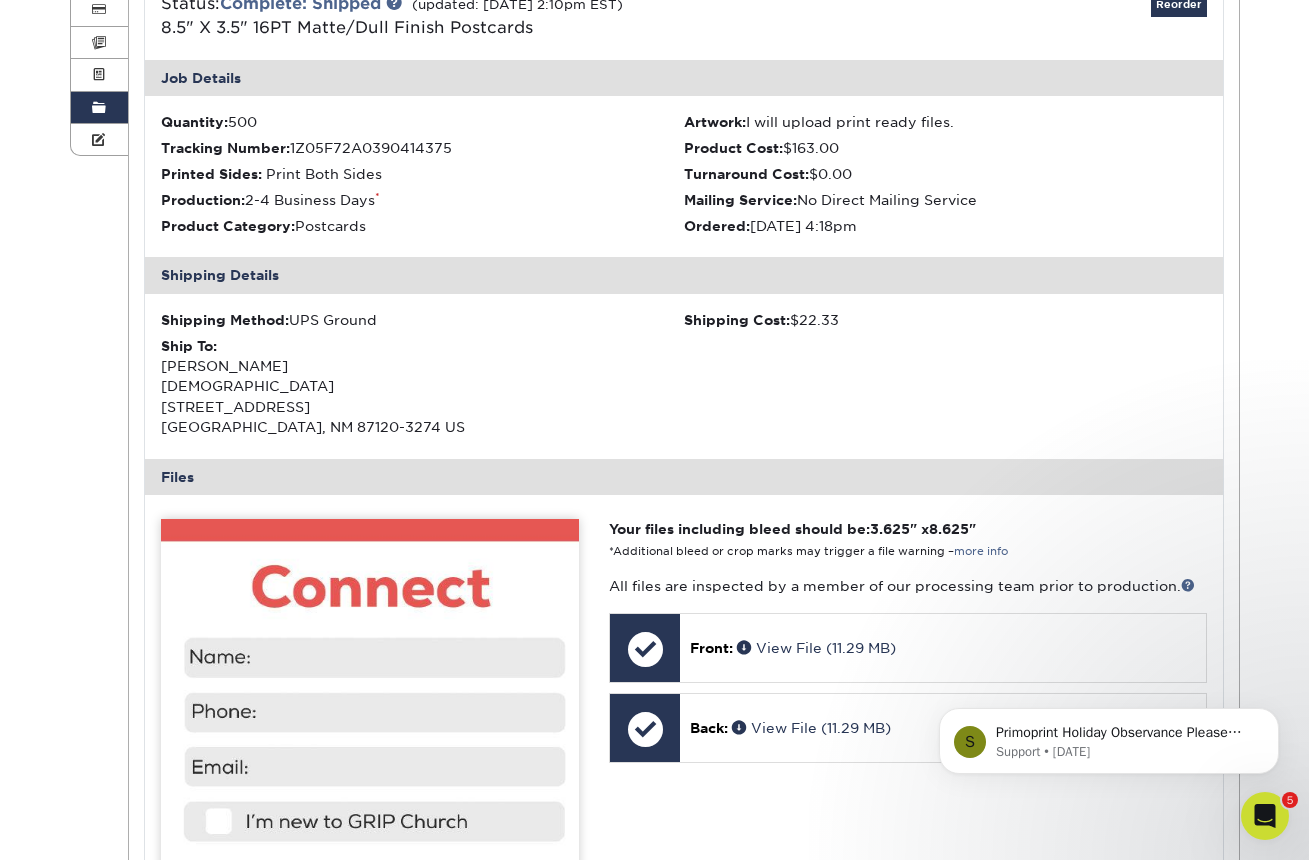 scroll, scrollTop: 303, scrollLeft: 0, axis: vertical 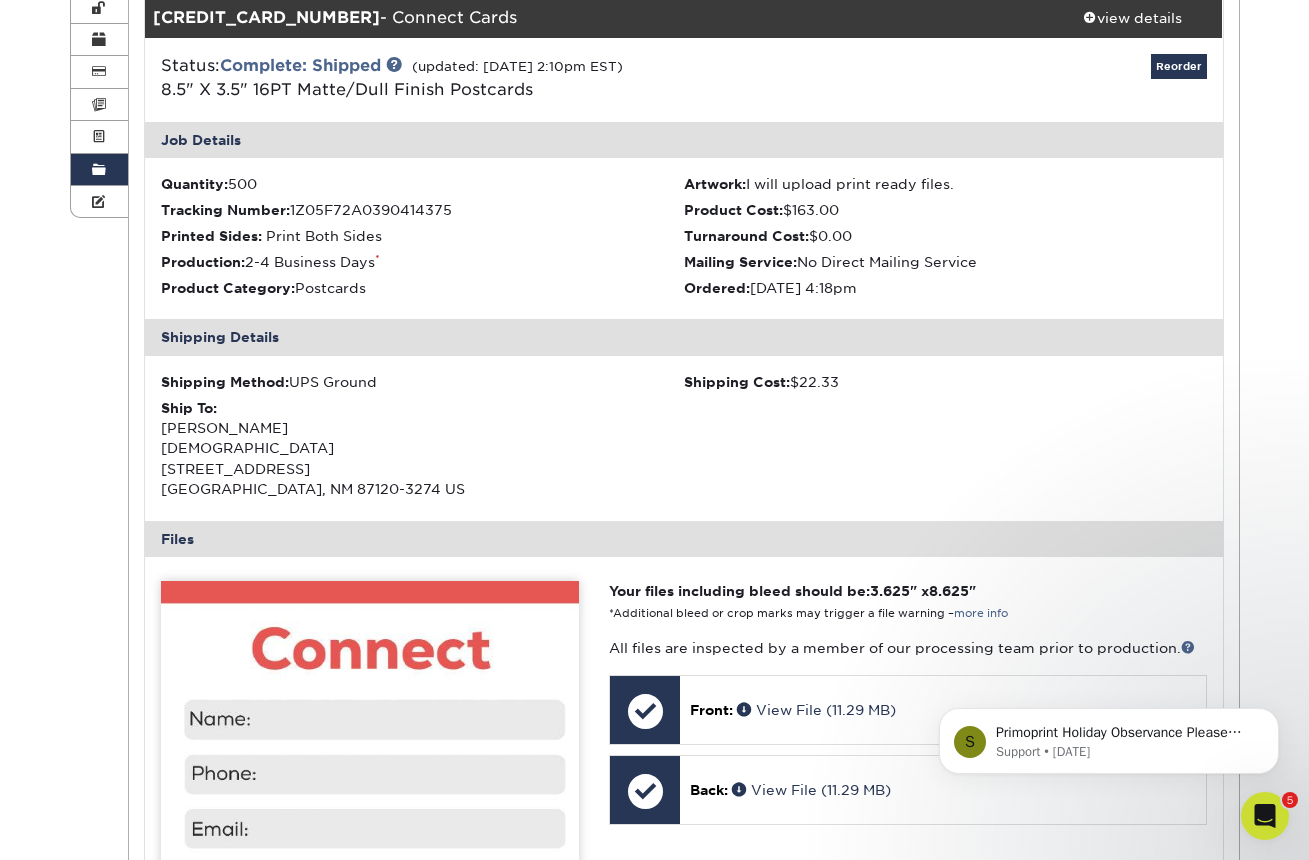 click on "Order History" at bounding box center [100, 170] 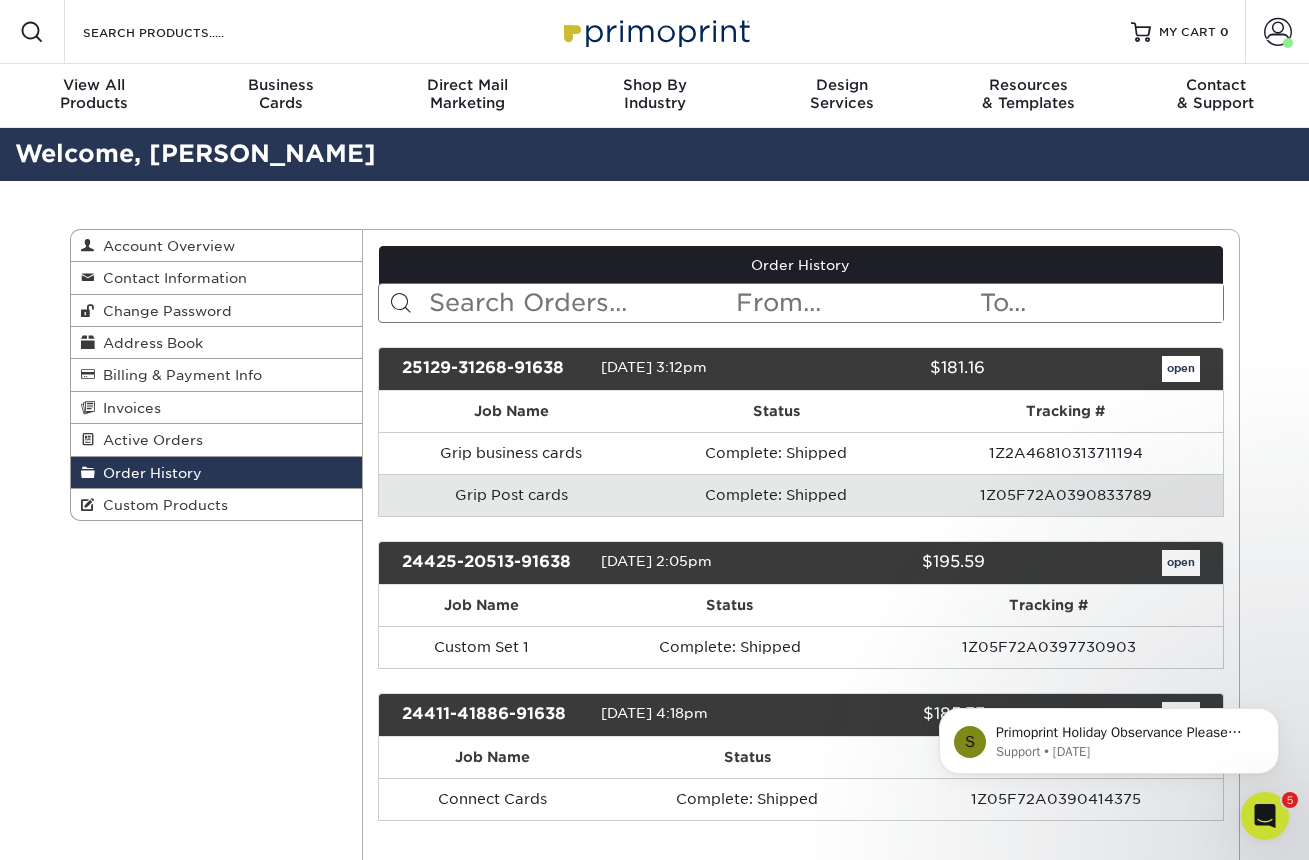 click on "open" at bounding box center [1181, 563] 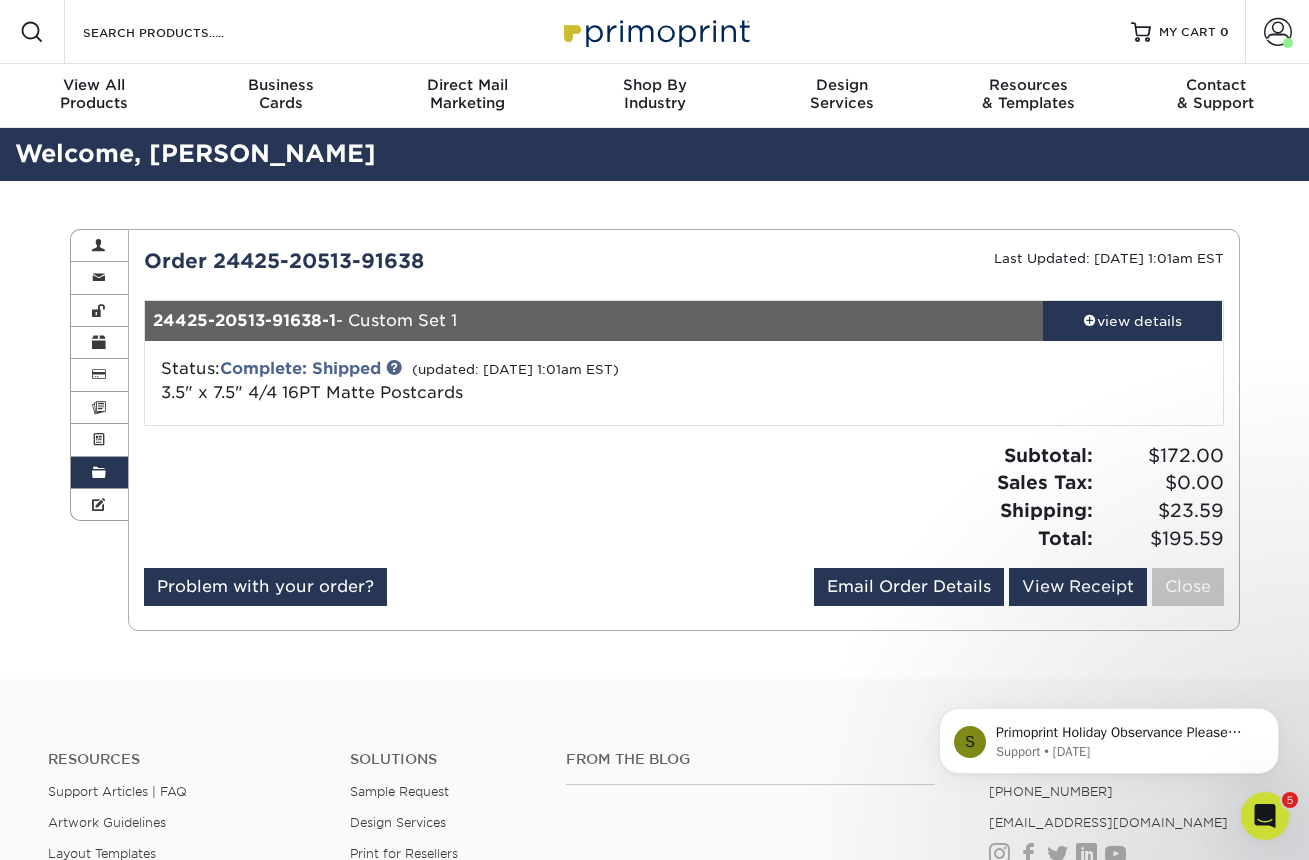 click on "Order History" at bounding box center [100, 473] 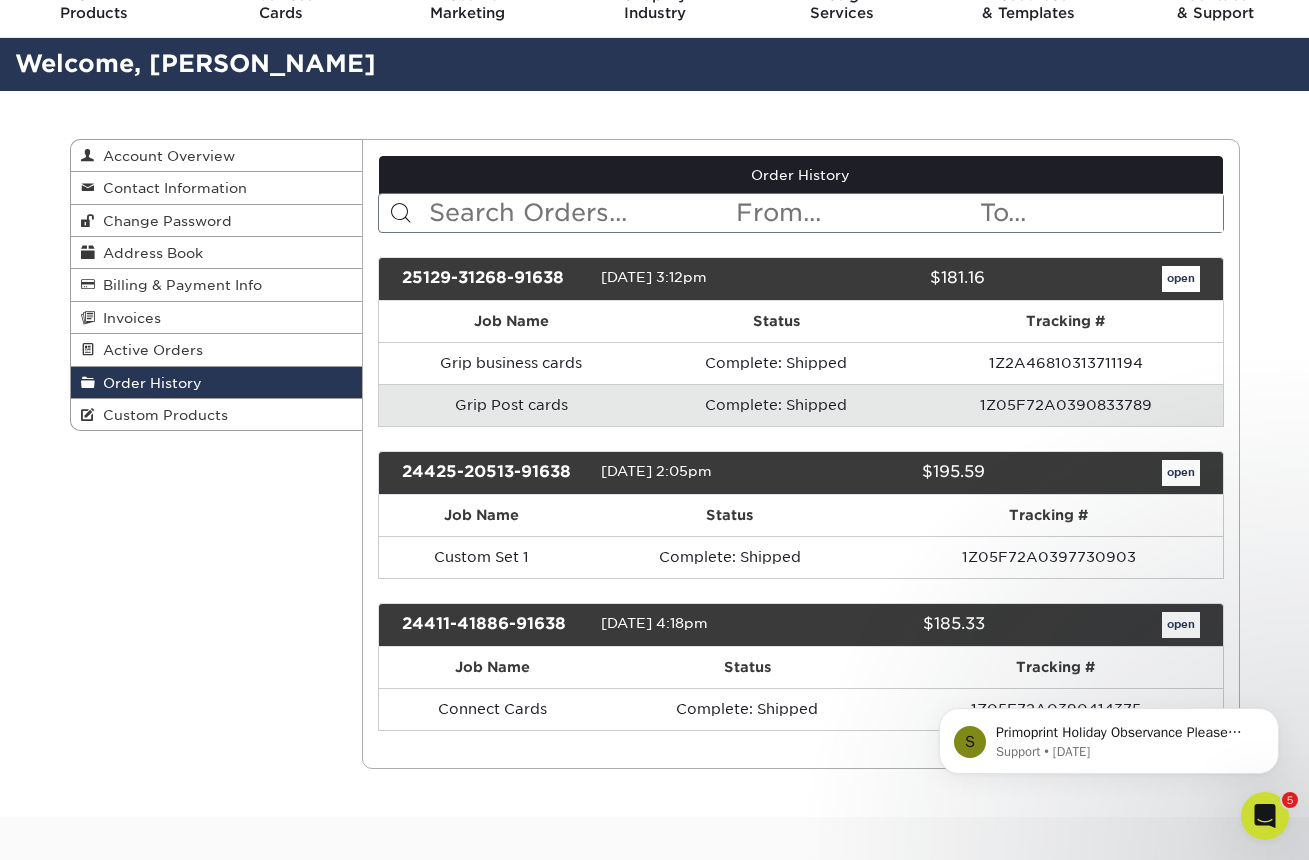 scroll, scrollTop: 158, scrollLeft: 0, axis: vertical 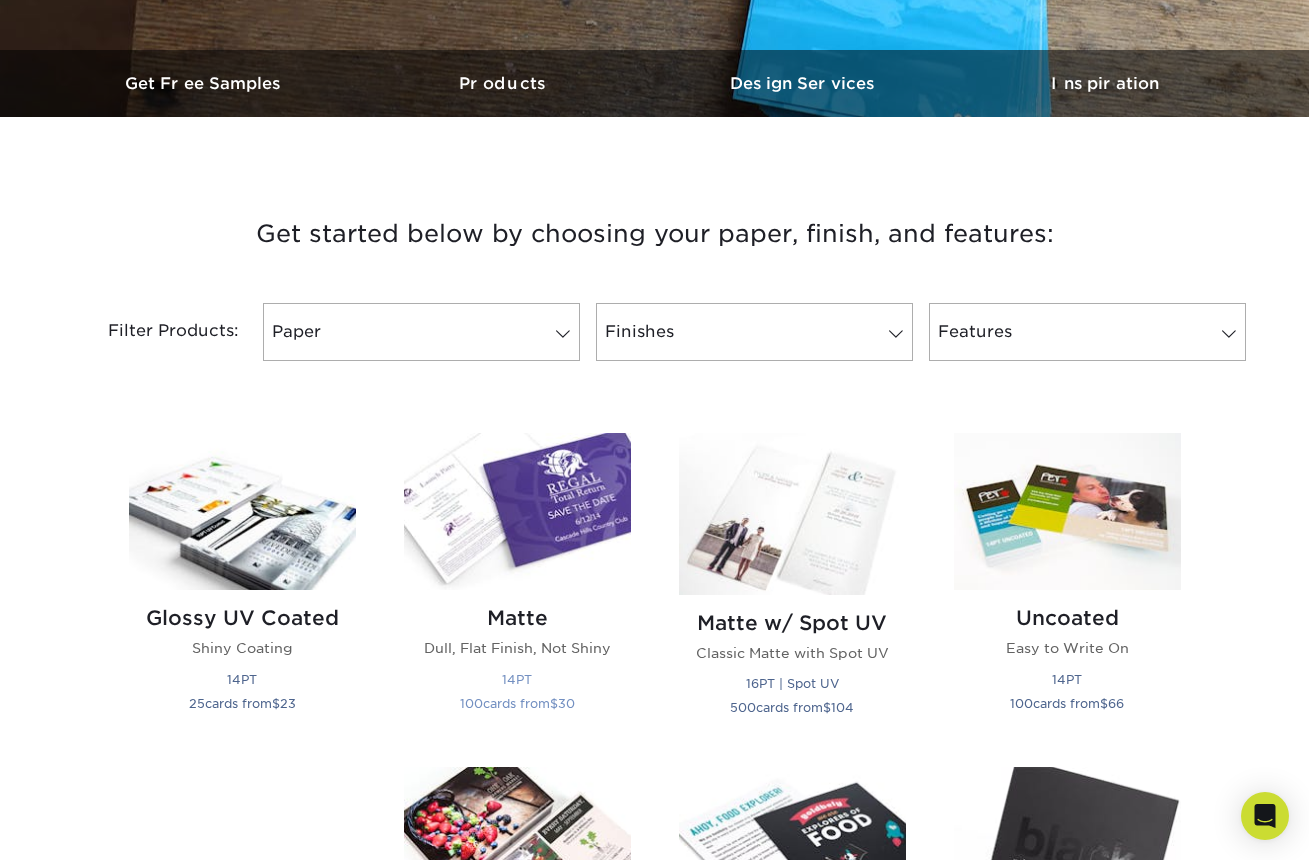 click at bounding box center [517, 511] 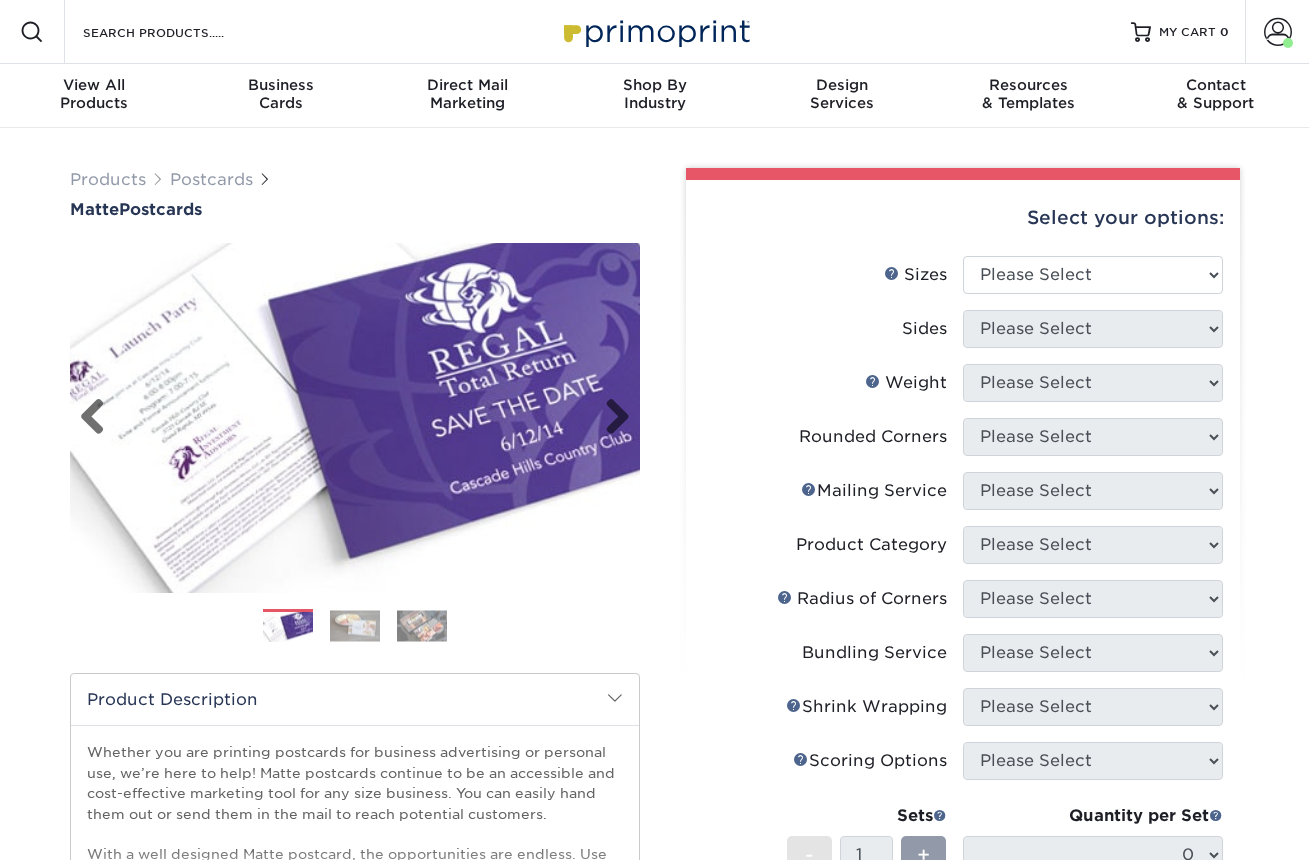 scroll, scrollTop: 0, scrollLeft: 0, axis: both 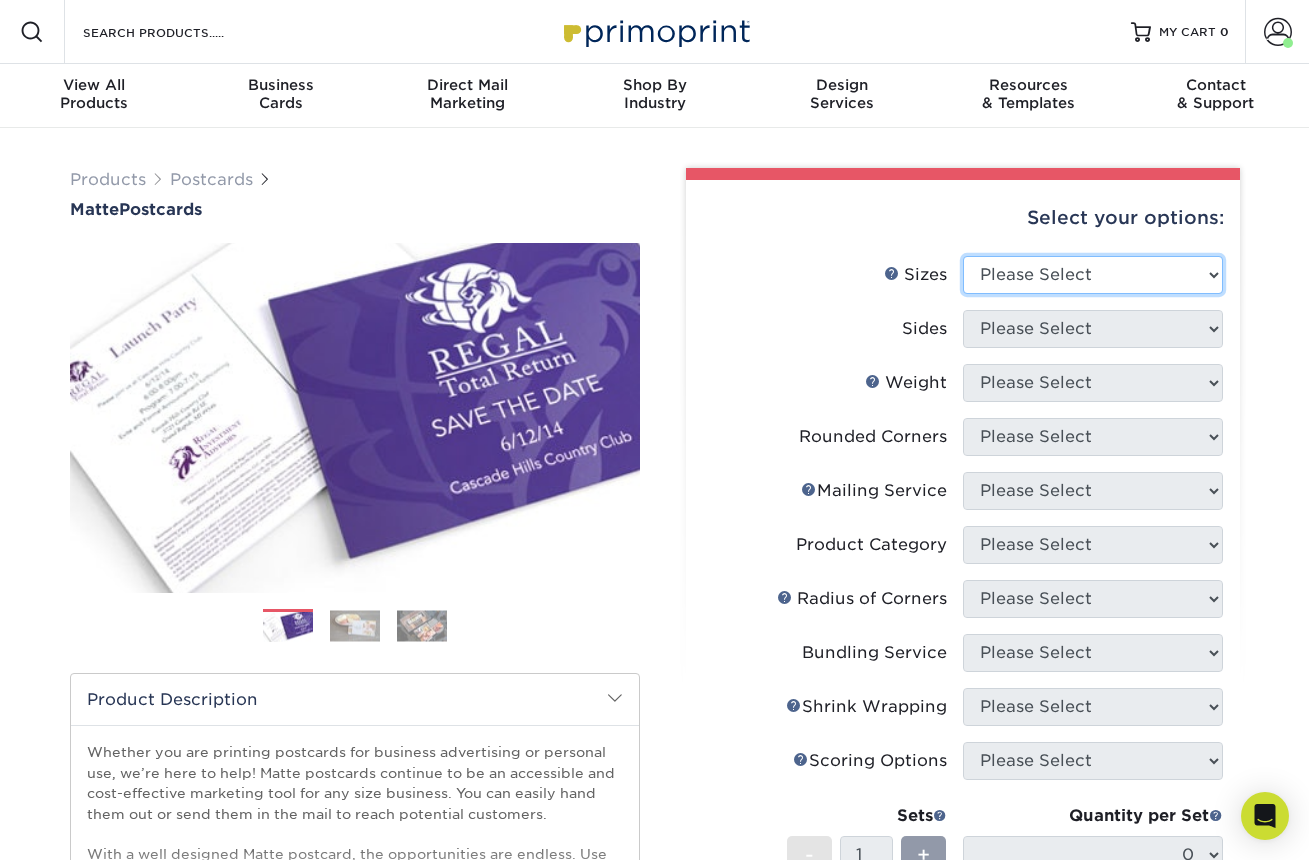 select on "3.50x8.50" 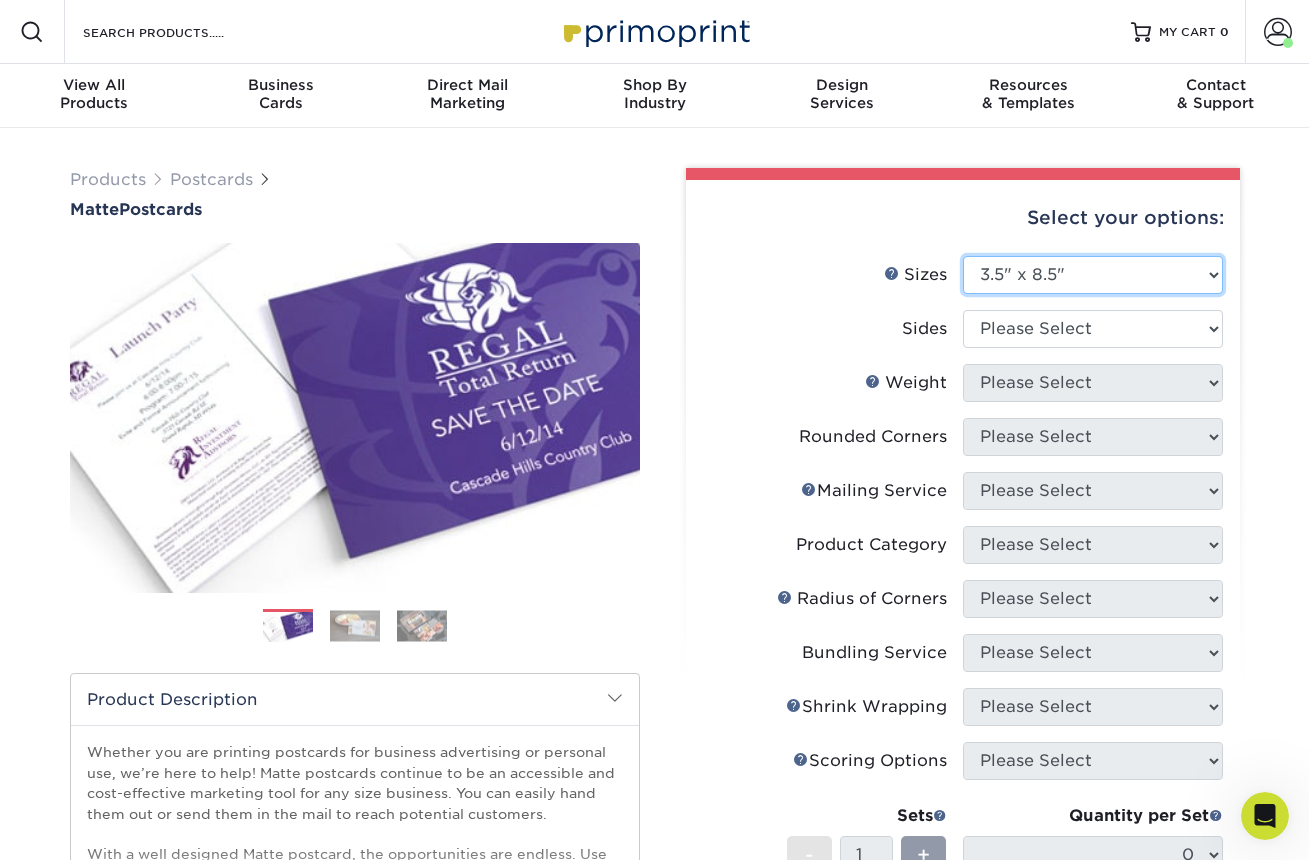 scroll, scrollTop: 0, scrollLeft: 0, axis: both 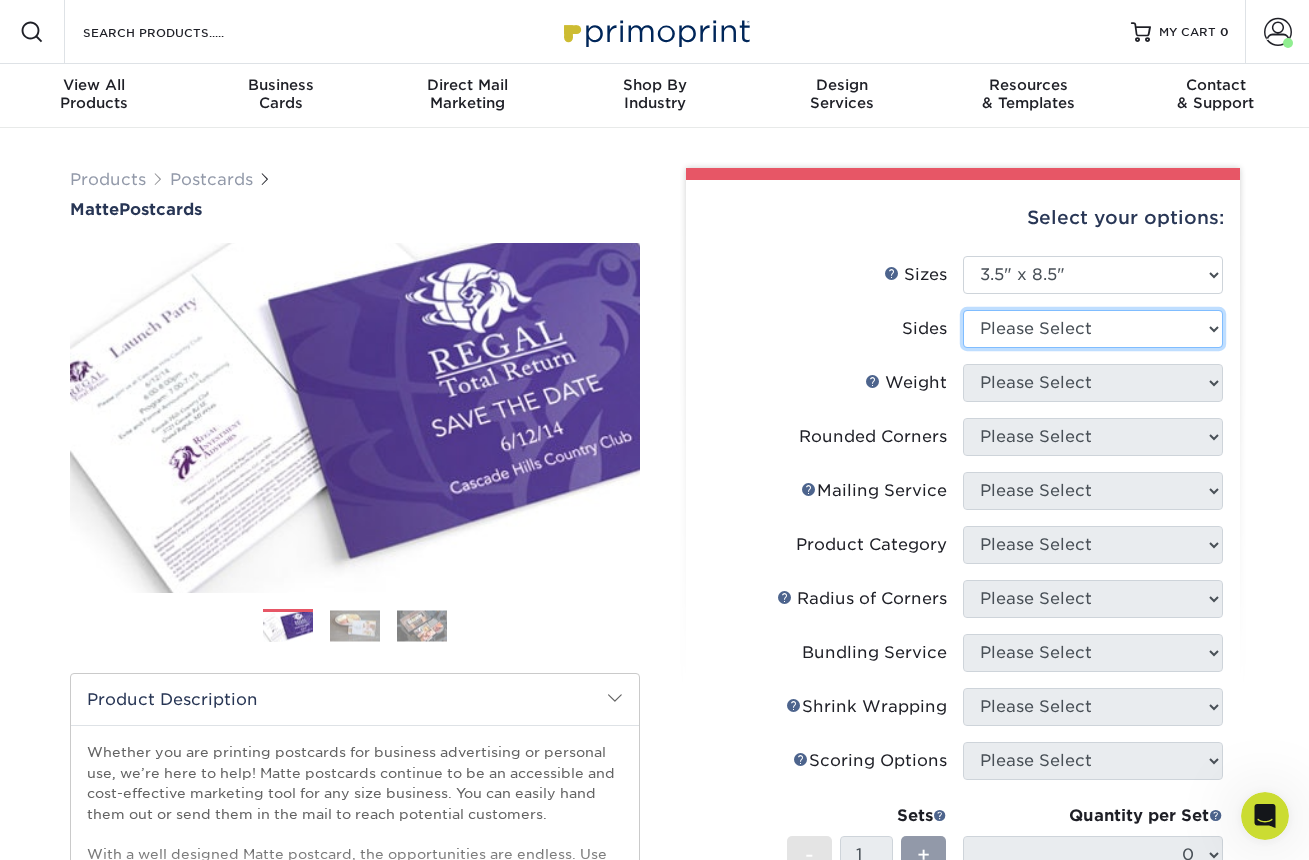 select on "13abbda7-1d64-4f25-8bb2-c179b224825d" 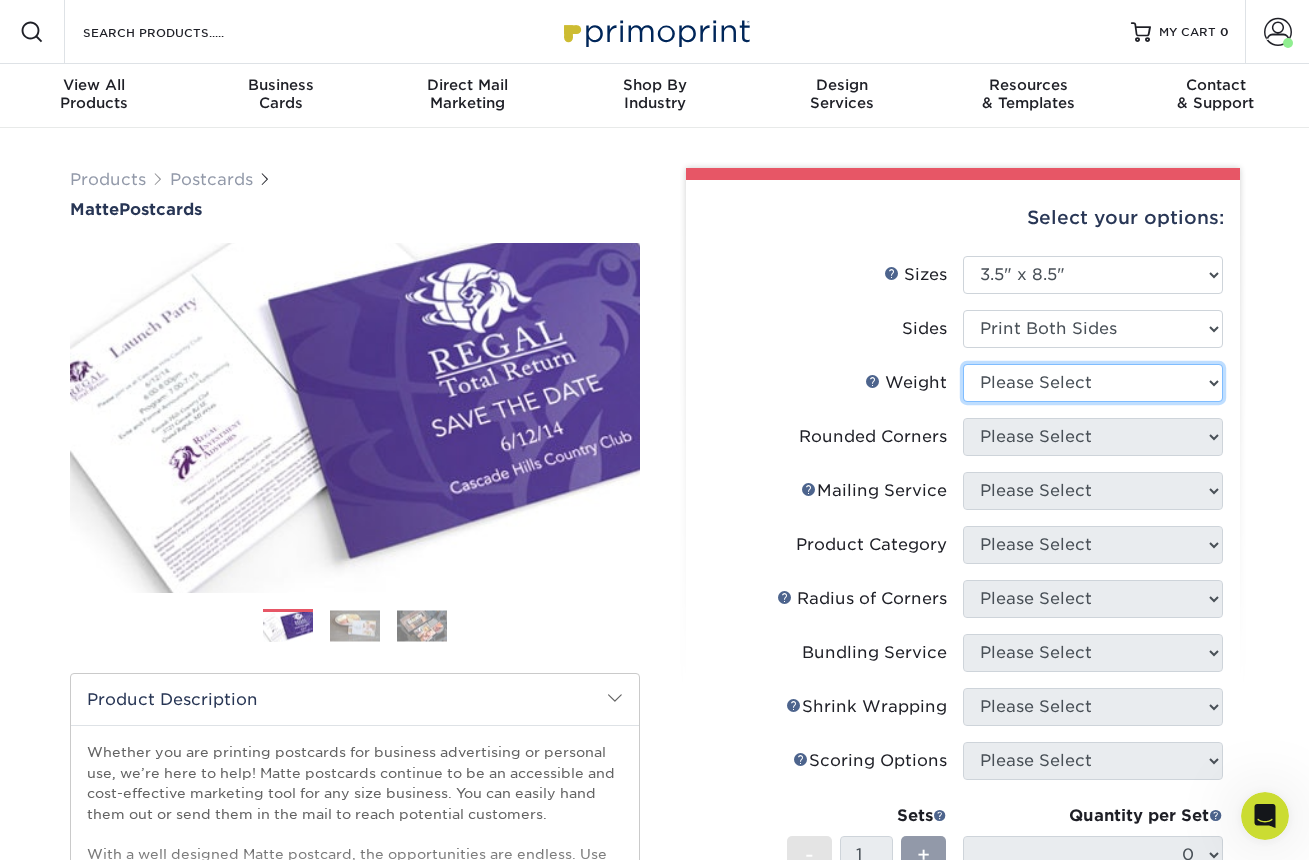 select on "16PT" 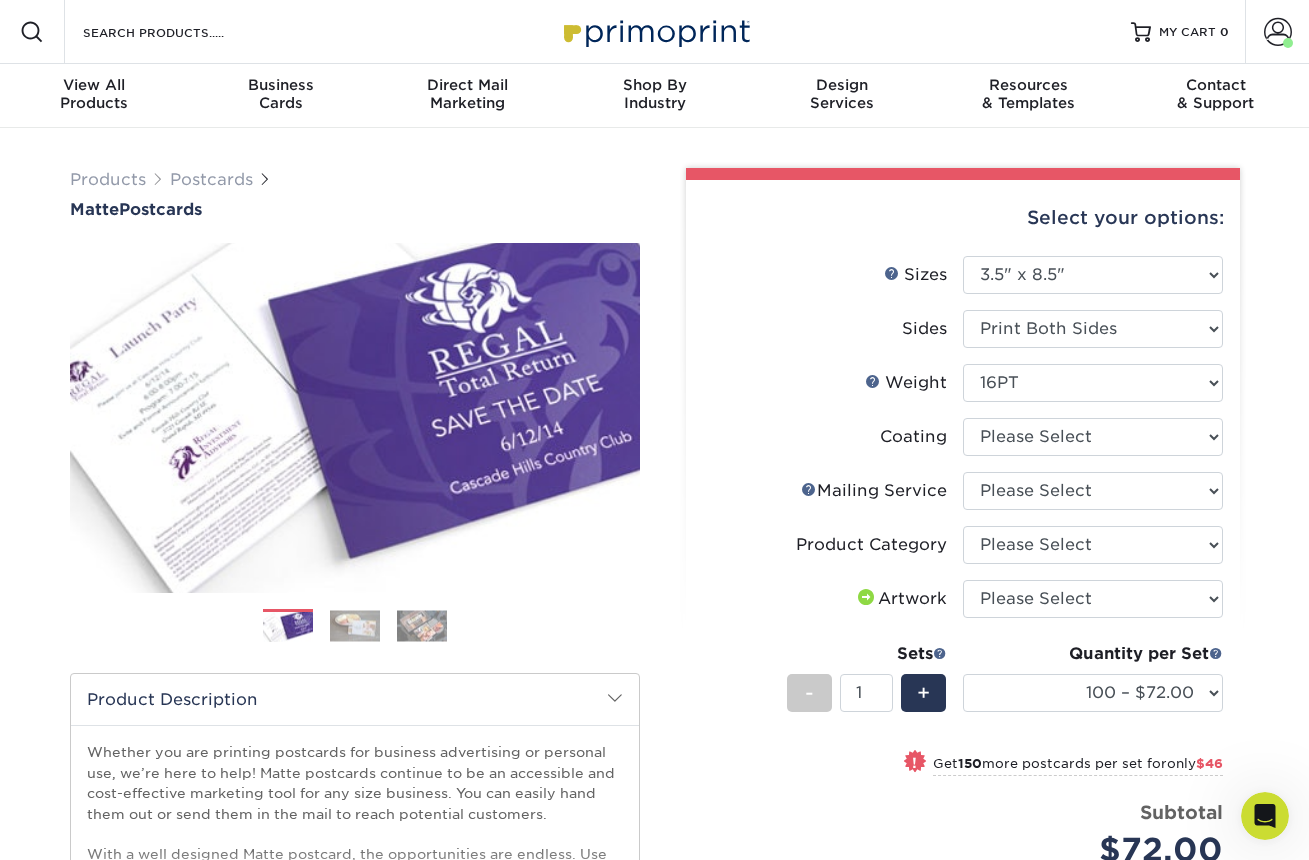 click on "Products
Postcards
Matte  Postcards
Next $" at bounding box center (654, 662) 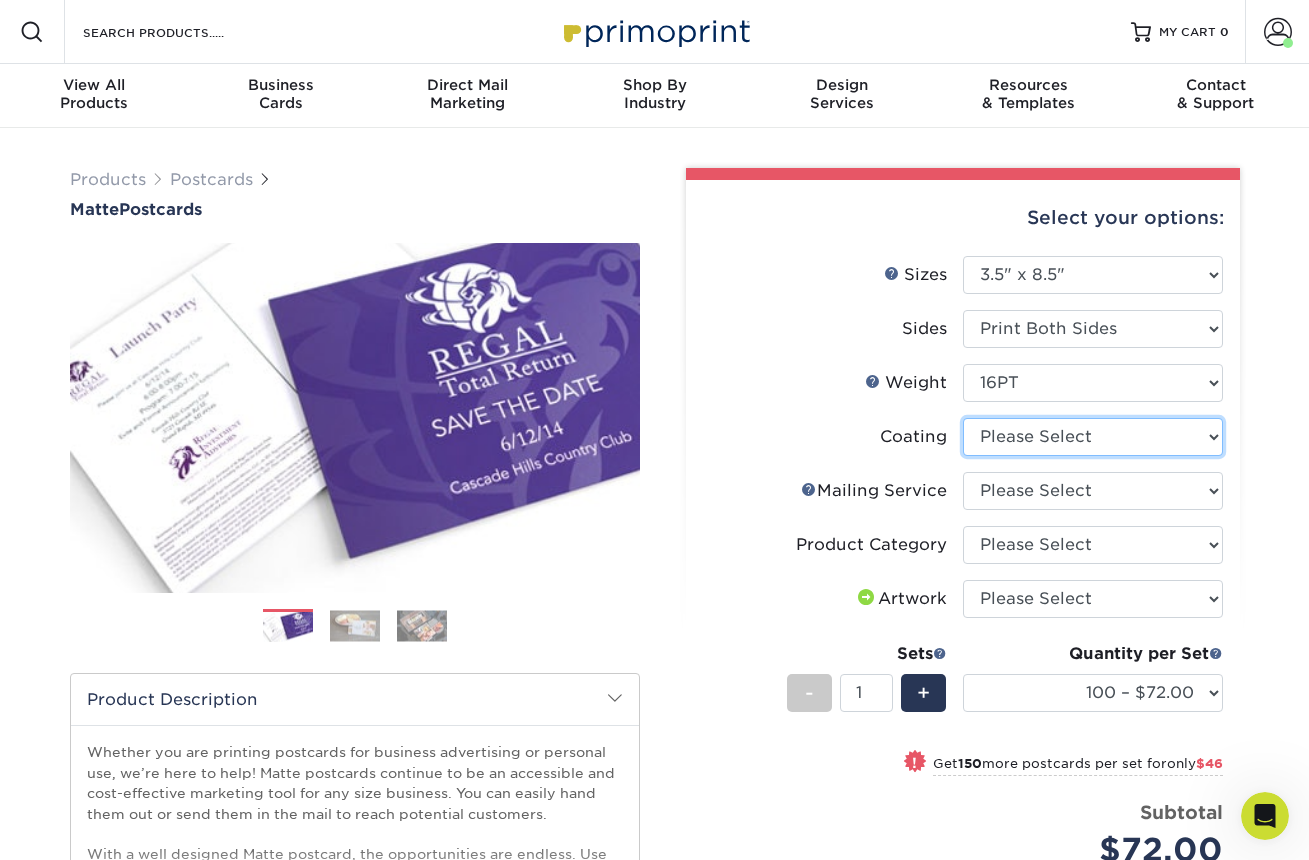 select on "121bb7b5-3b4d-429f-bd8d-bbf80e953313" 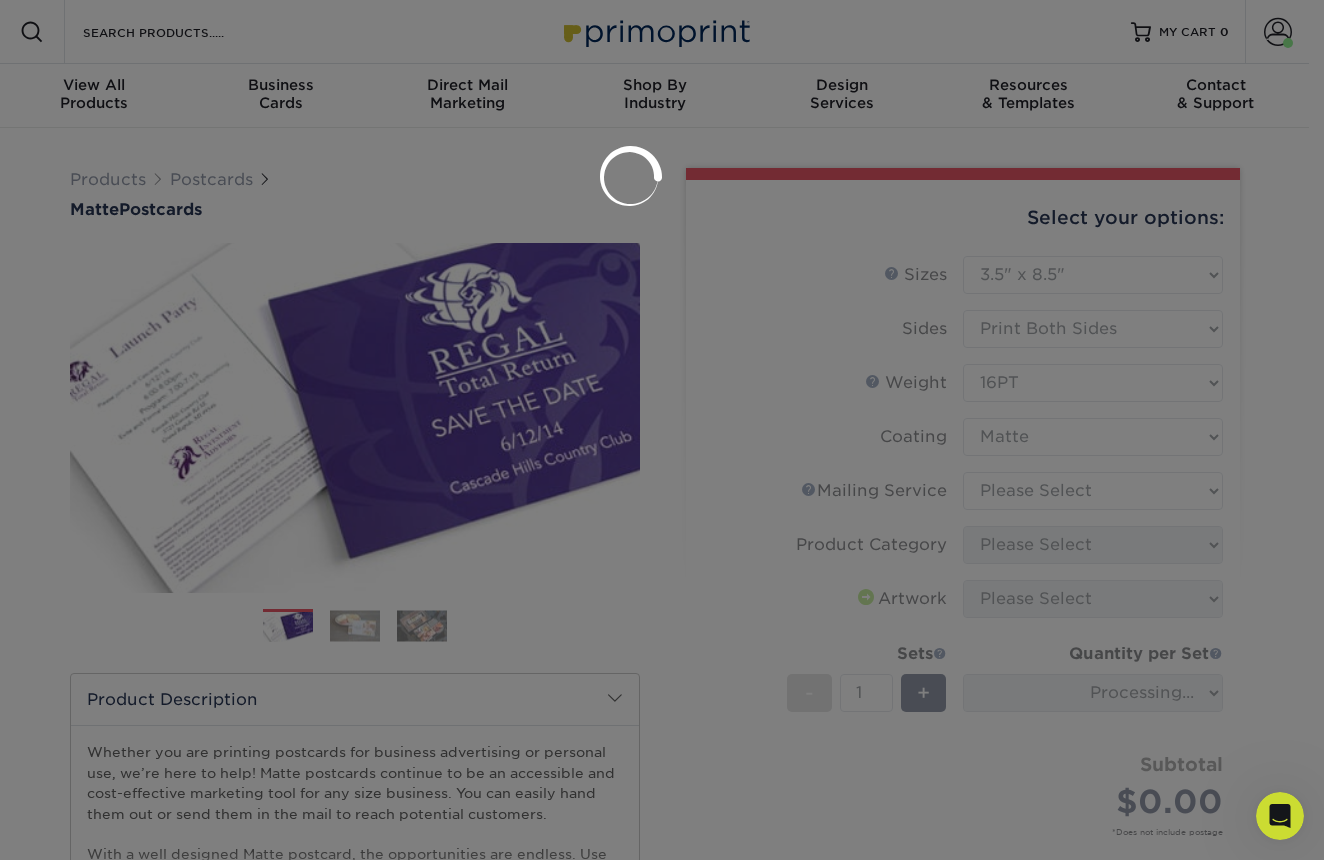 click at bounding box center (662, 430) 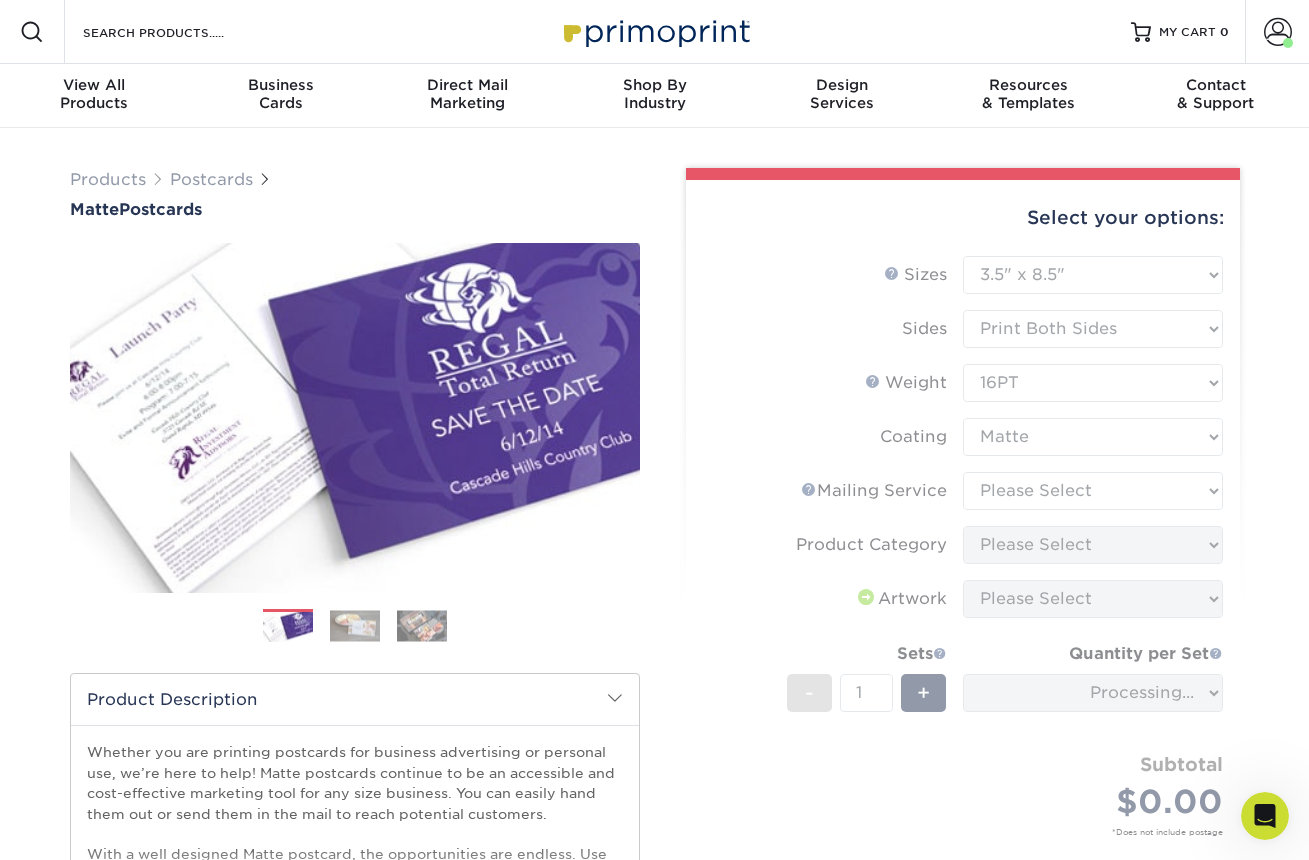 click on "Sizes Help Sizes
Please Select
1.5" x 7"
2" x 4" 2" x 6" 2" x 7" 2" x 8" 2.12" x 5.5" 2.125" x 5.5" Sides" at bounding box center (963, 569) 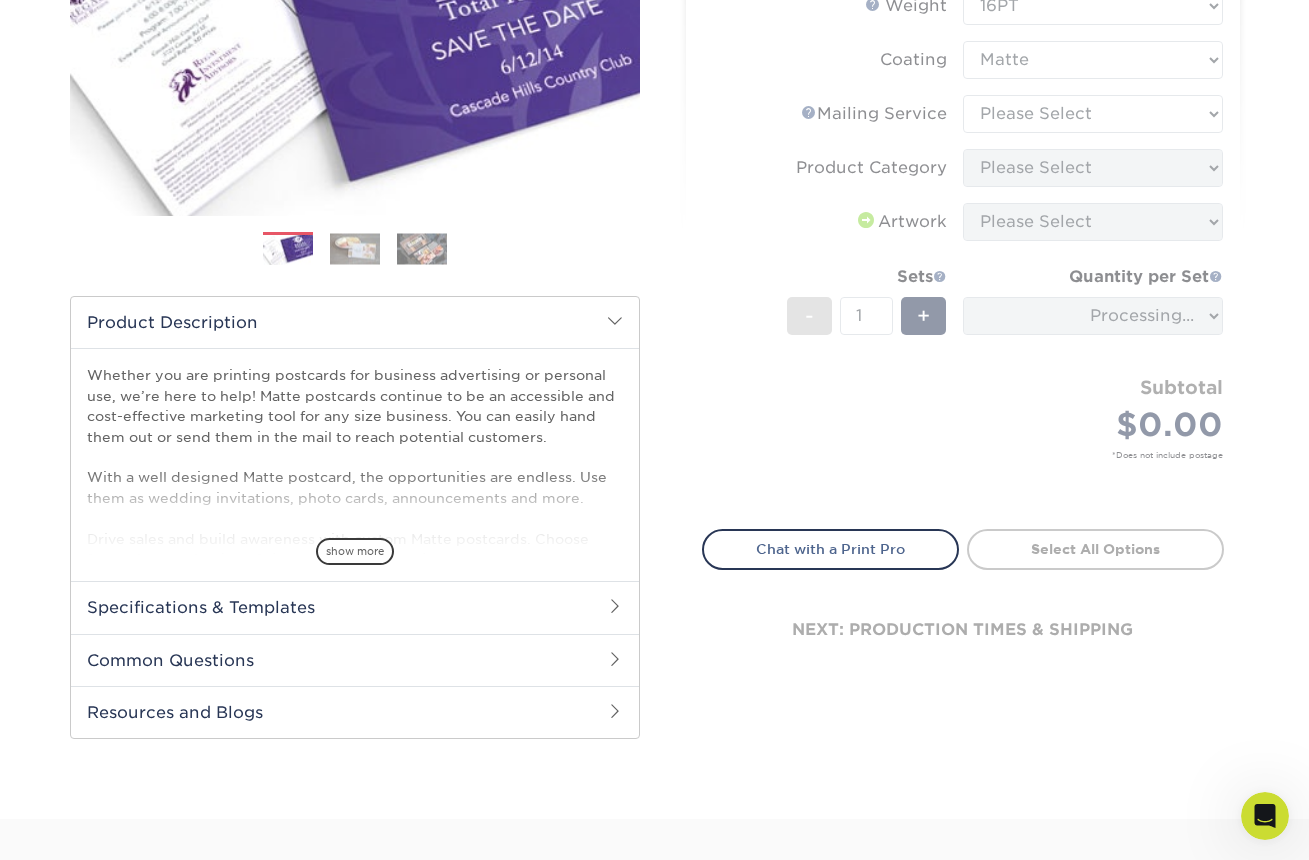 scroll, scrollTop: 0, scrollLeft: 0, axis: both 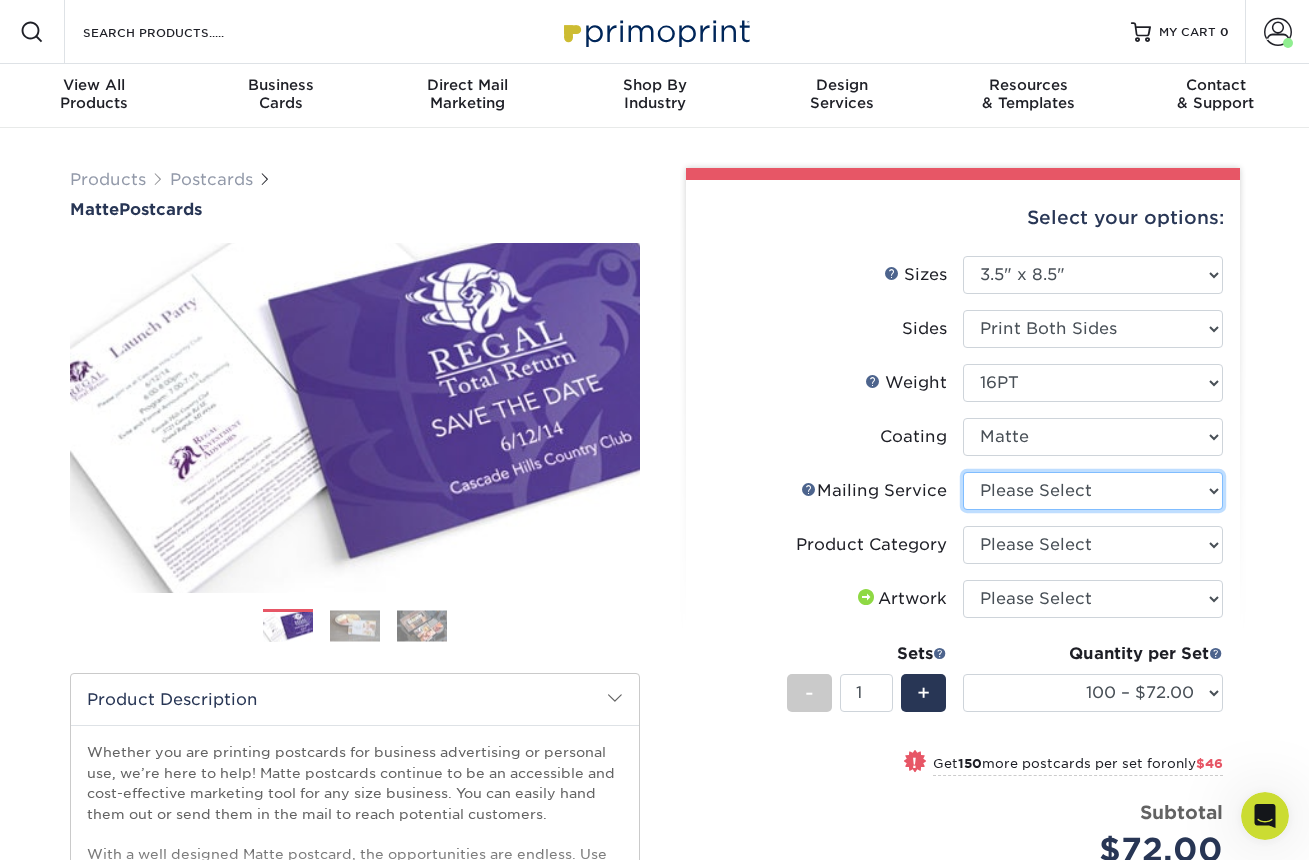 select on "3e5e9bdd-d78a-4c28-a41d-fe1407925ca6" 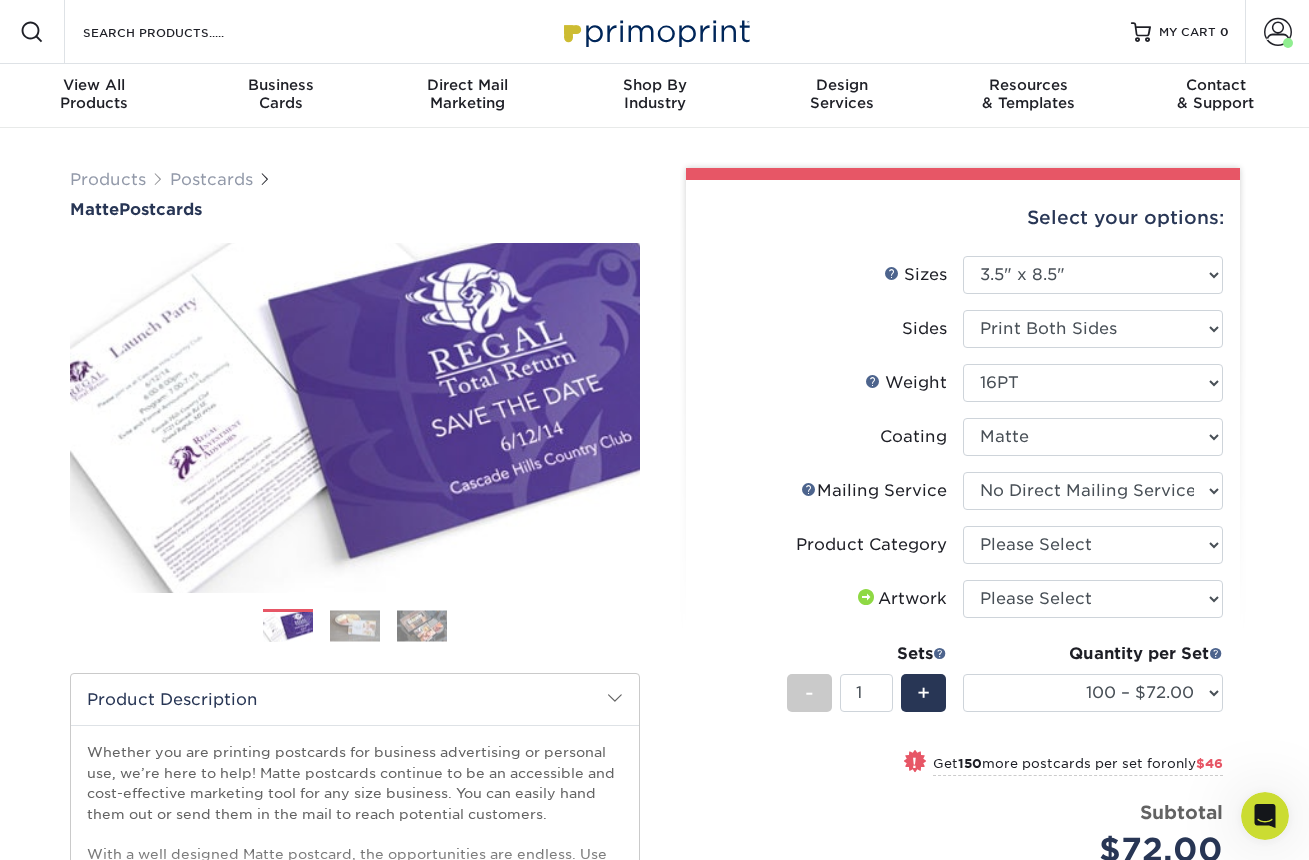 click on "Product Category
Please Select Postcards" at bounding box center (963, 553) 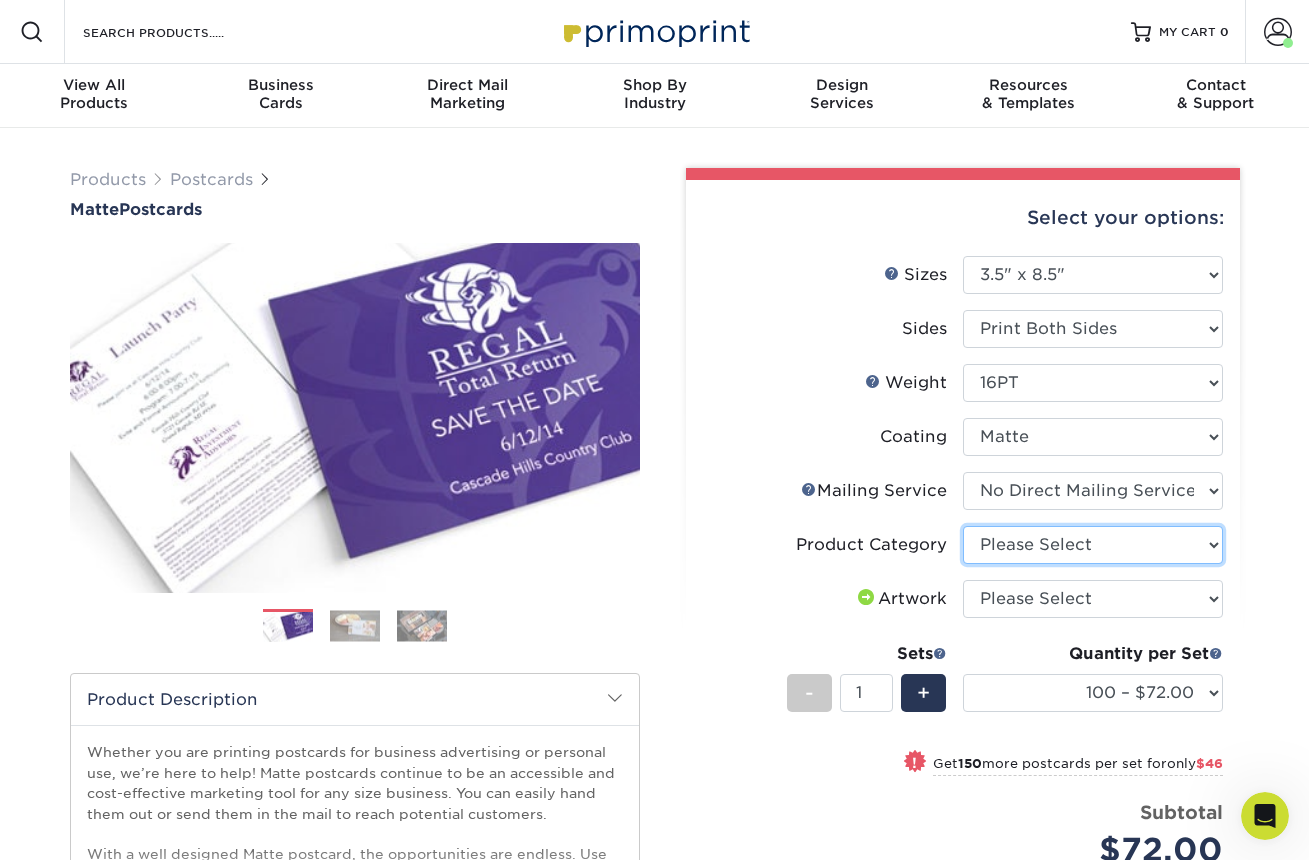 select on "9b7272e0-d6c8-4c3c-8e97-d3a1bcdab858" 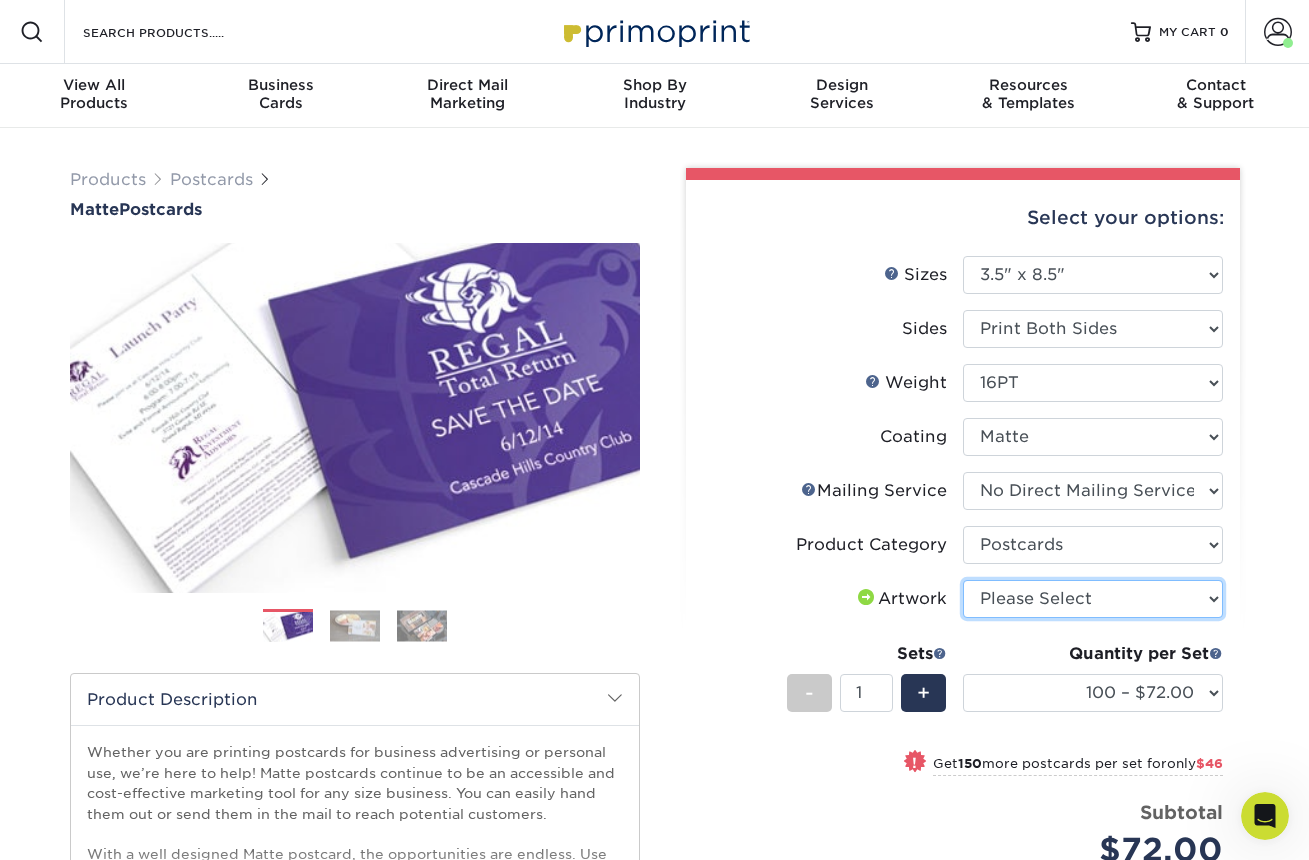 select on "upload" 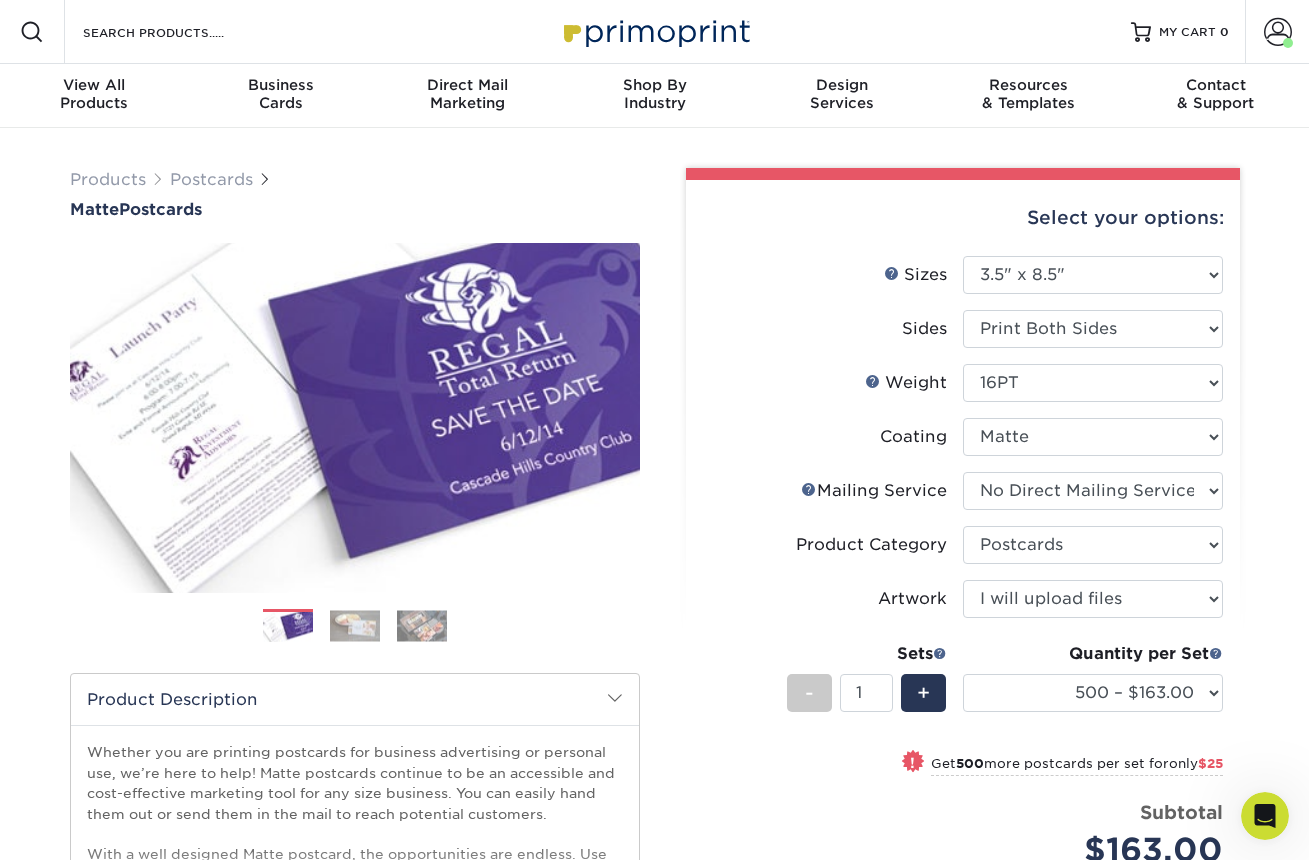 click on "!
Get  500  more postcards per set for  only  $25" at bounding box center [963, 775] 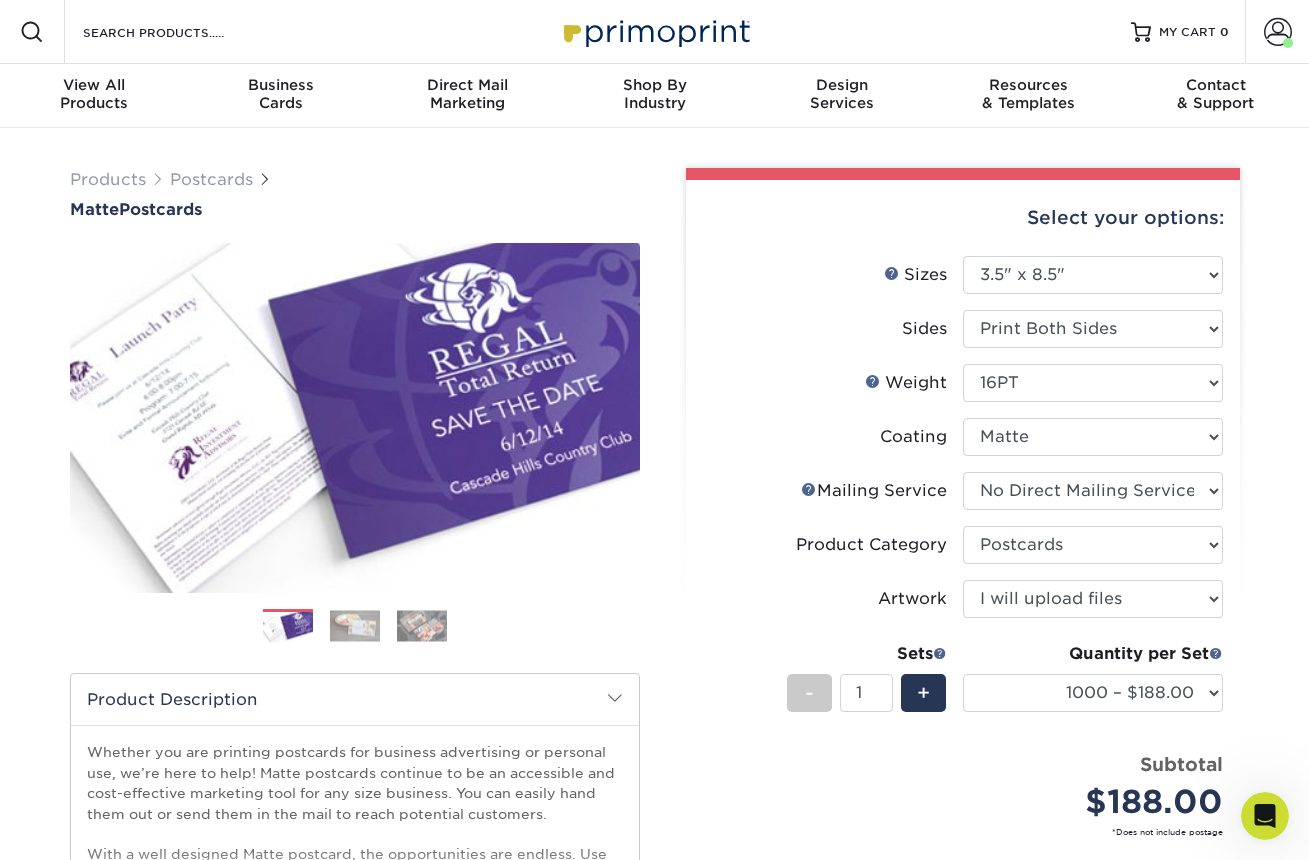 click on "Quantity per Set
100 – $72.00 250 – $118.00 500 – $163.00 1000 – $188.00 2500 – $311.00 5000 – $486.00 10000 – $932.00 15000 – $1376.00 20000 – $1818.00 25000 – $2257.00 30000 – $2695.00 35000 – $3129.00 40000 – $3562.00 45000 – $3993.00 50000 – $4421.00 55000 – $4846.00 60000 – $5270.00 65000 – $5691.00 70000 – $6110.00 75000 – $6527.00 80000 – $6942.00 85000 – $7354.00 90000 – $7764.00 95000 – $8172.00 100000 – $8577.00
(Price includes envelopes)" at bounding box center (1093, 688) 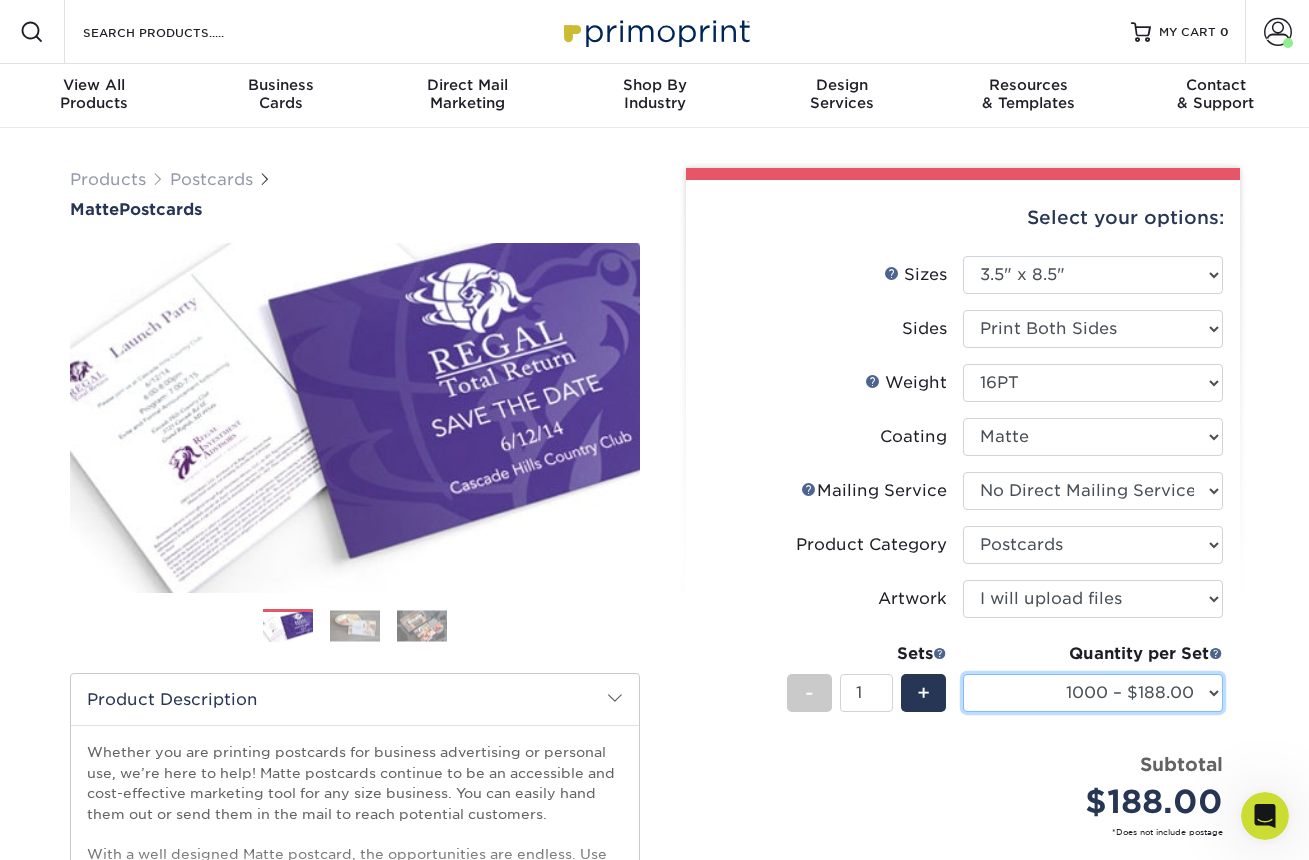select on "500 – $163.00" 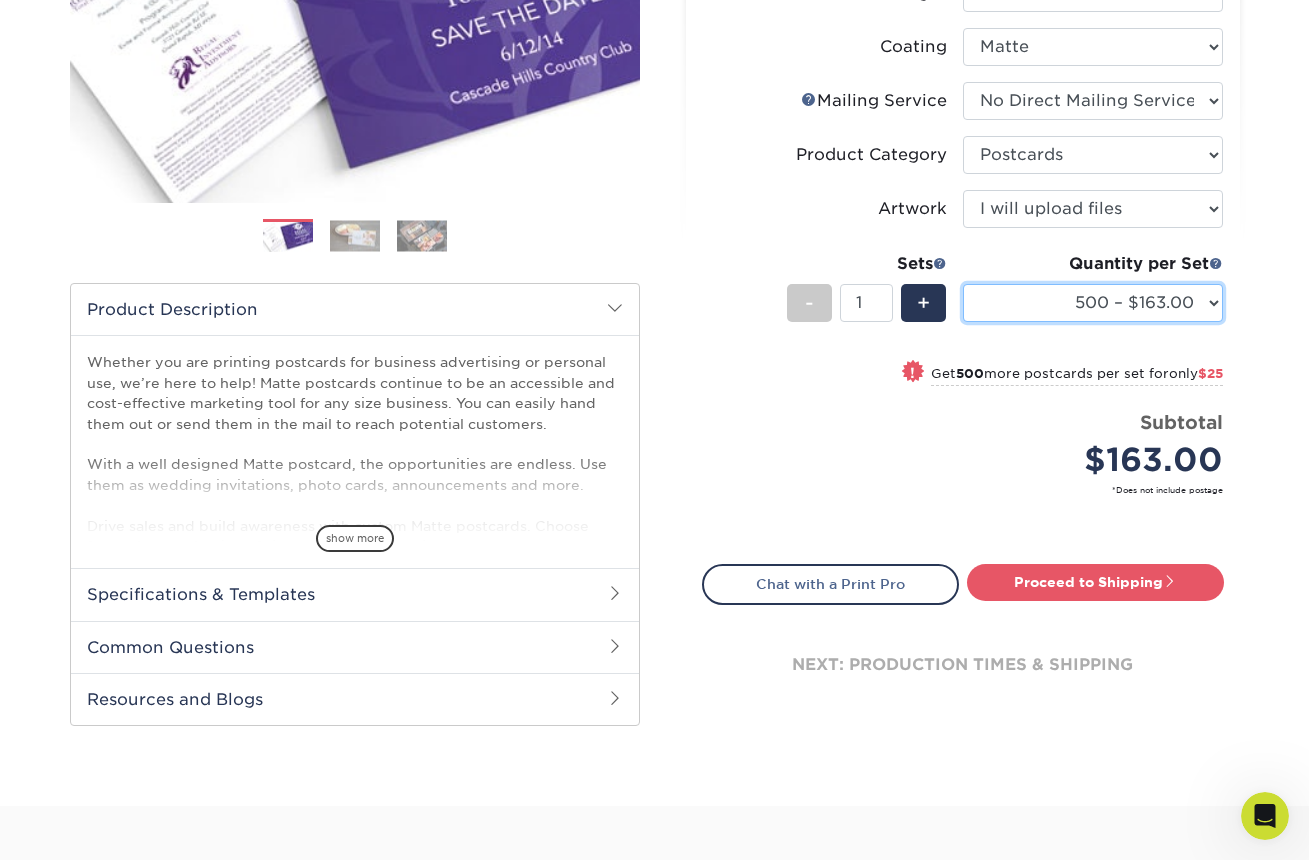 scroll, scrollTop: 492, scrollLeft: 0, axis: vertical 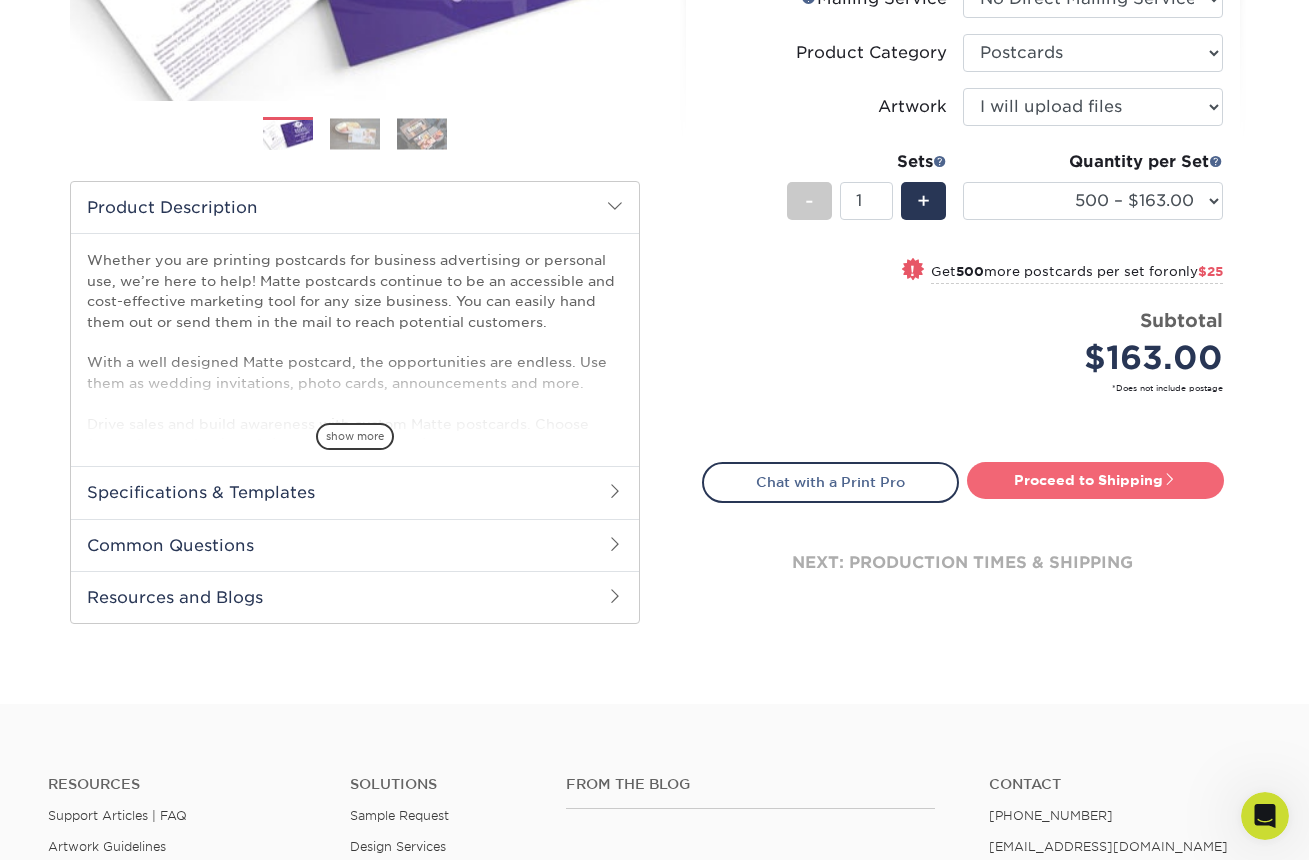 click on "Proceed to Shipping" at bounding box center (1095, 480) 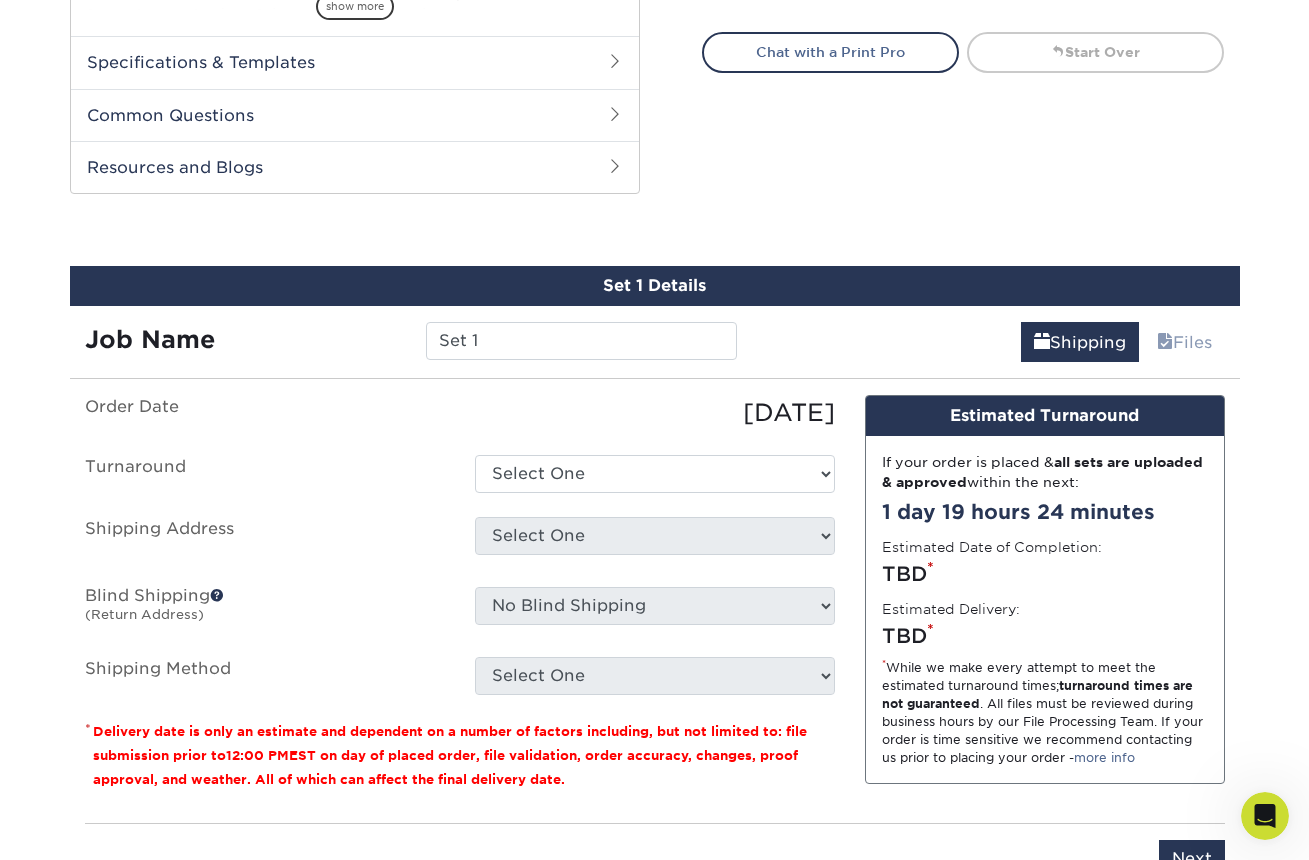 scroll, scrollTop: 1021, scrollLeft: 0, axis: vertical 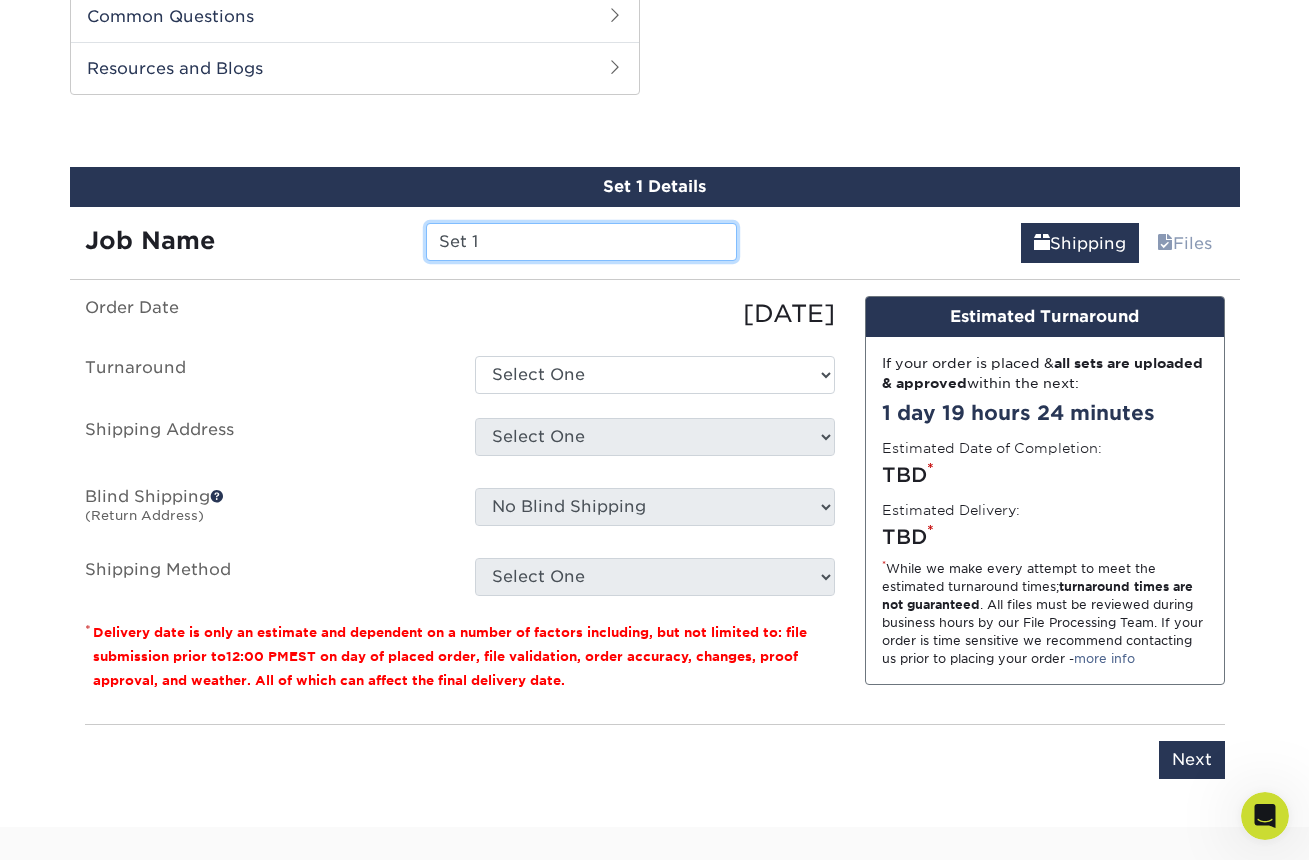 drag, startPoint x: 507, startPoint y: 245, endPoint x: 400, endPoint y: 226, distance: 108.67382 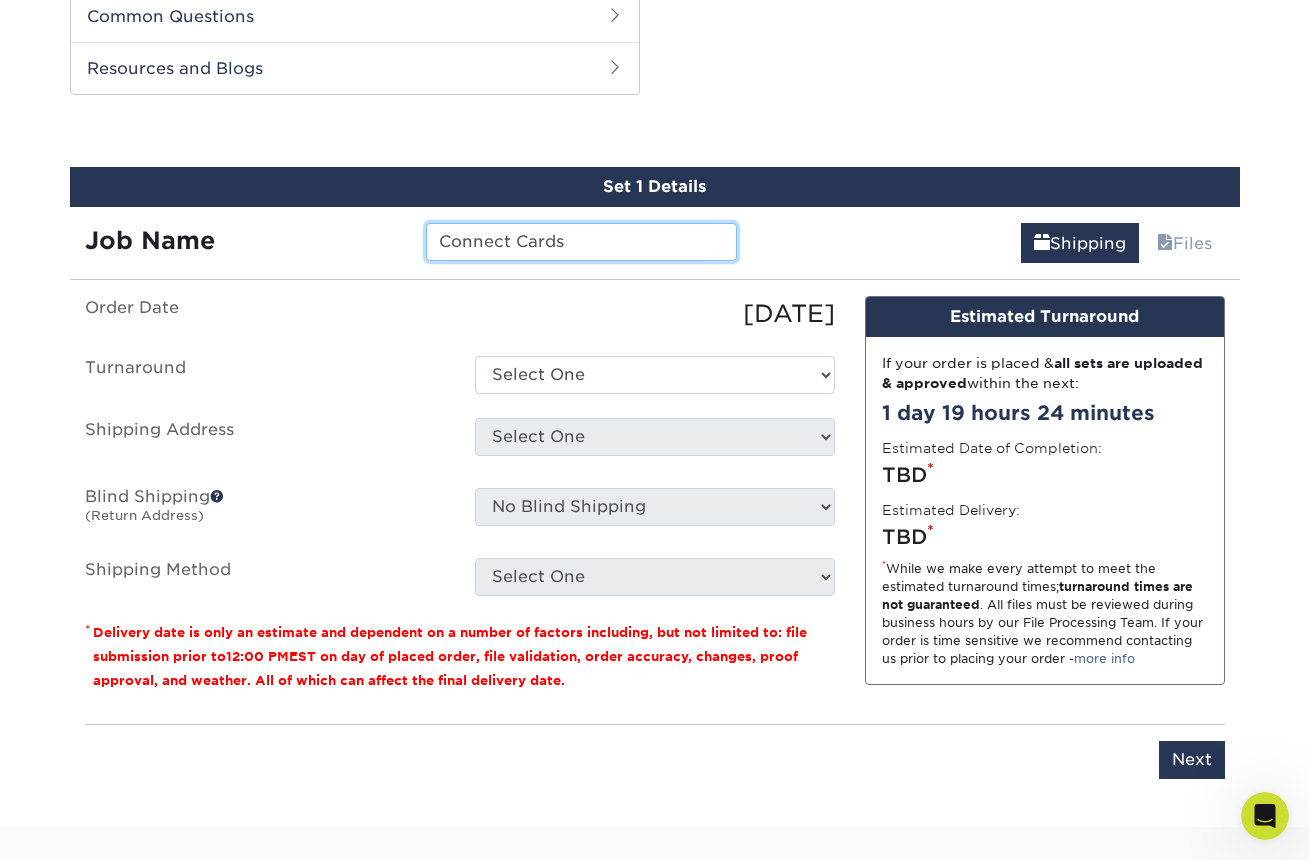 type on "Connect Cards" 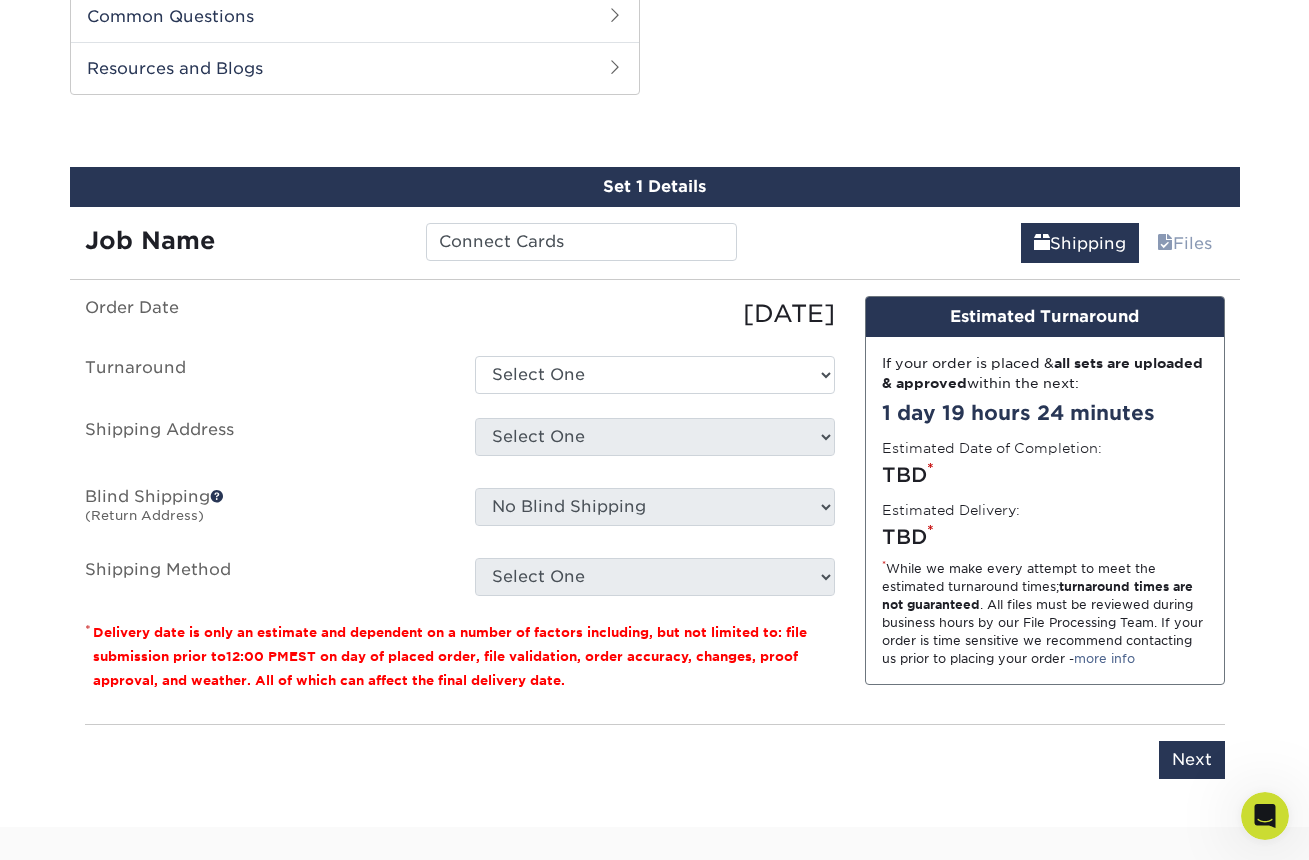 click on "Order Date
07/12/2025
Turnaround
Select One 2-4 Business Days 2 Day Next Business Day
Shipping Address
Select One
Pastor's Home
+ Add New Address
Blind Shipping  (Return Address)
No Blind Shipping
Pastor's Home
+ Add New Address
Shipping Method
Select One" at bounding box center (460, 446) 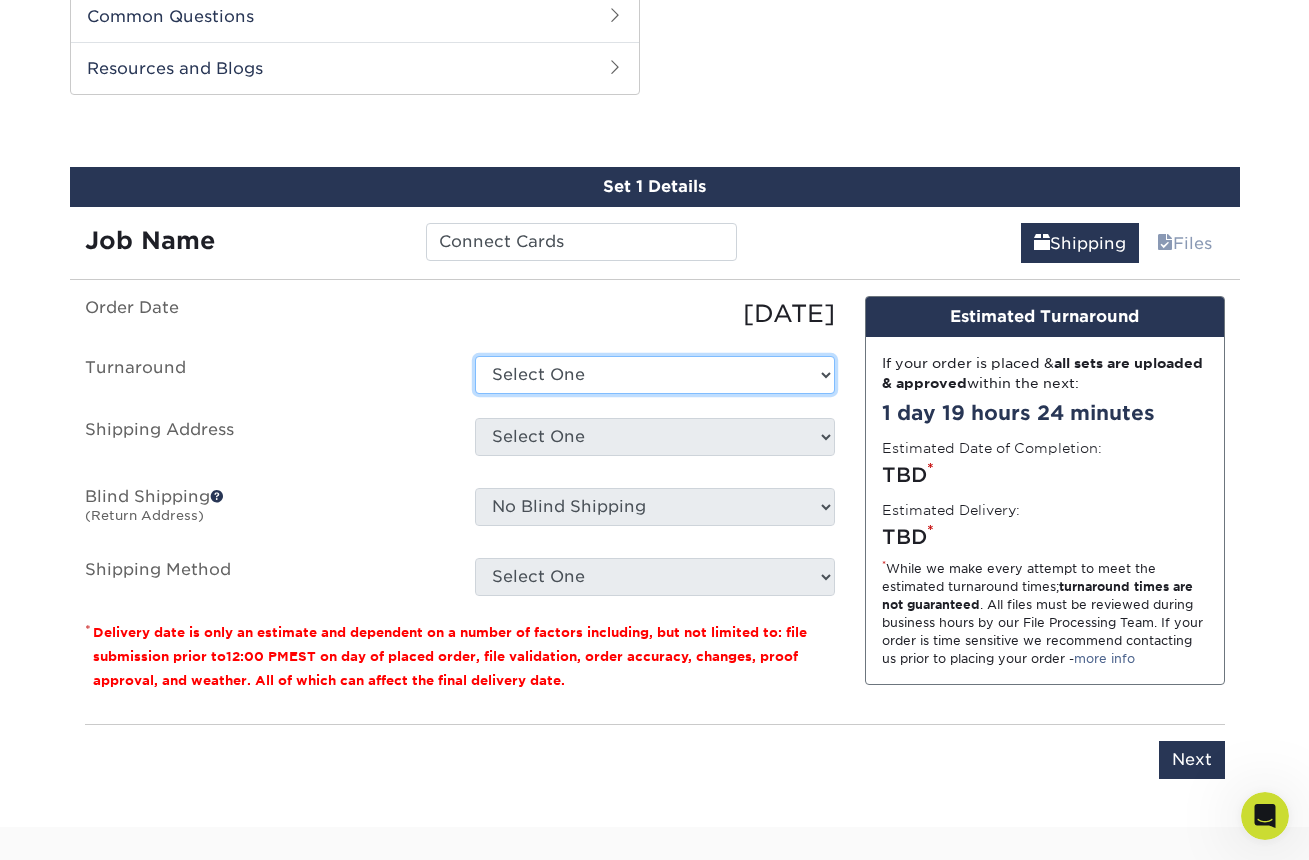 select on "354e4d2f-1e8f-4ac9-a590-cc56f632d90b" 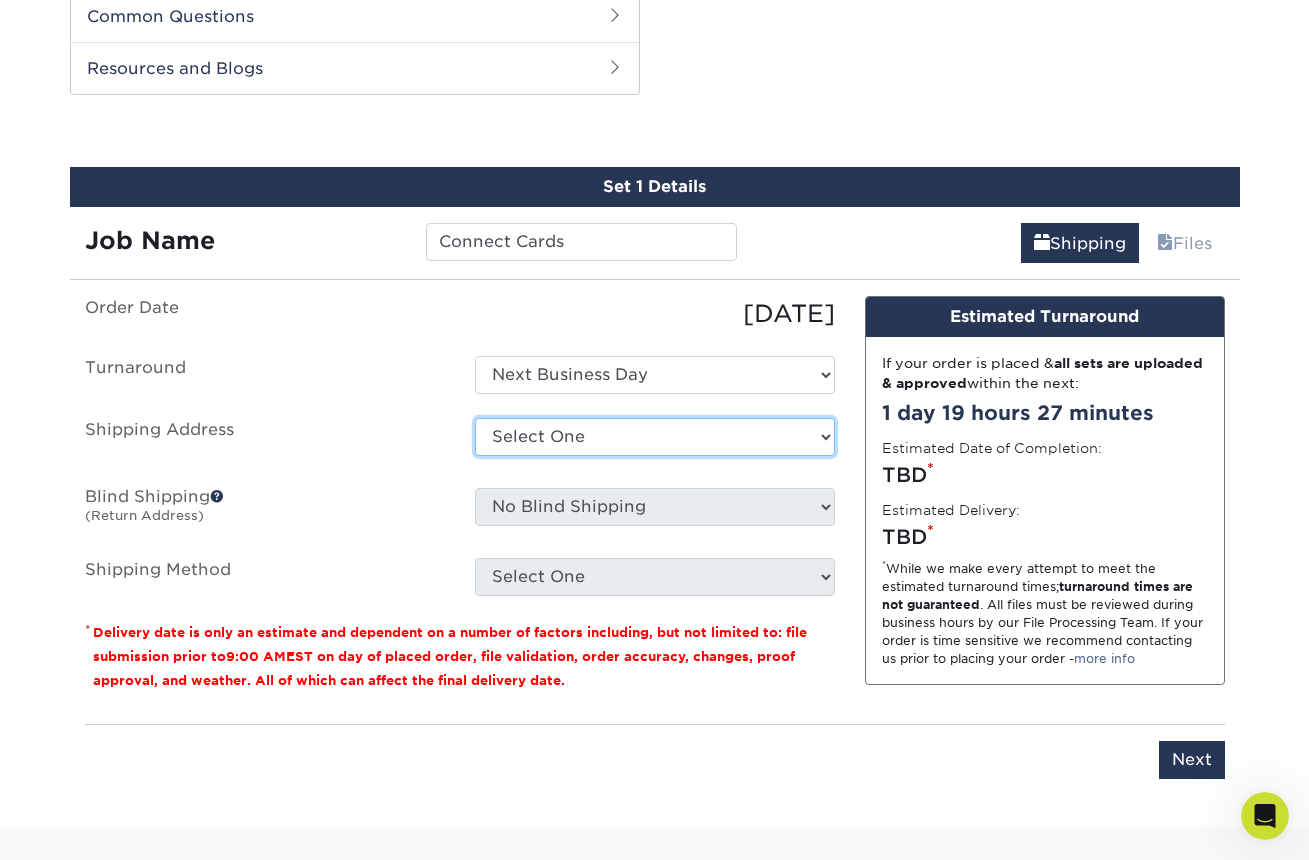 select on "262181" 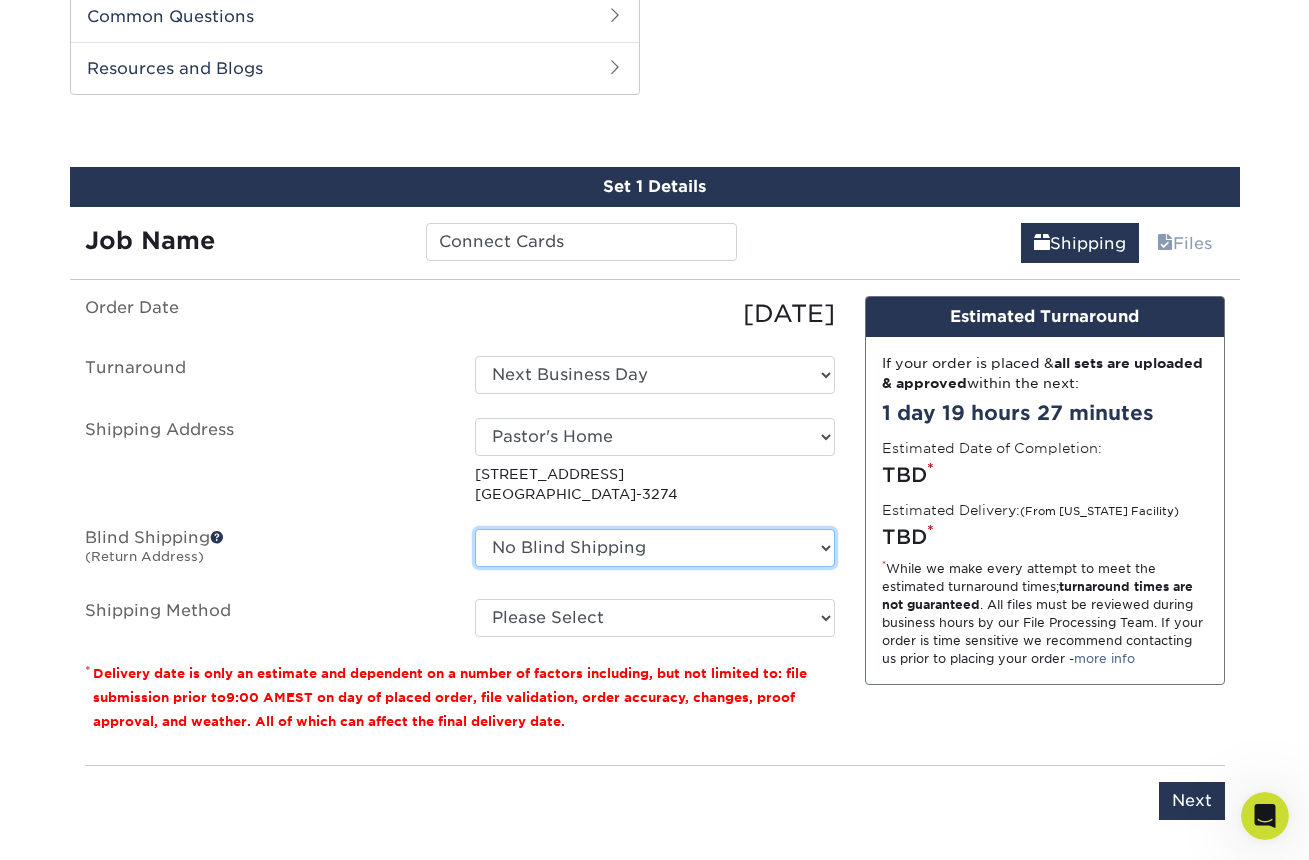 select on "262181" 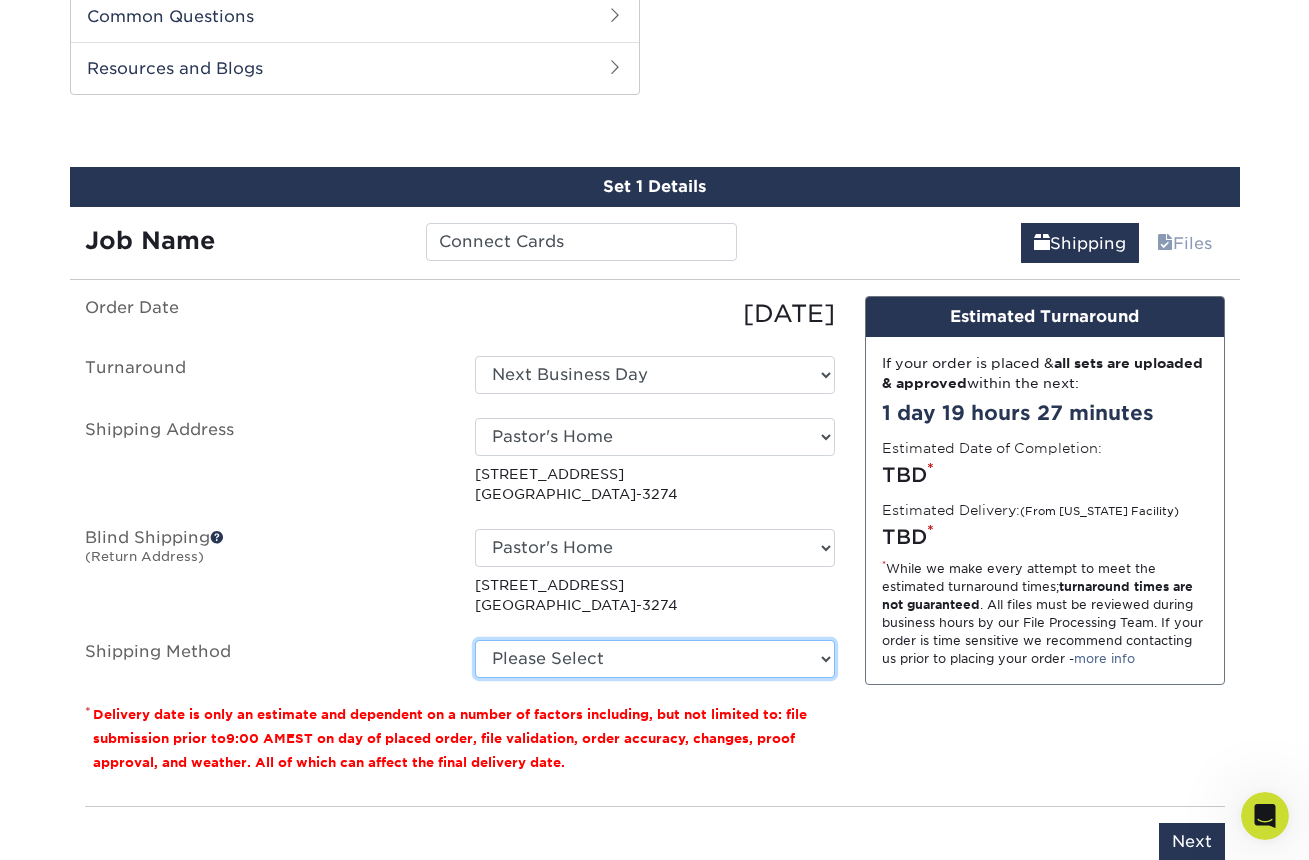 select on "03" 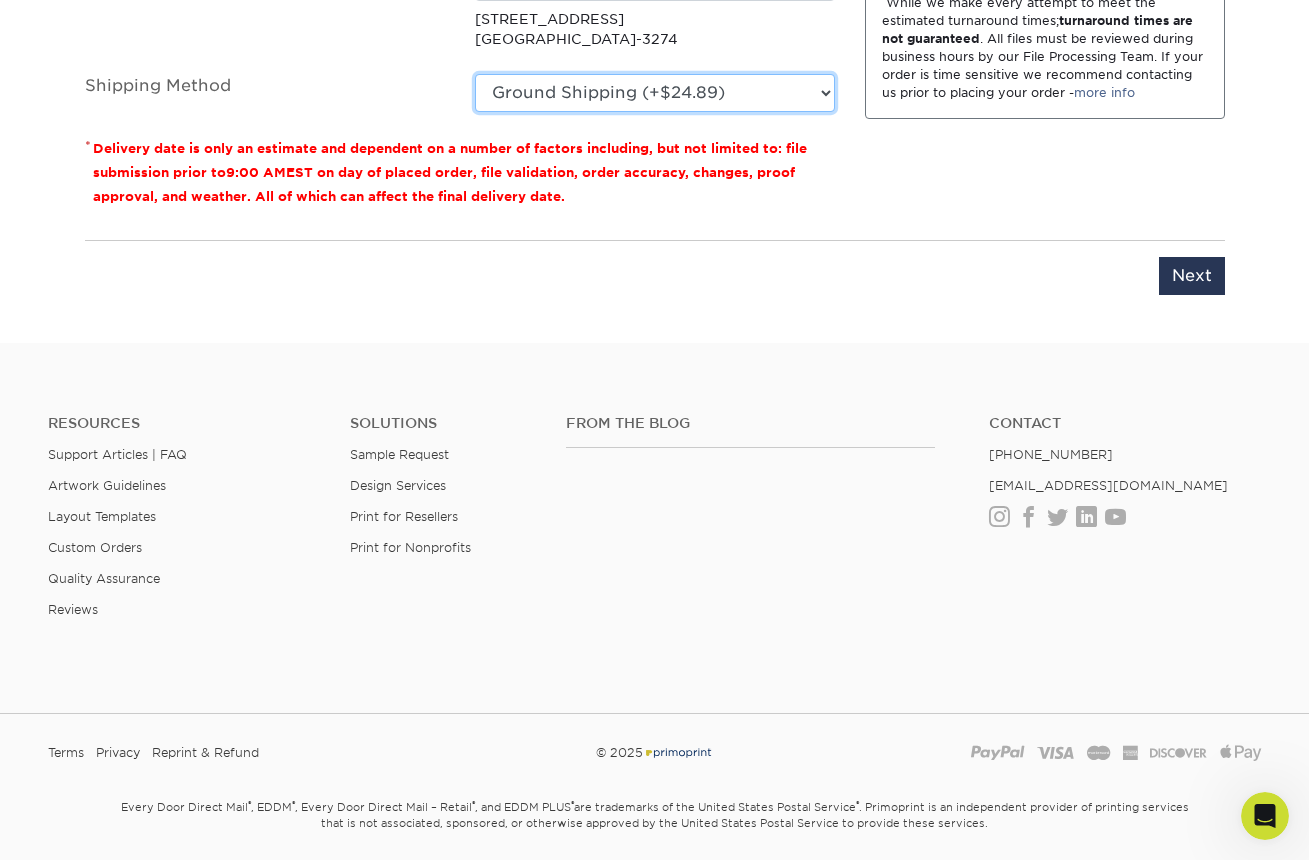 scroll, scrollTop: 1588, scrollLeft: 0, axis: vertical 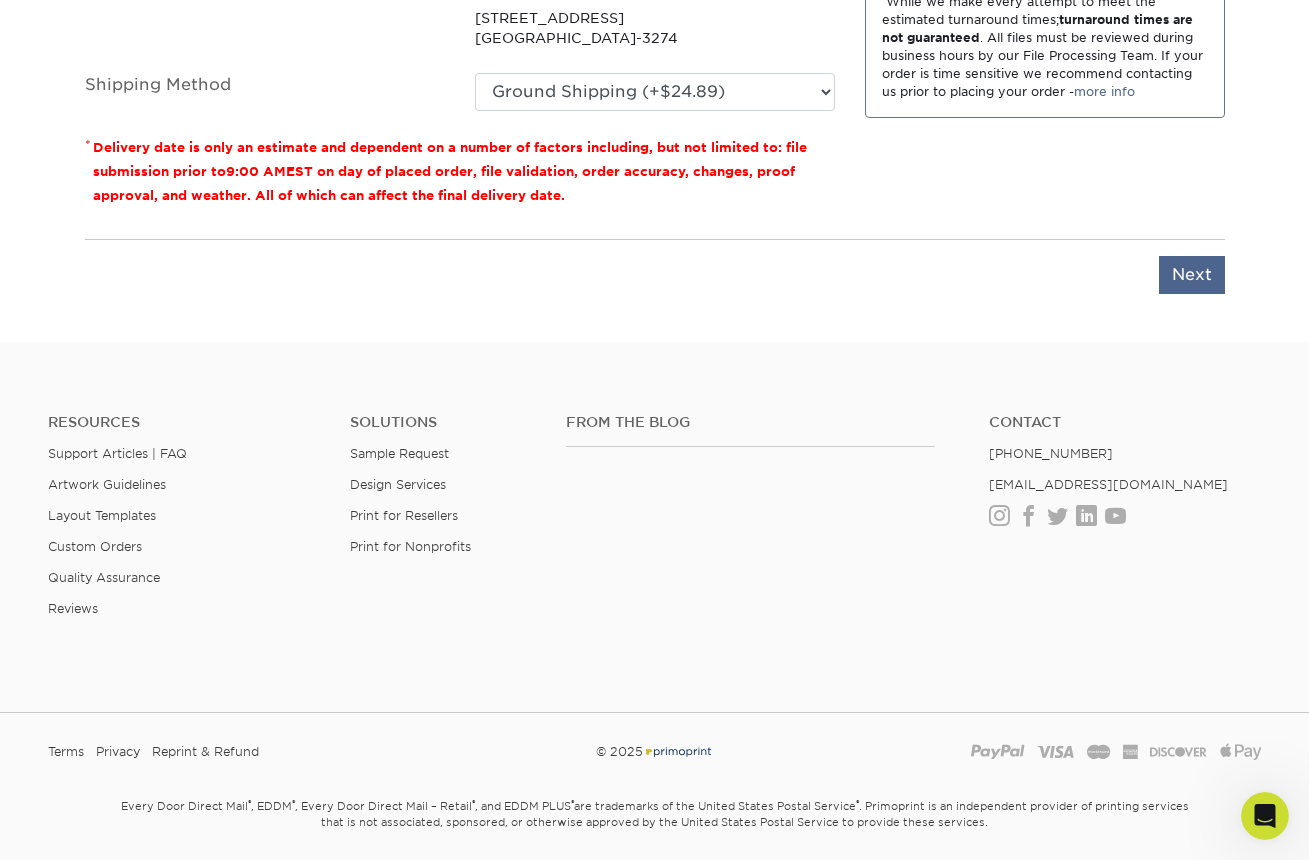 click on "Next" at bounding box center (1192, 275) 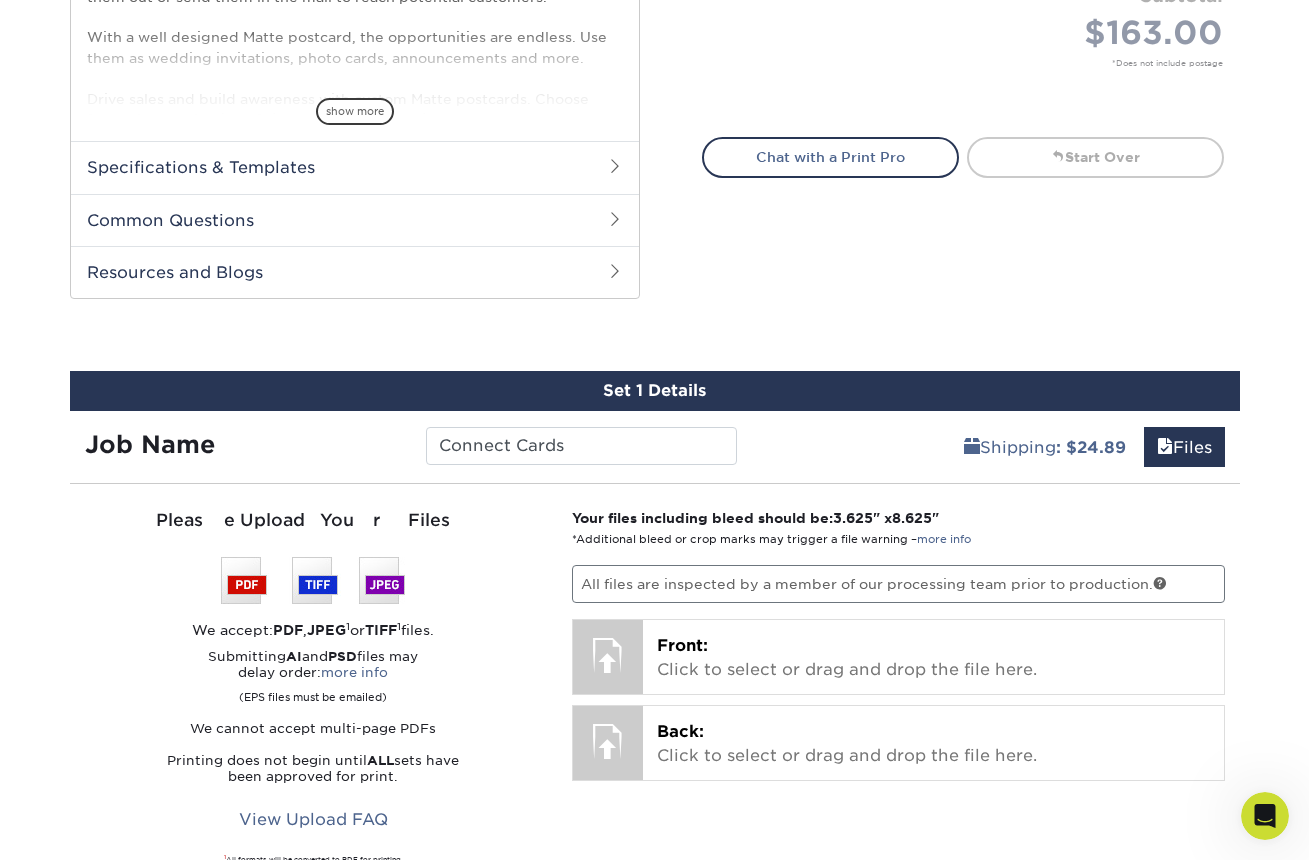 scroll, scrollTop: 918, scrollLeft: 0, axis: vertical 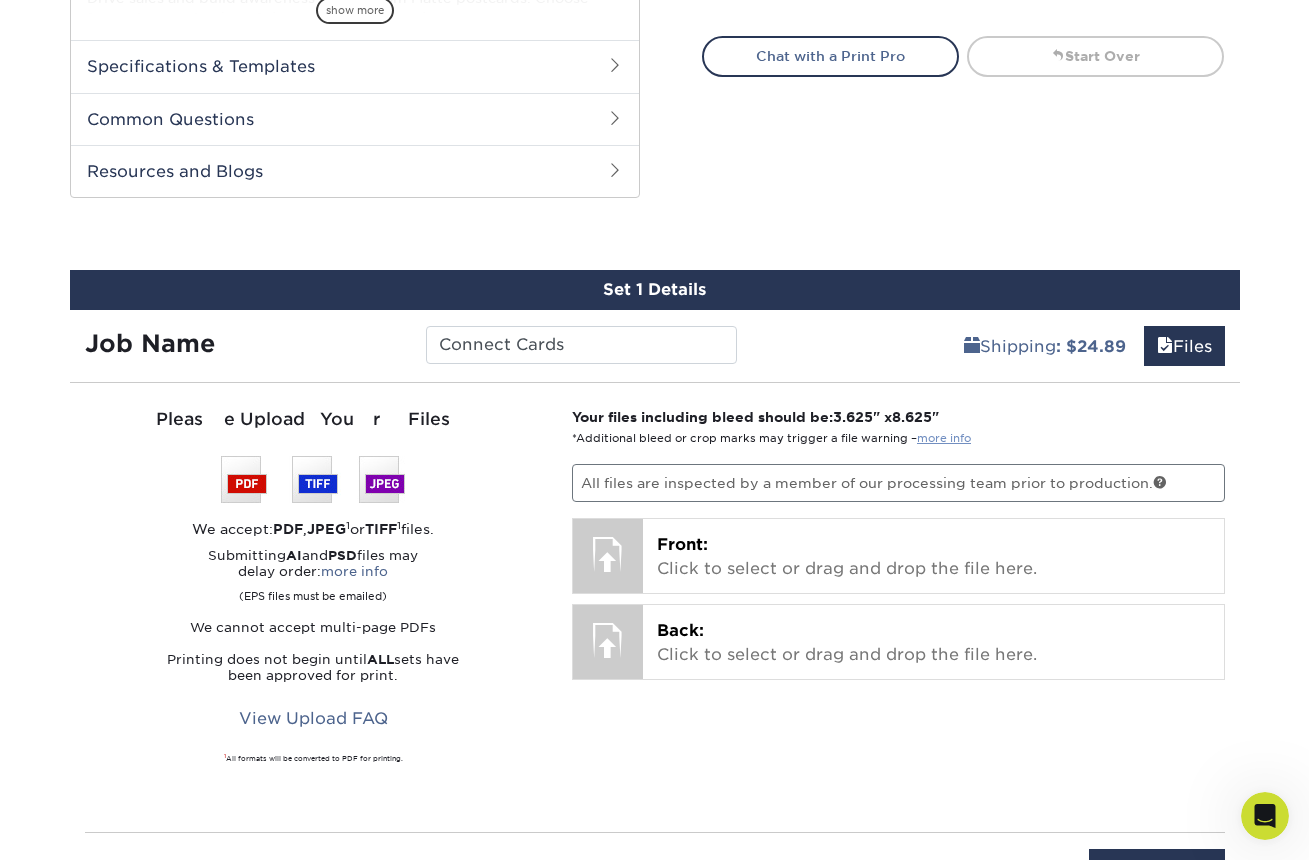 click on "more info" at bounding box center [944, 438] 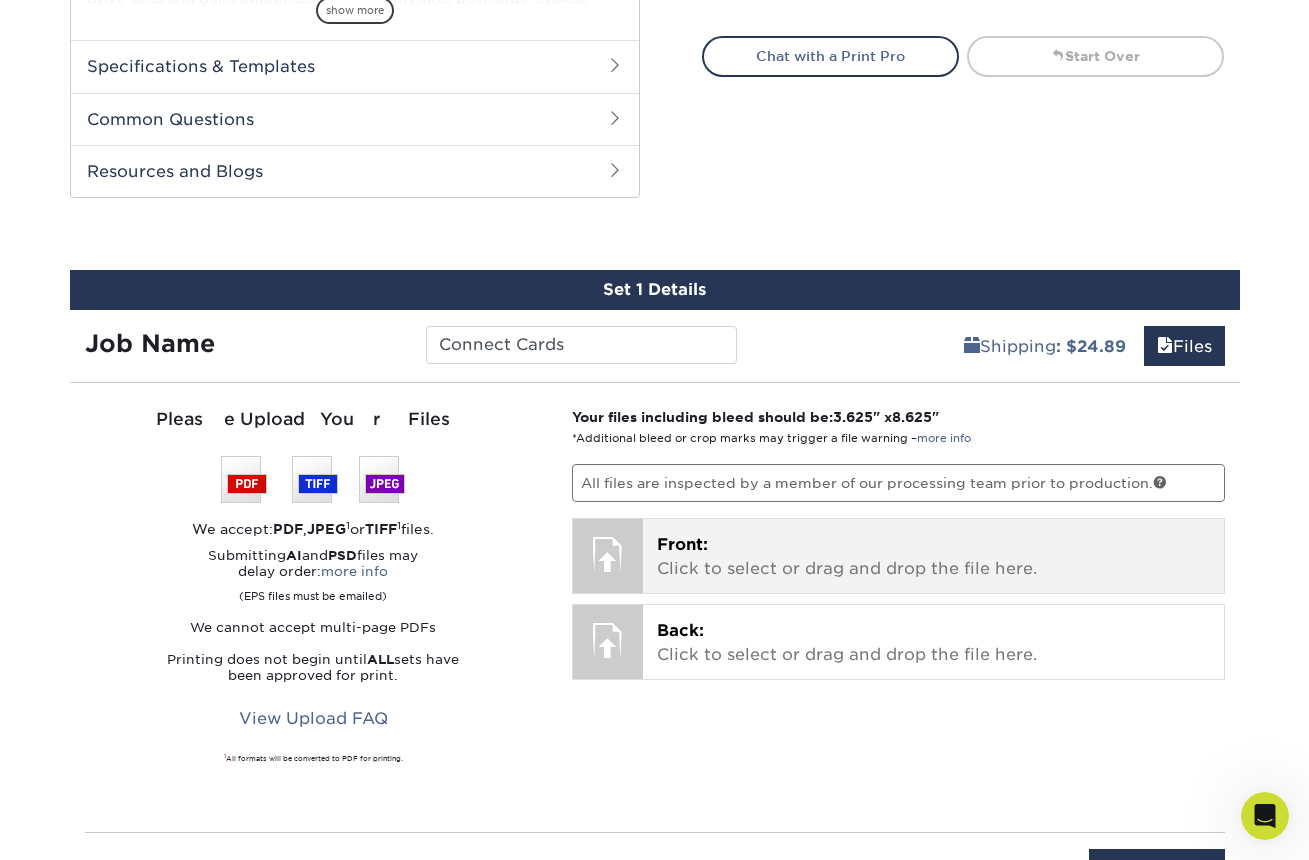 click at bounding box center (608, 554) 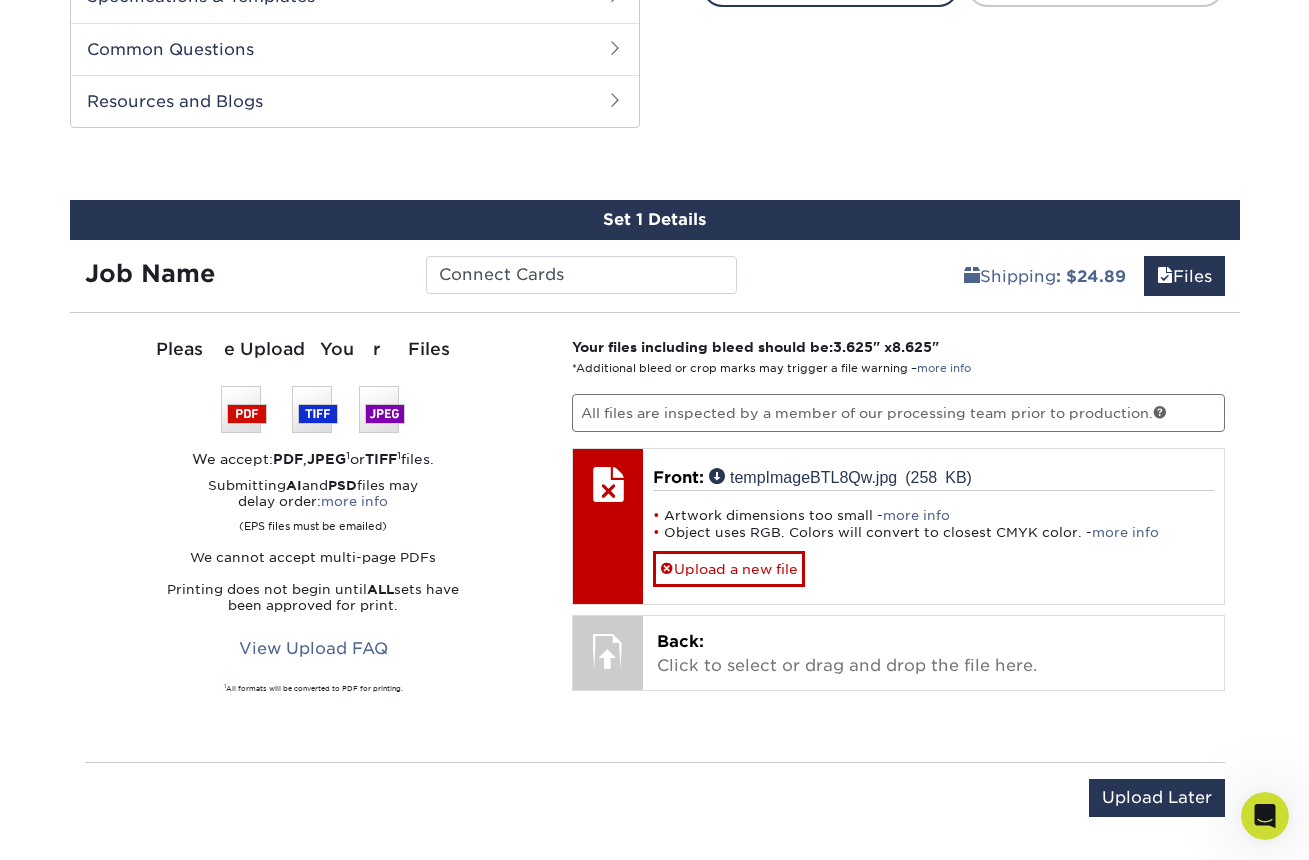 scroll, scrollTop: 1022, scrollLeft: 0, axis: vertical 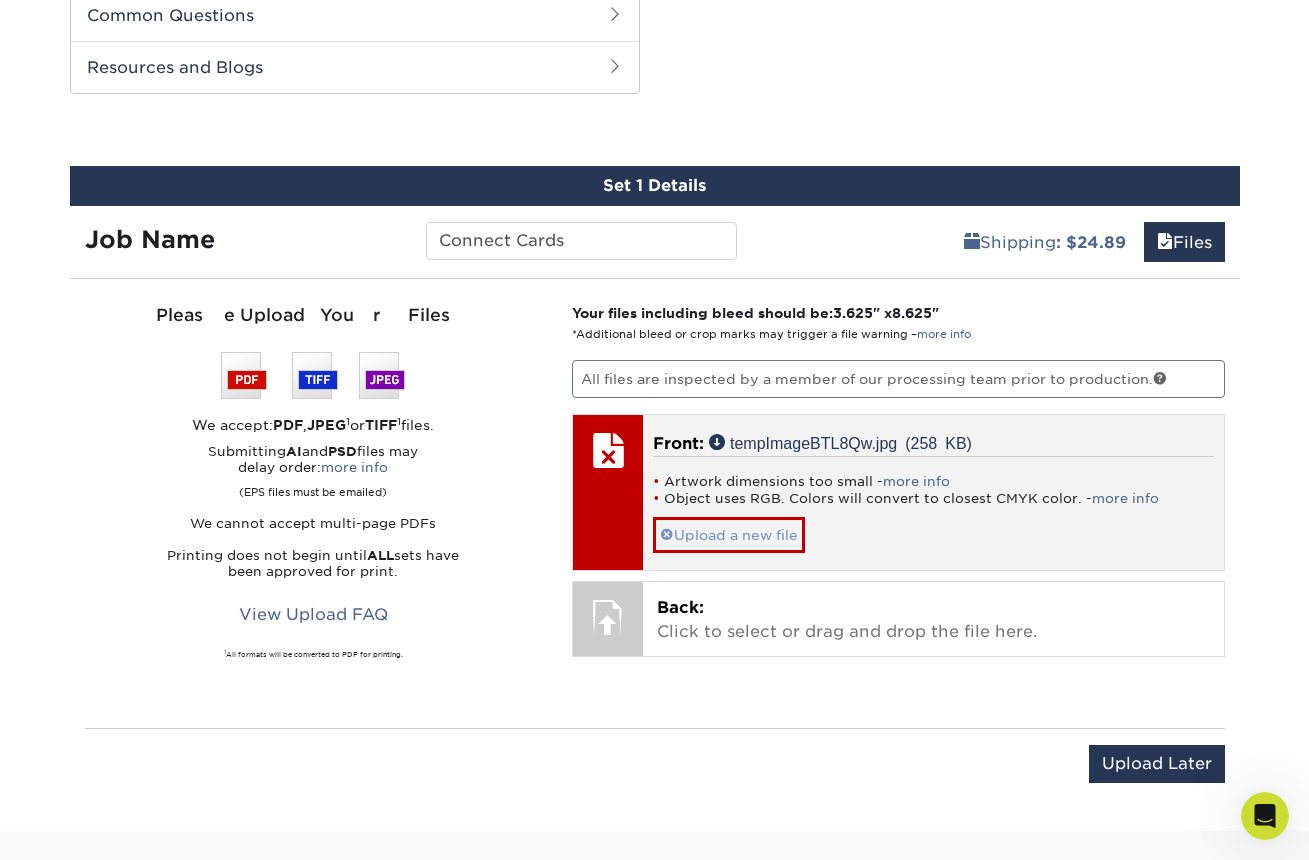 click on "Upload a new file" at bounding box center (729, 534) 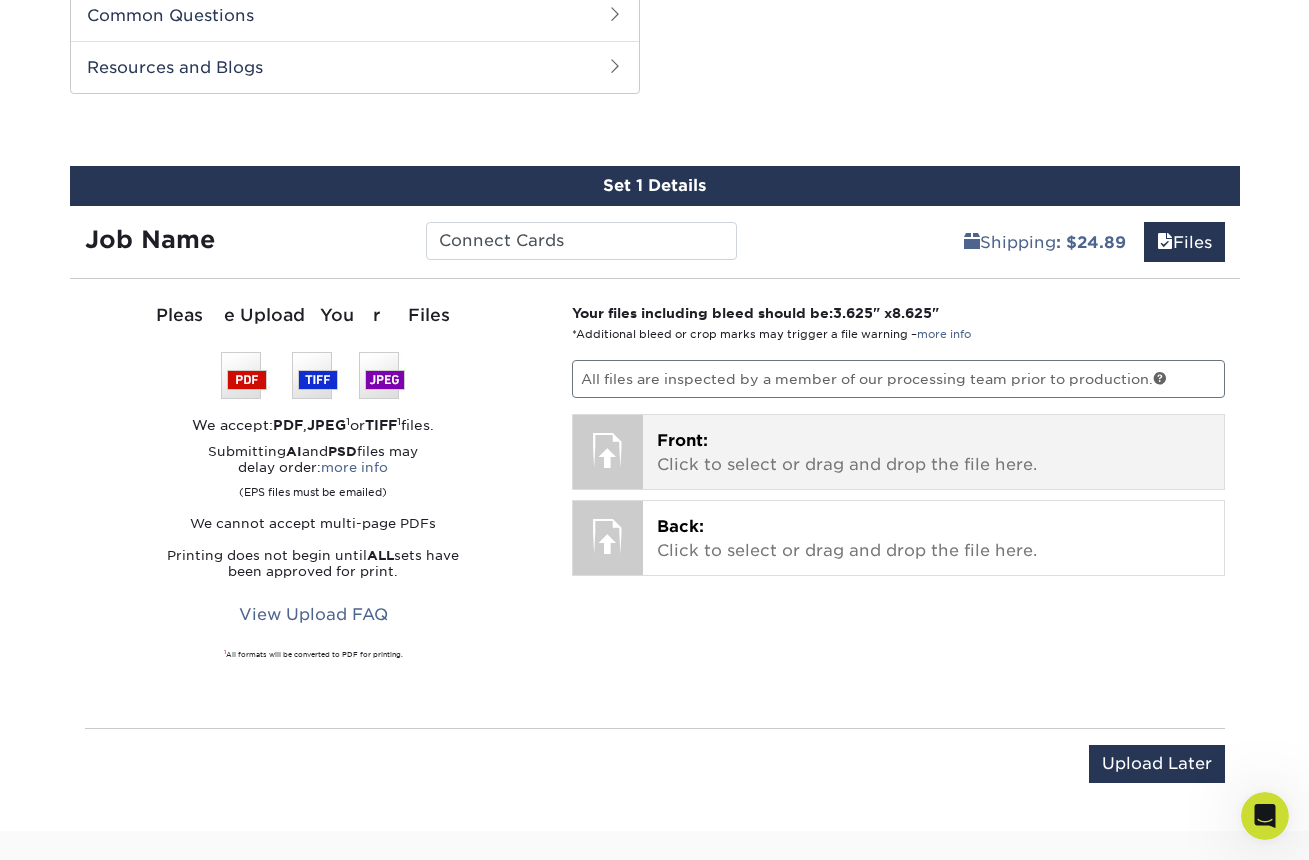 click on "Front: Click to select or drag and drop the file here." at bounding box center (933, 453) 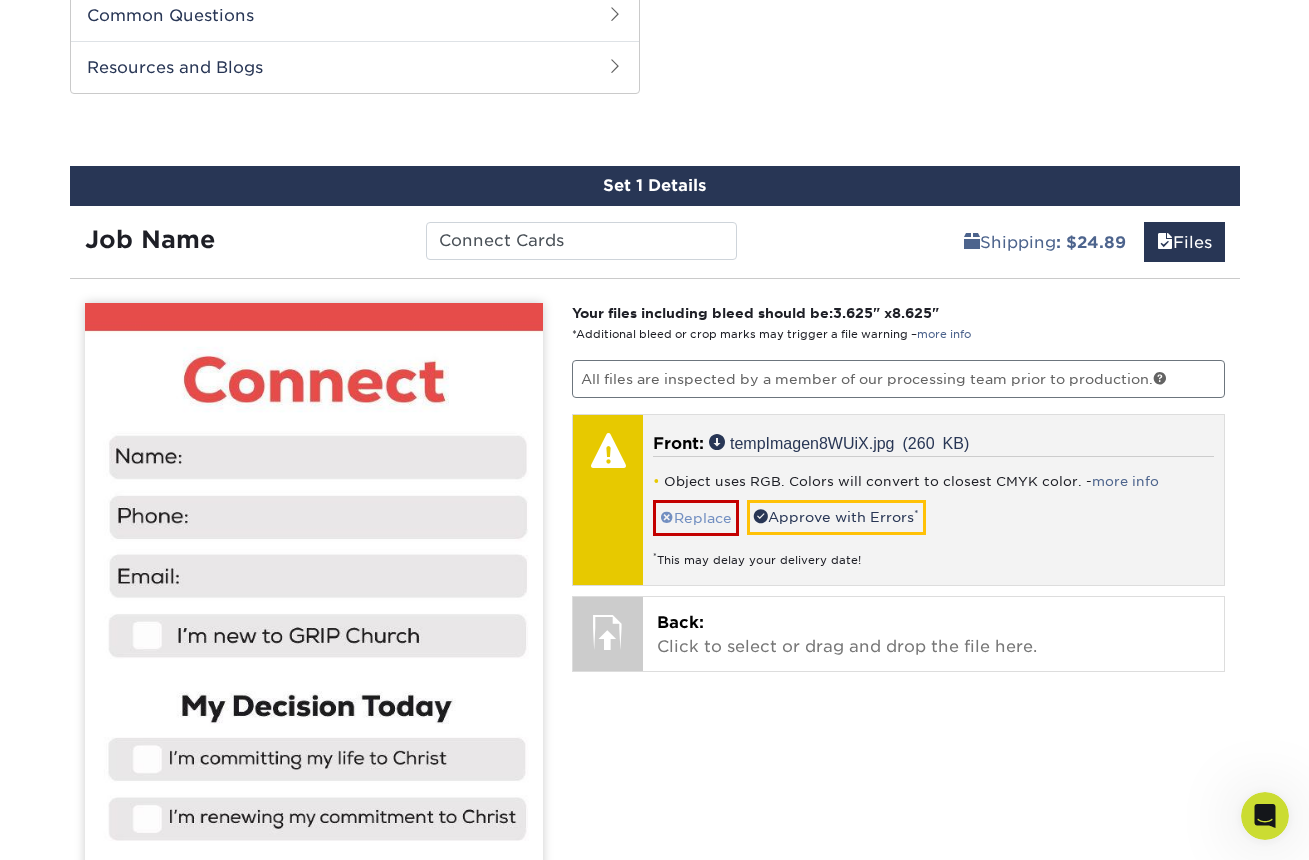 click on "Replace" at bounding box center (696, 517) 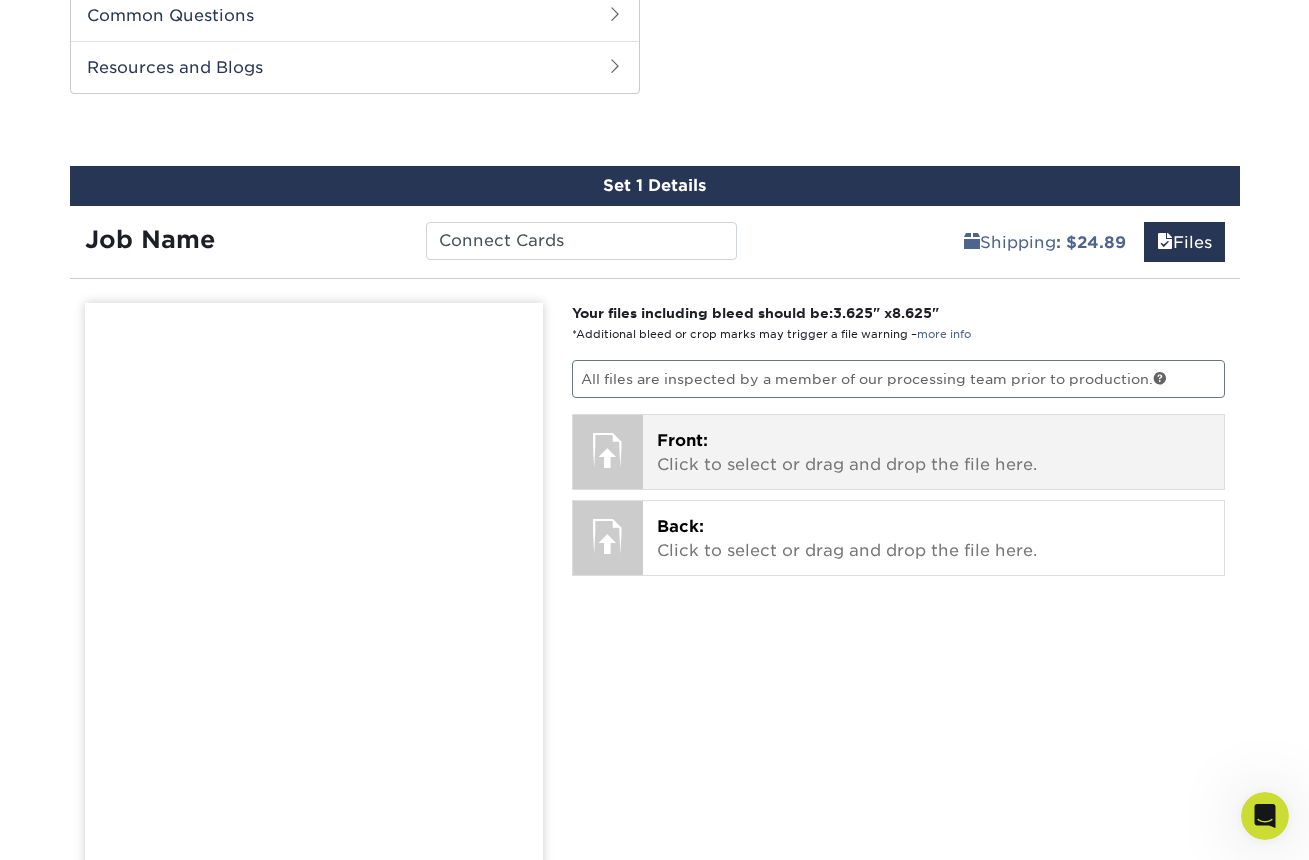 click on "Front:" at bounding box center [682, 440] 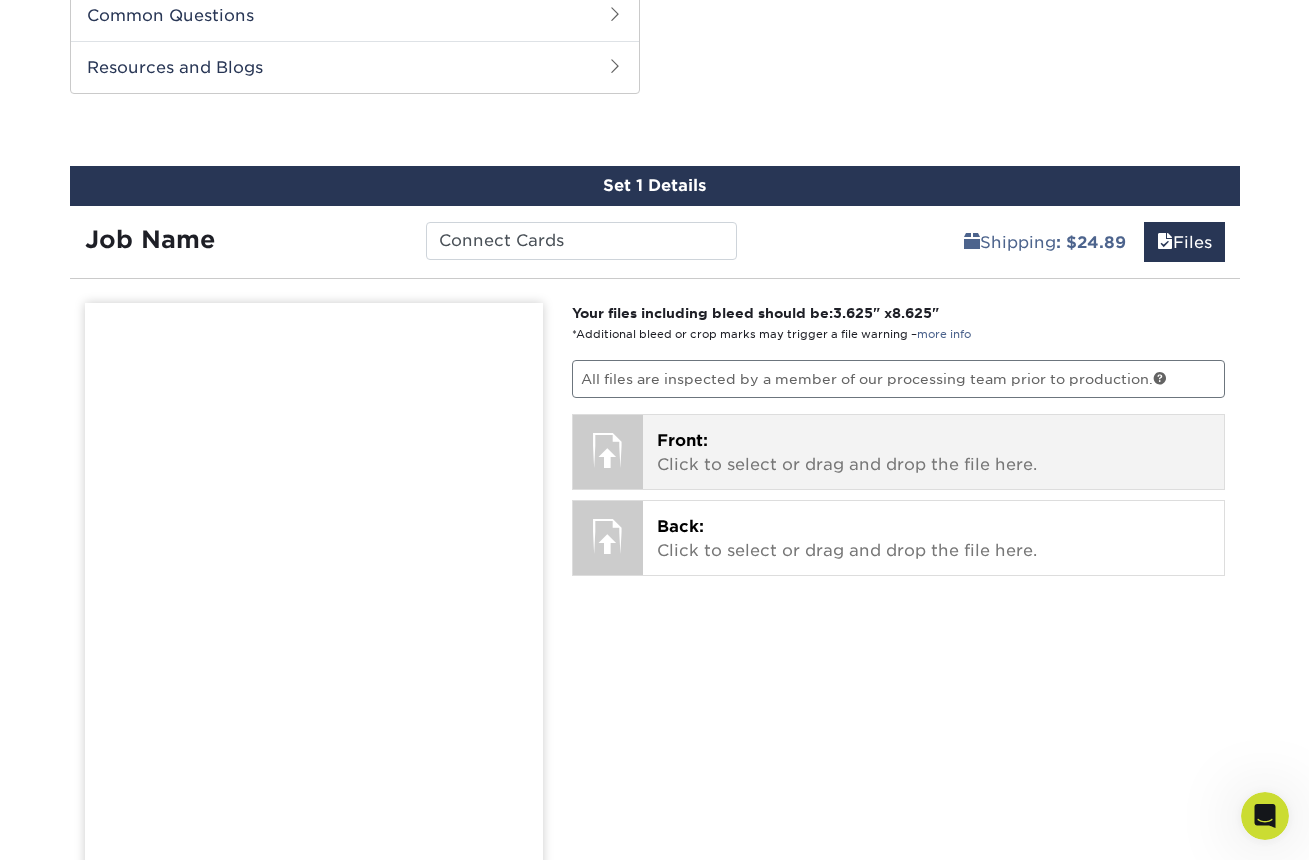 click on "Front: Click to select or drag and drop the file here.
Choose file
tempImageBTL8Qw.jpg      0.3  MiB               ✔    ✘            tempImagen8WUiX.jpg      0.3  MiB               ✔    ✘" at bounding box center [933, 452] 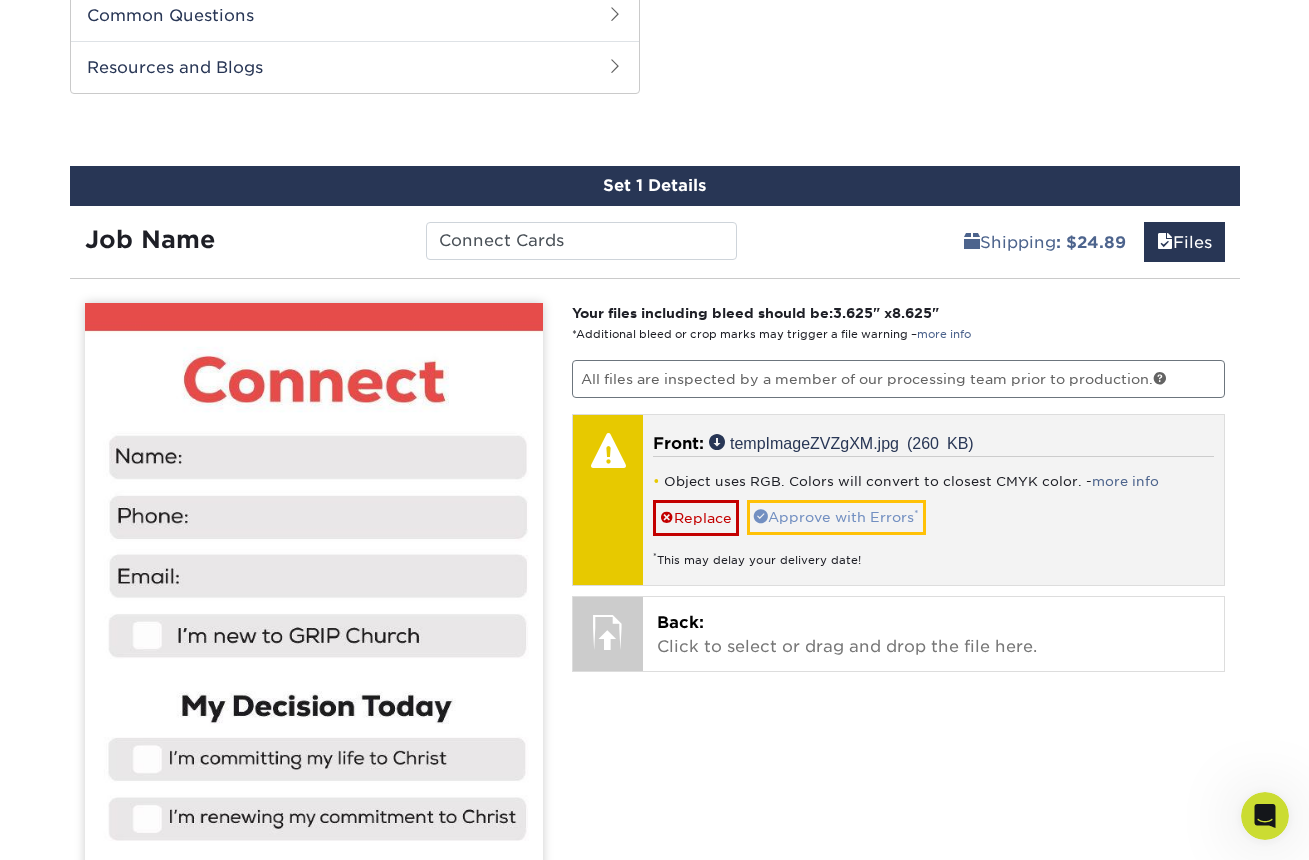 click on "Approve with Errors *" at bounding box center [836, 517] 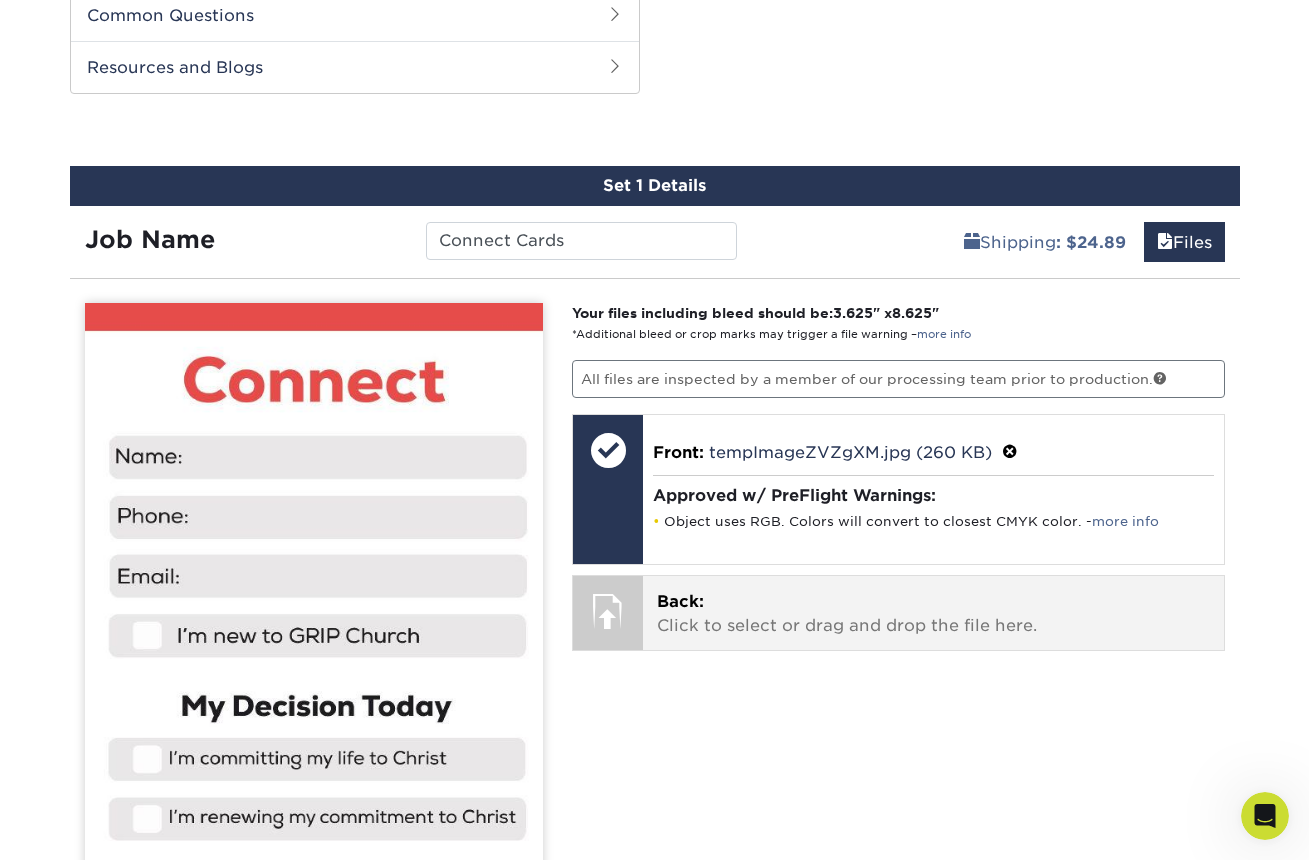 click on "Back: Click to select or drag and drop the file here." at bounding box center (933, 614) 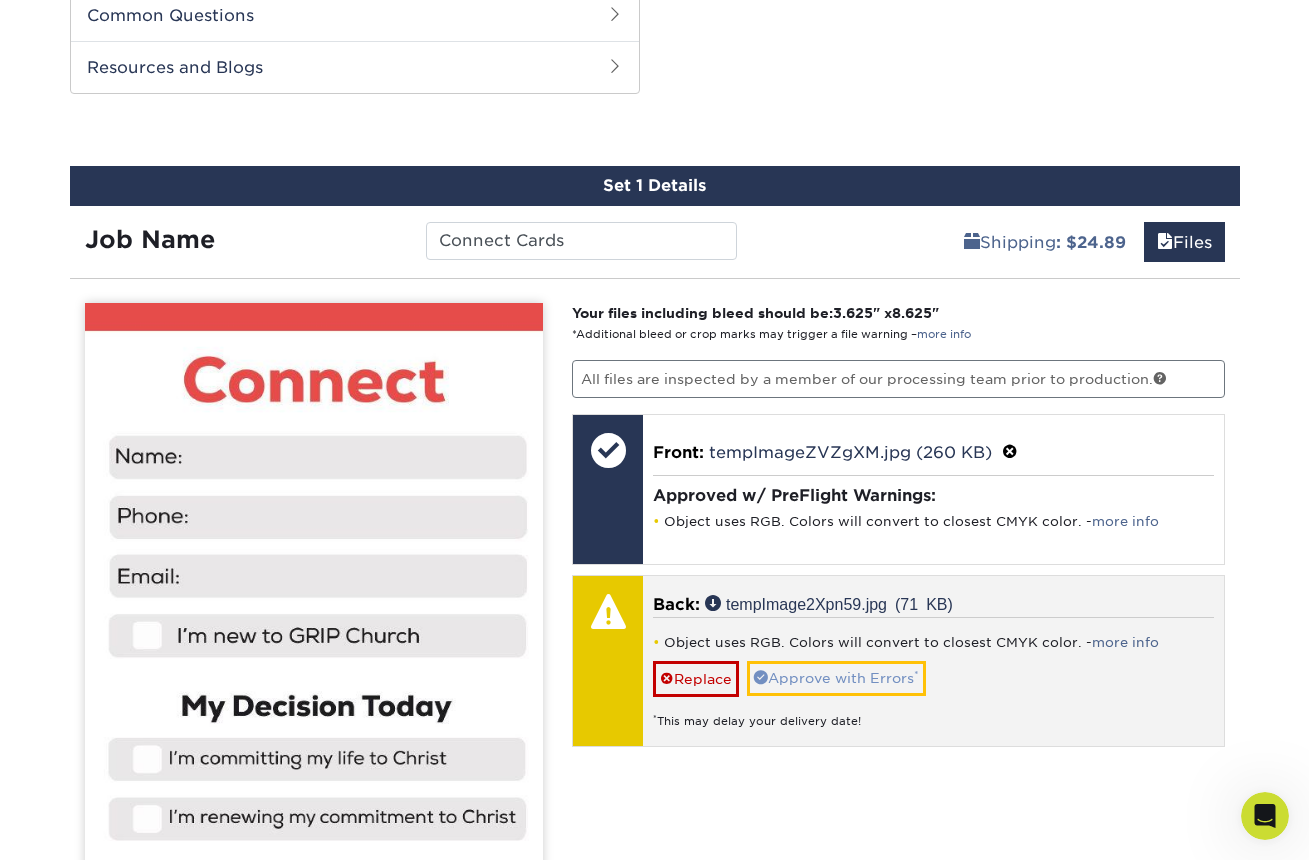click on "Approve with Errors *" at bounding box center [836, 678] 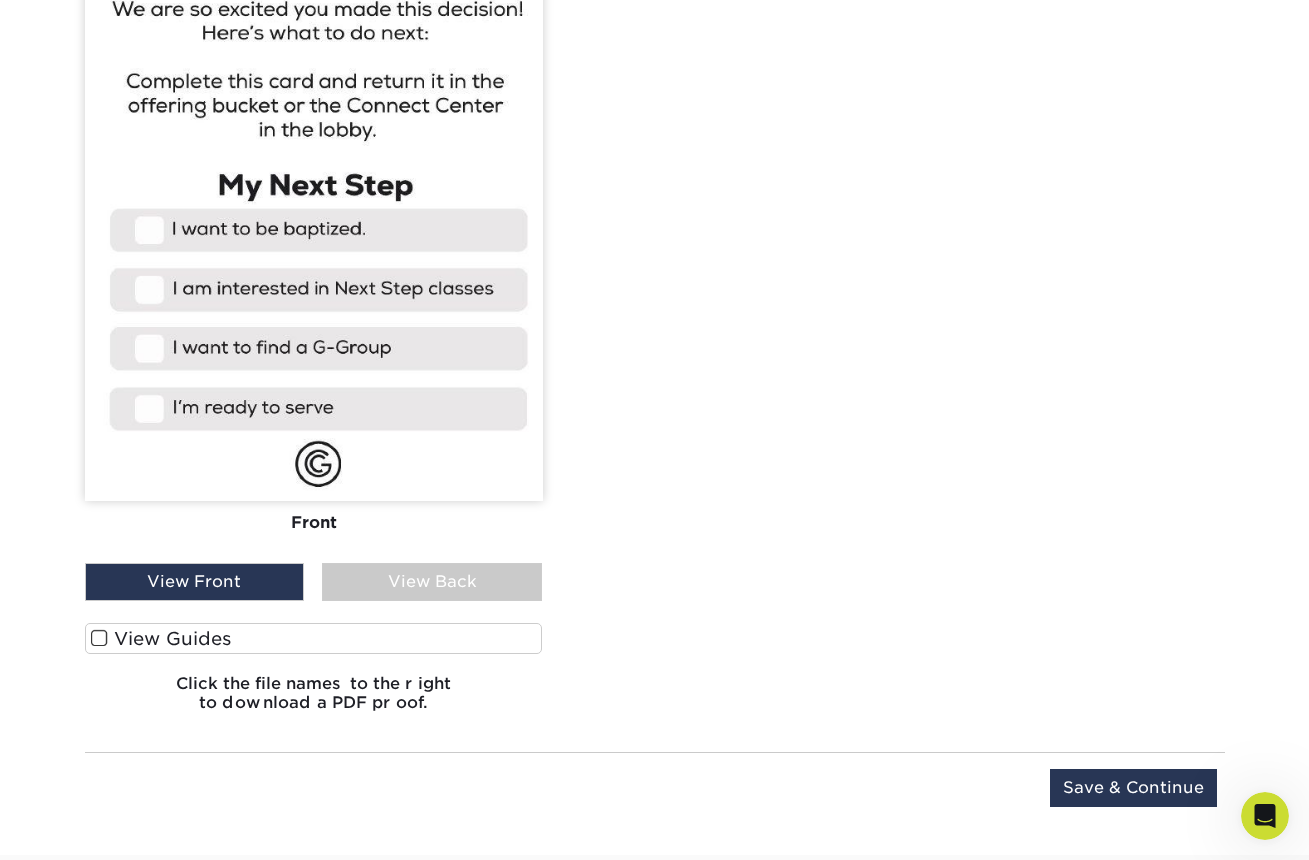 scroll, scrollTop: 2067, scrollLeft: 0, axis: vertical 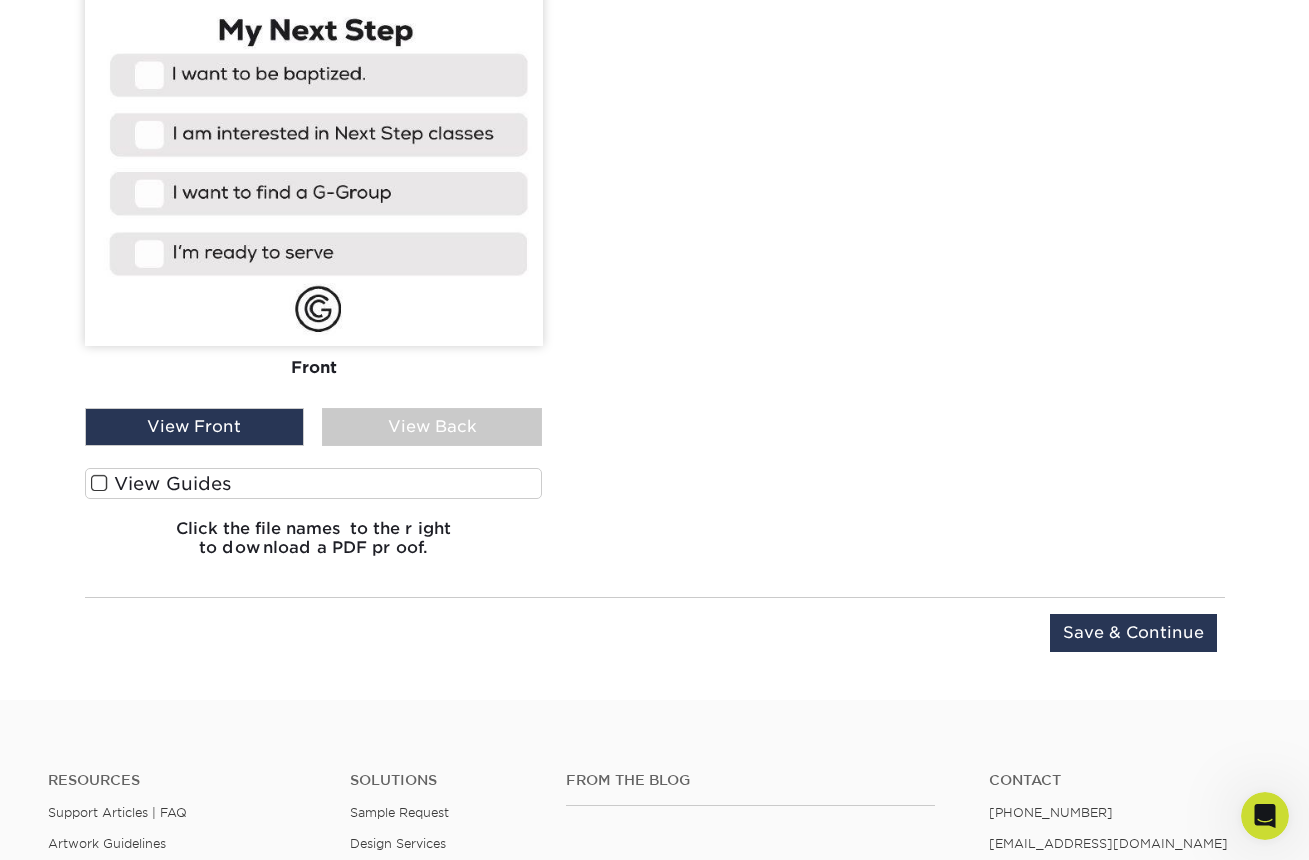 click on "View Back" at bounding box center (432, 427) 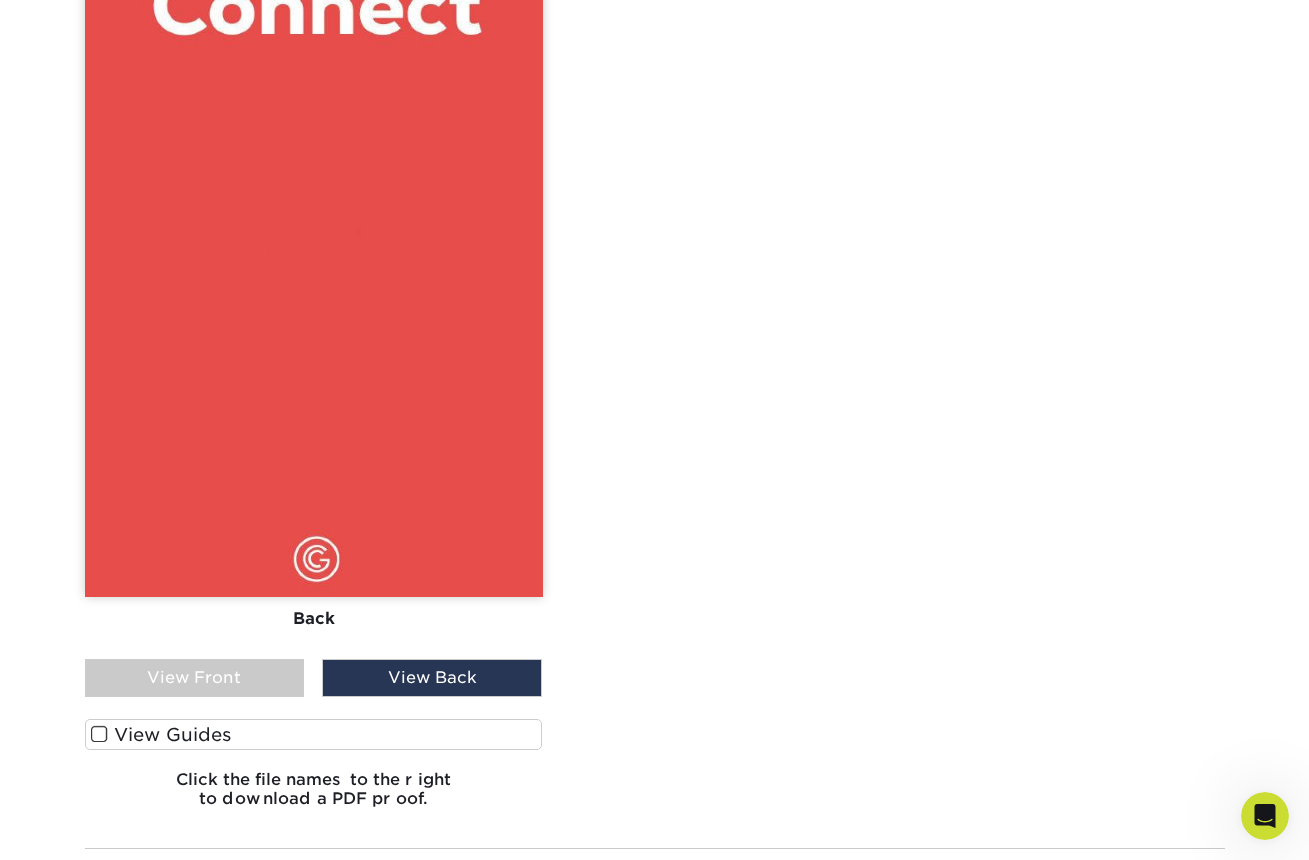 scroll, scrollTop: 1974, scrollLeft: 0, axis: vertical 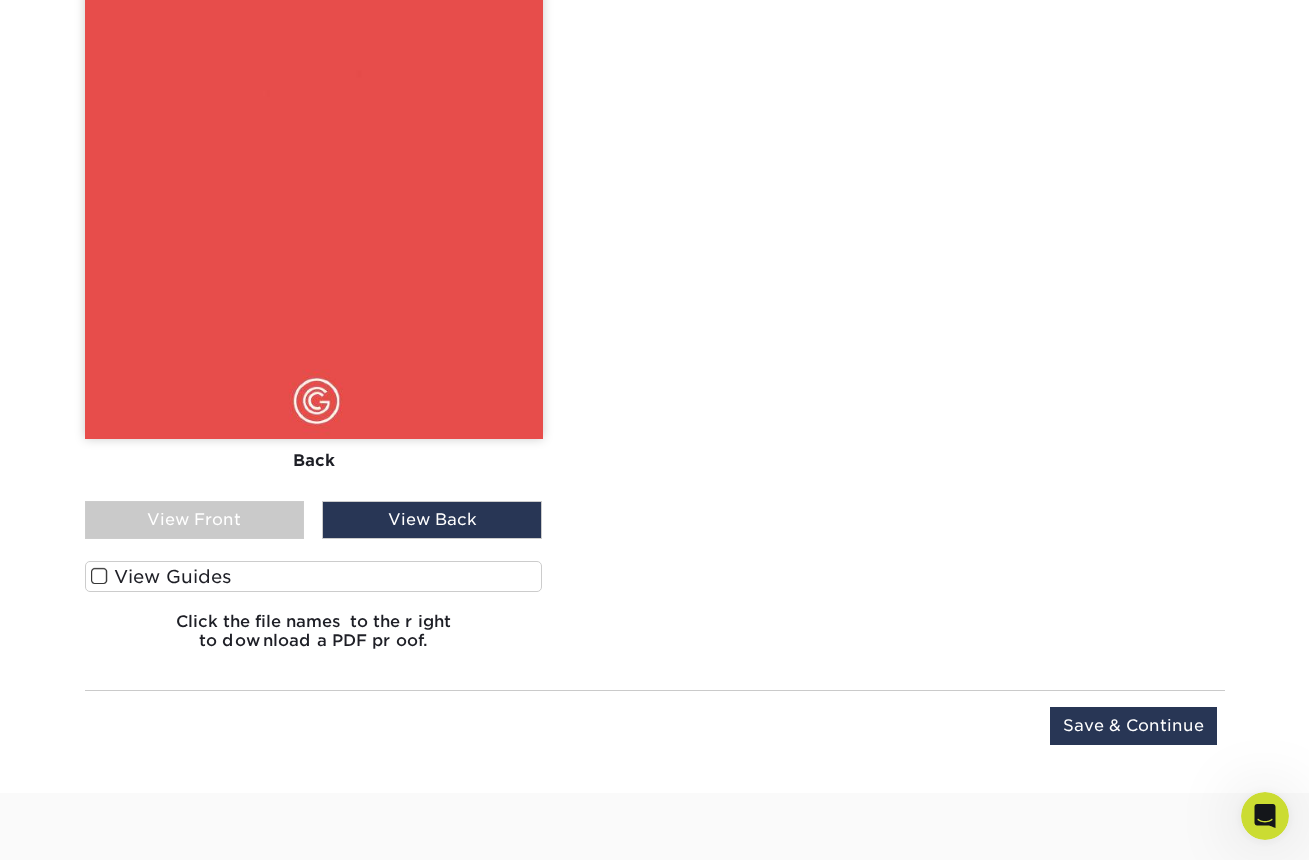 click on "View Guides" at bounding box center [314, 576] 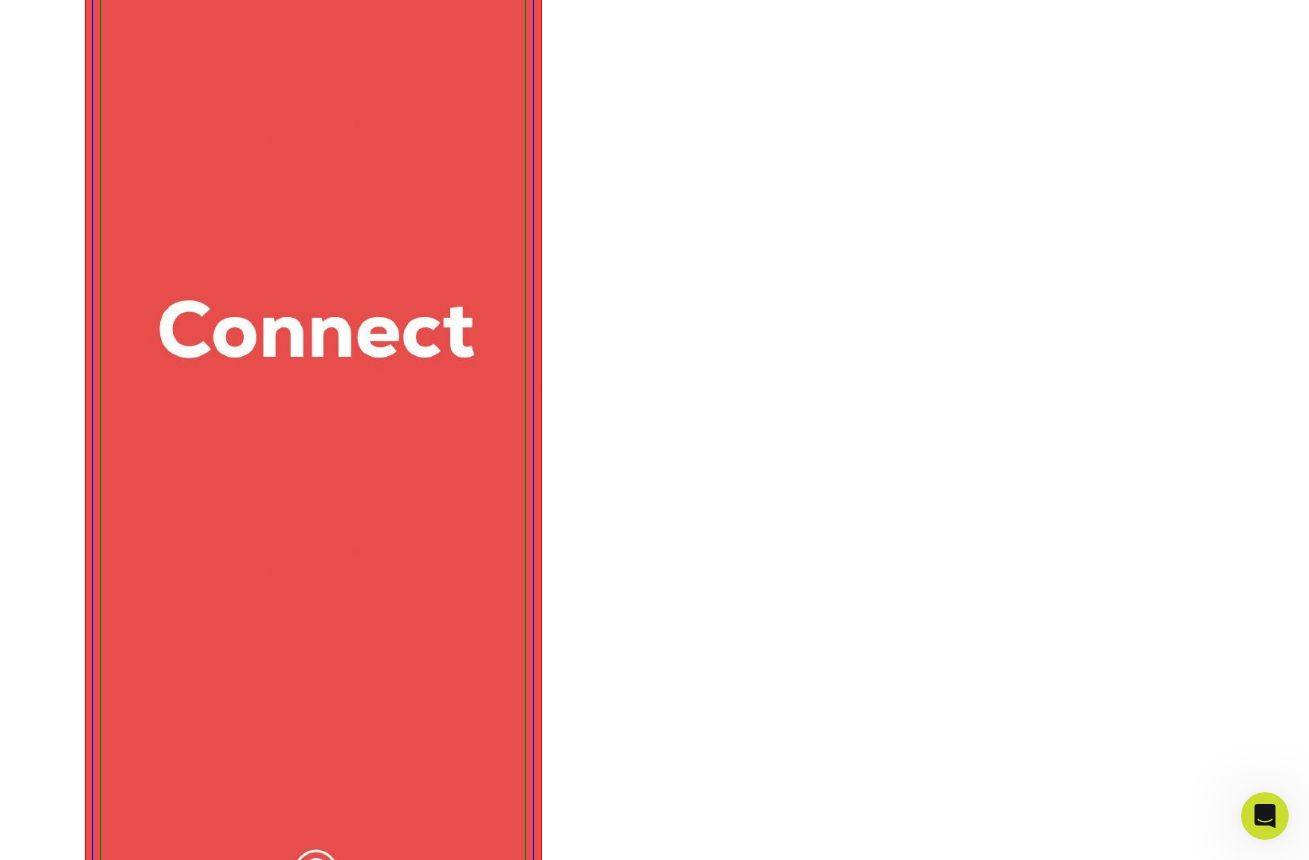 scroll, scrollTop: 3232, scrollLeft: 0, axis: vertical 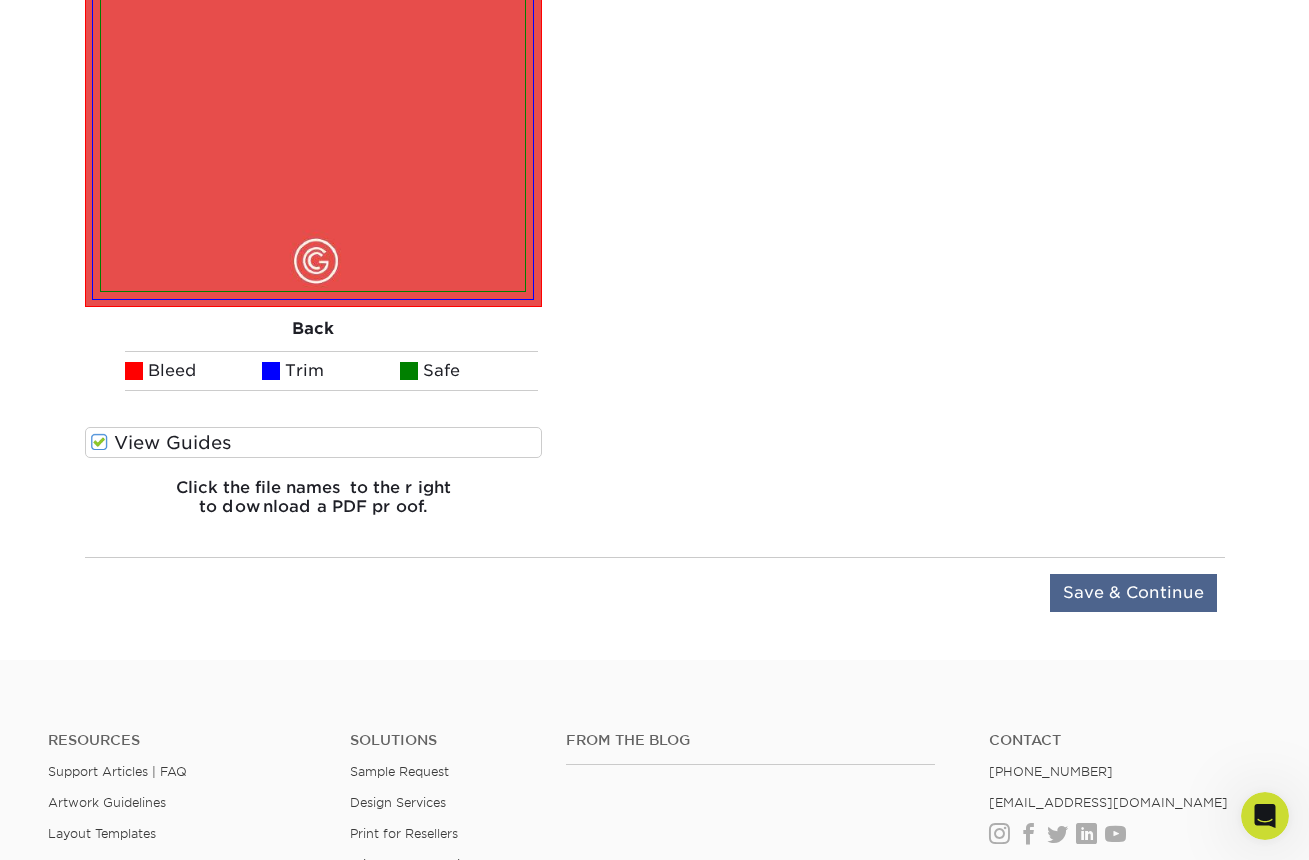 click on "Save & Continue" at bounding box center (1133, 593) 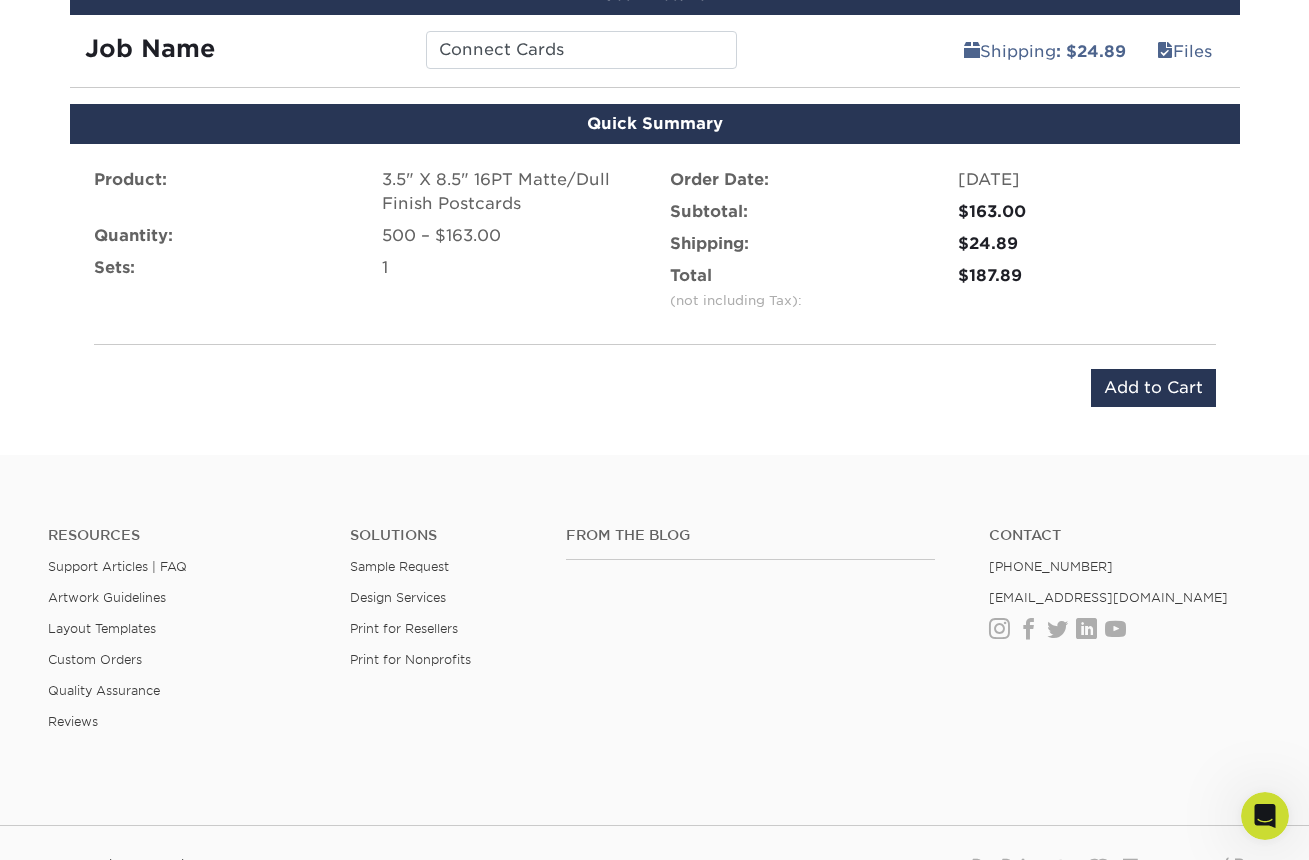 scroll, scrollTop: 1212, scrollLeft: 0, axis: vertical 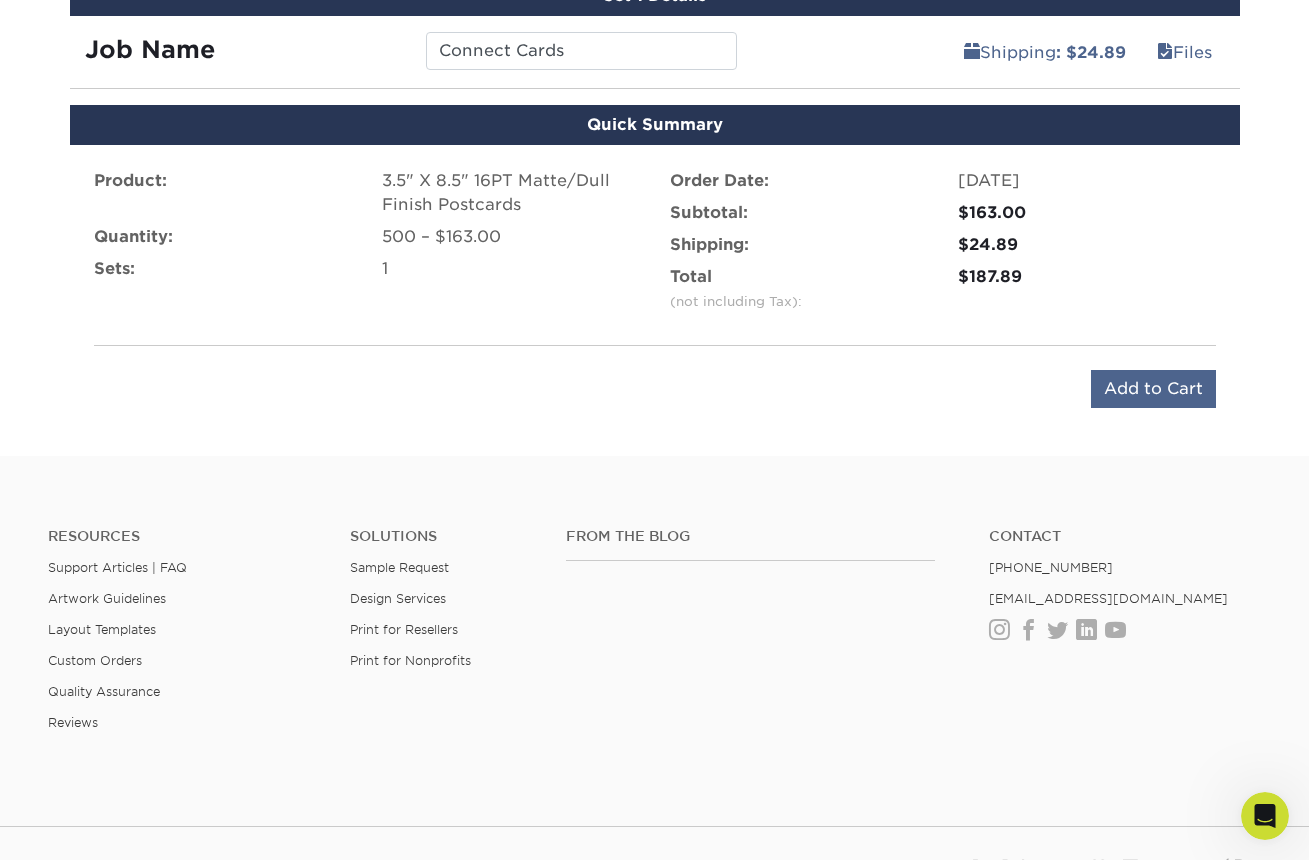click on "Add to Cart" at bounding box center [1153, 389] 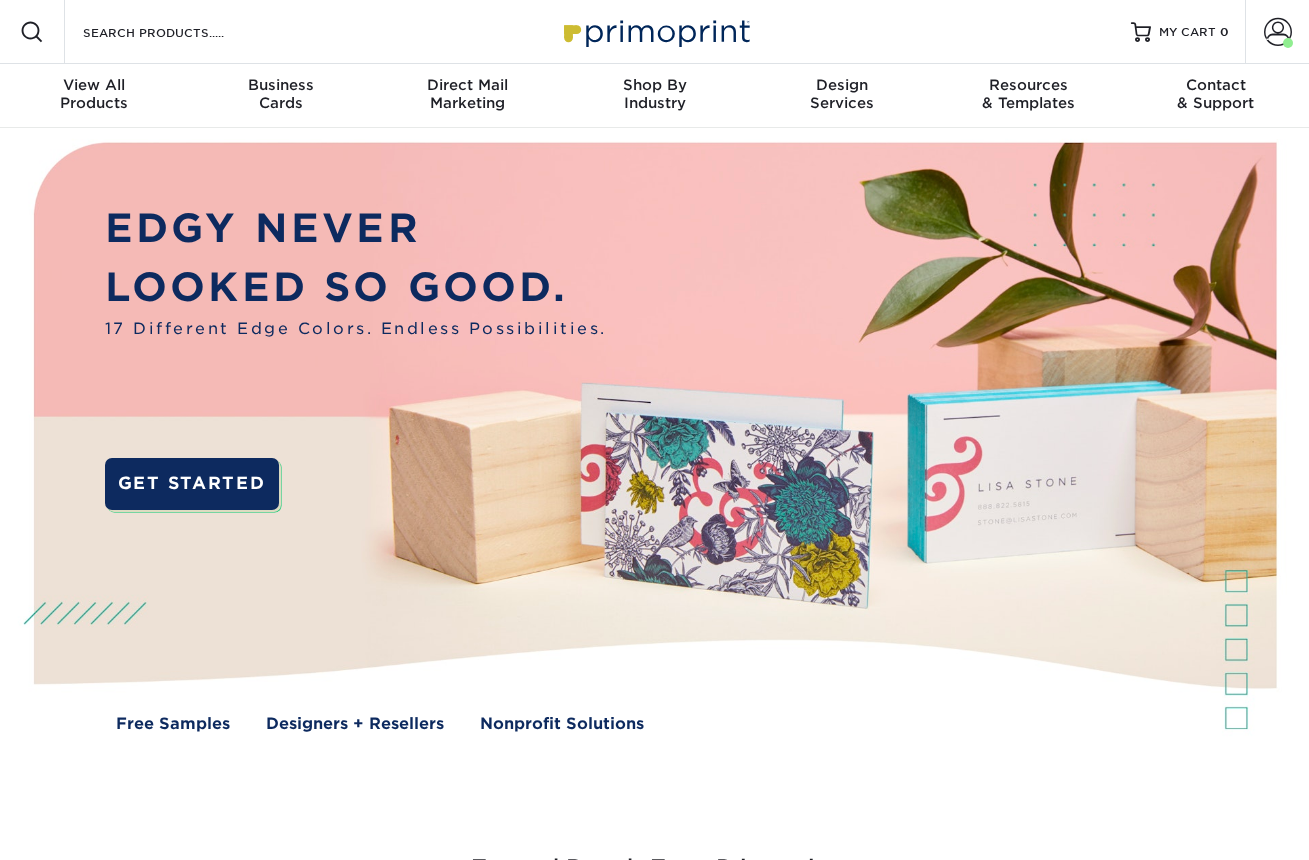 scroll, scrollTop: 0, scrollLeft: 0, axis: both 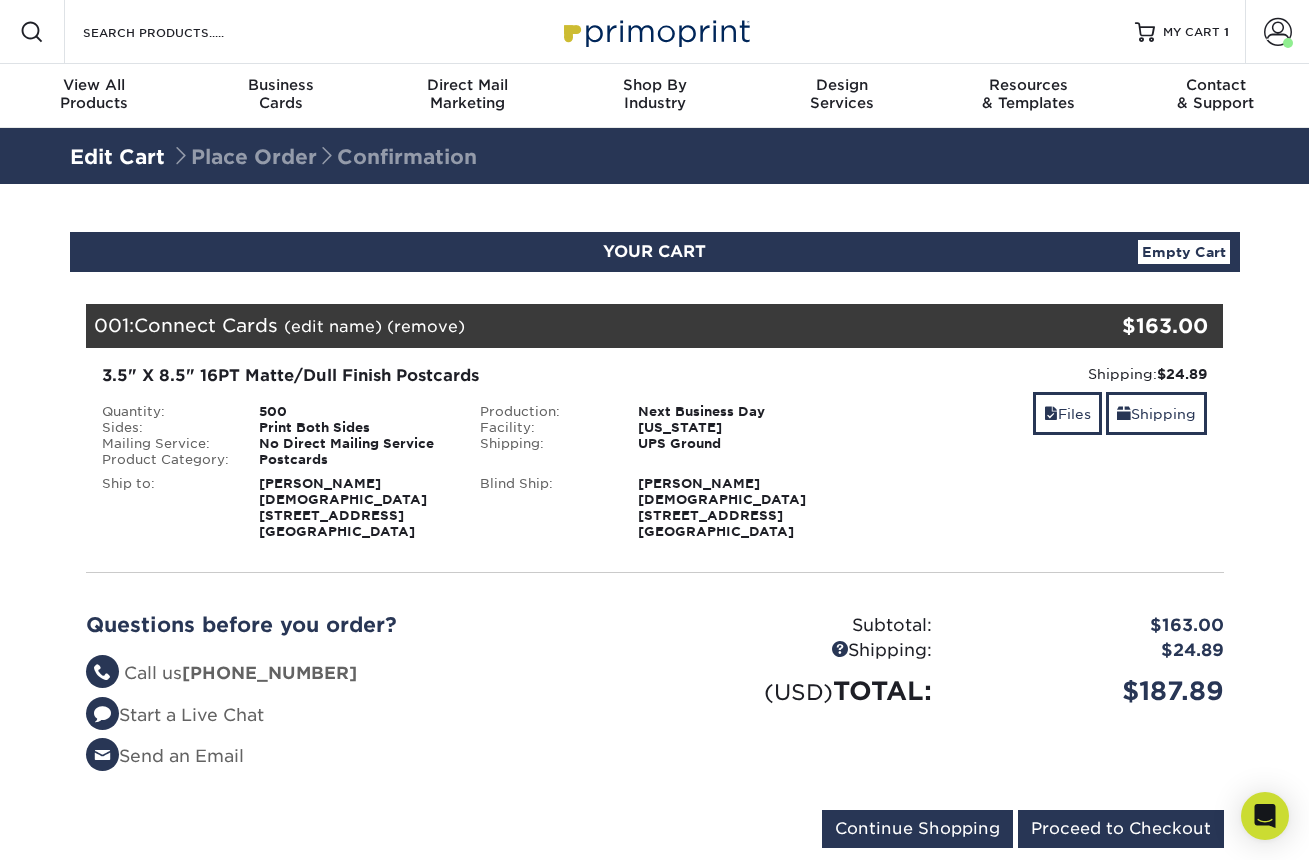 click on "3.5" X 8.5" 16PT Matte/Dull Finish Postcards" at bounding box center (465, 376) 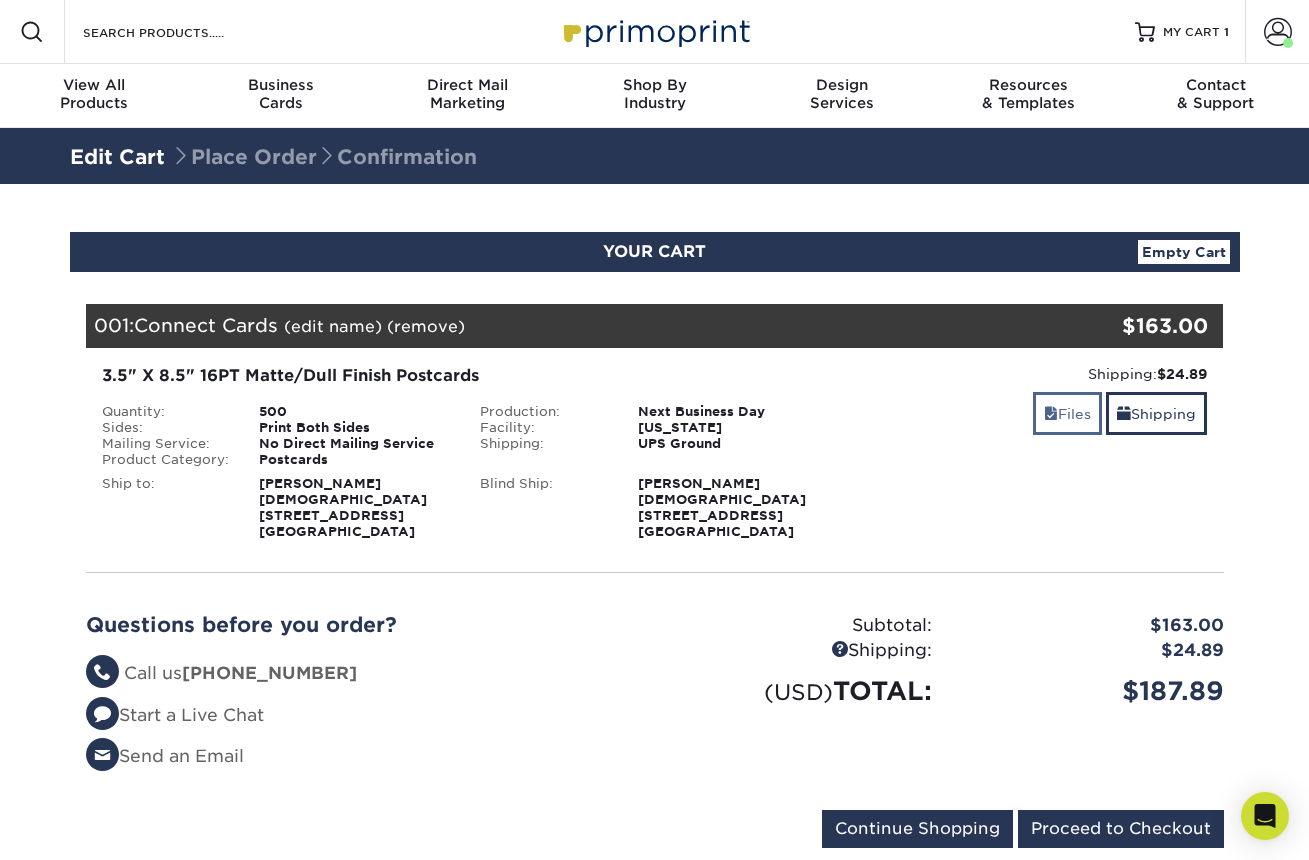 click on "Files" at bounding box center (1067, 413) 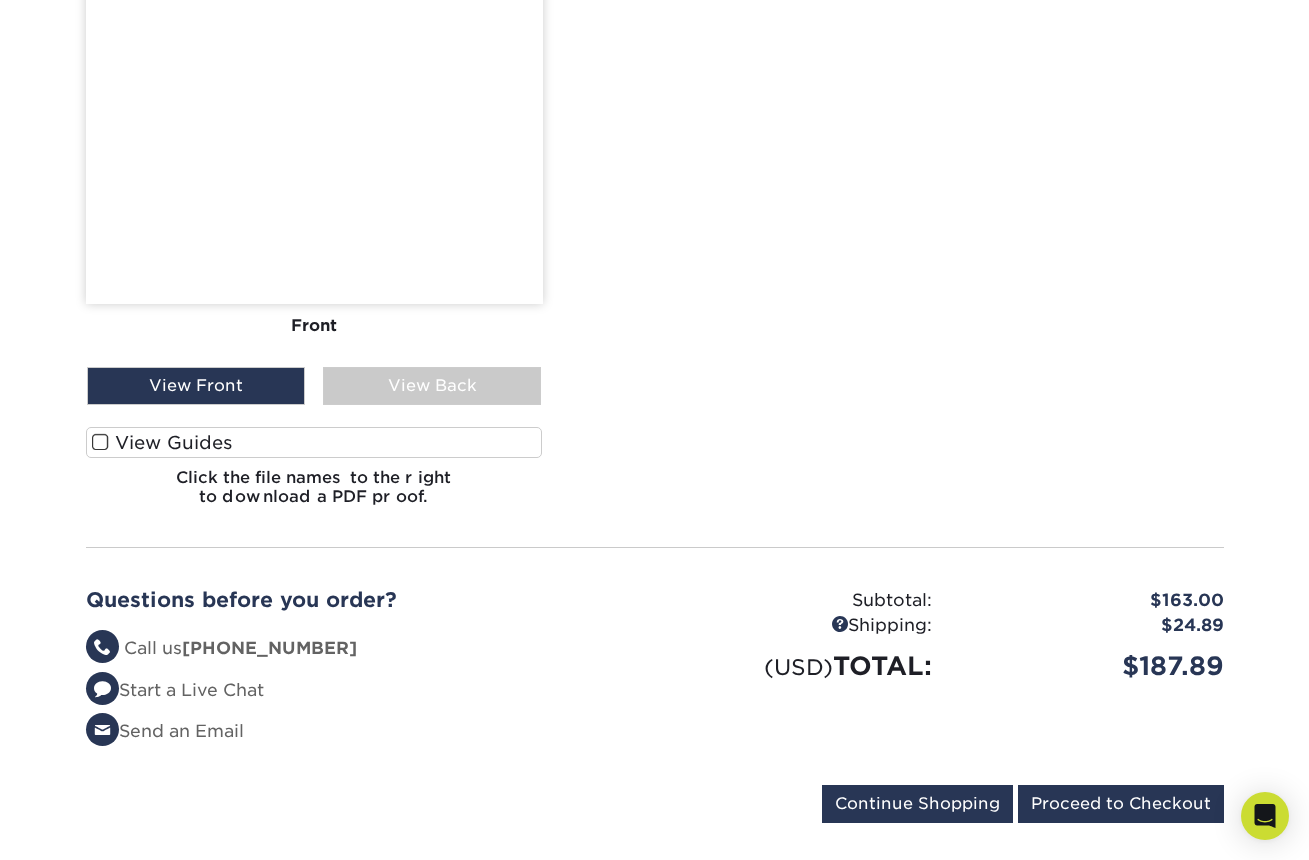 scroll, scrollTop: 1382, scrollLeft: 0, axis: vertical 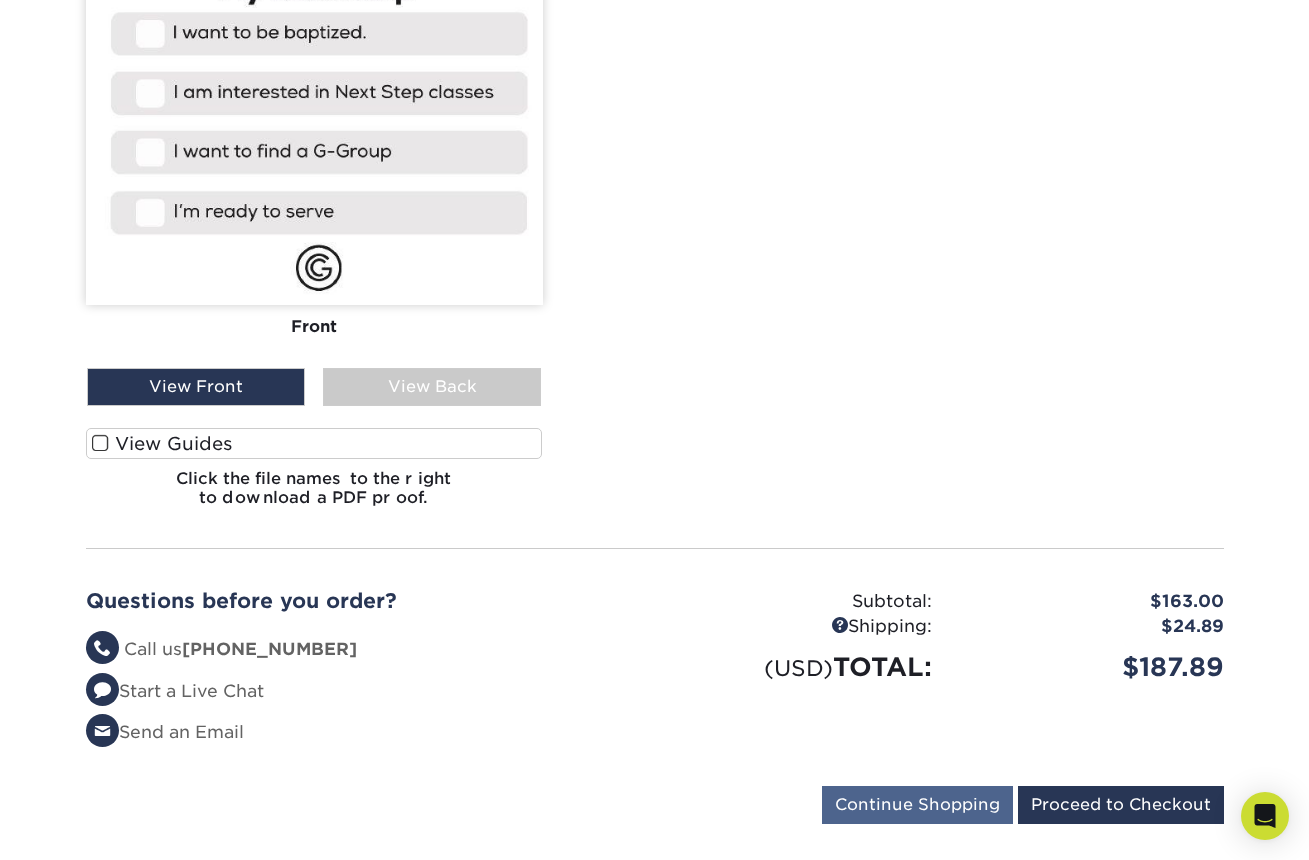 click on "Continue Shopping" at bounding box center (917, 805) 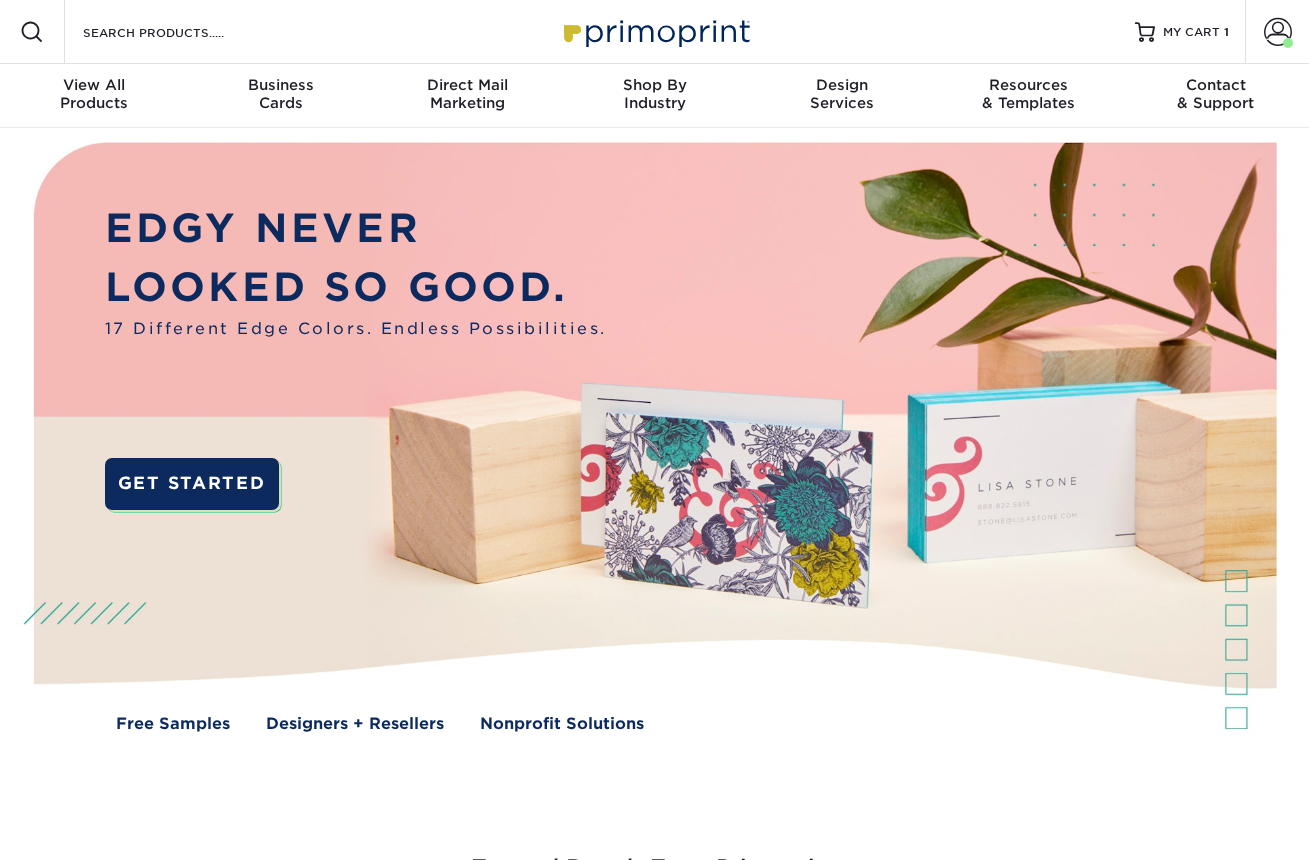 scroll, scrollTop: 0, scrollLeft: 0, axis: both 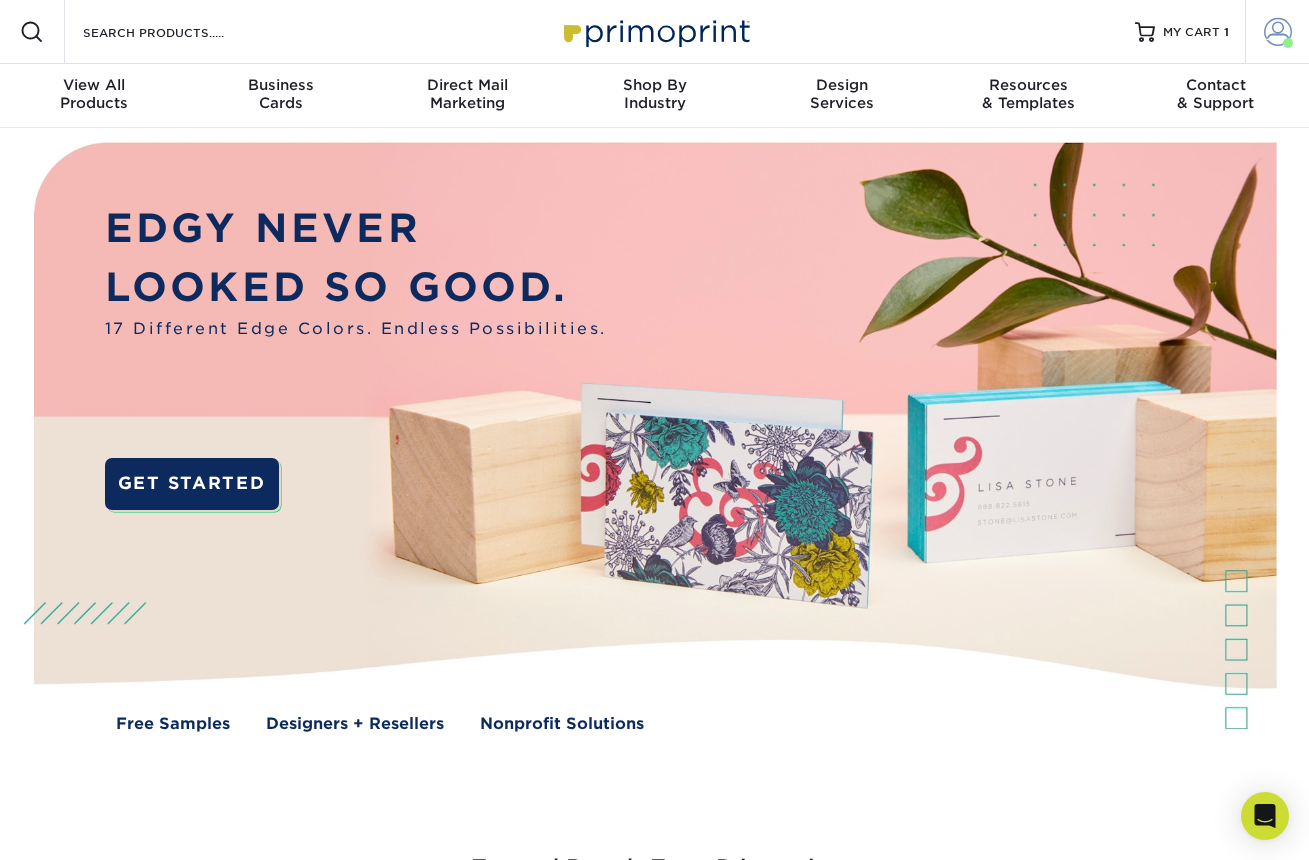 click at bounding box center [1278, 32] 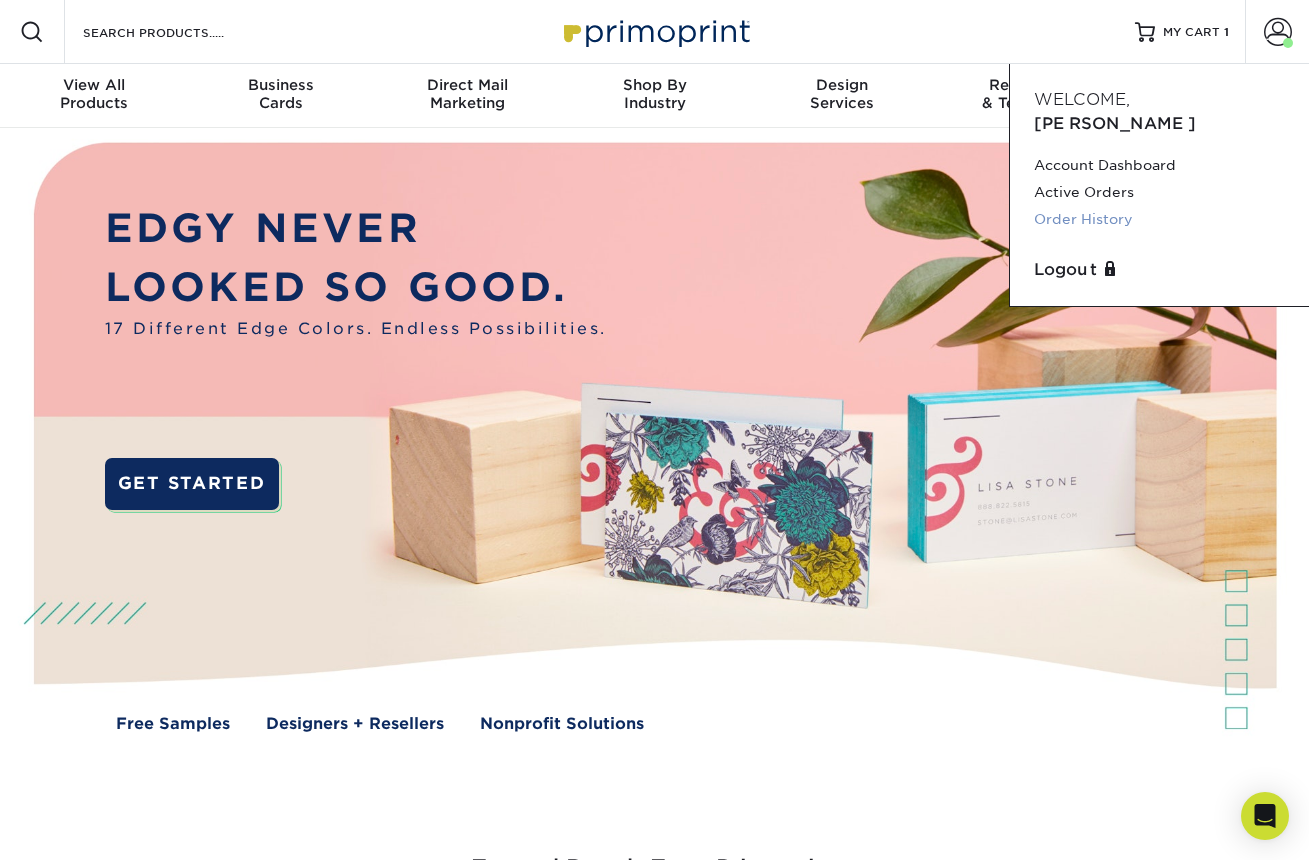 click on "Order History" at bounding box center (1159, 219) 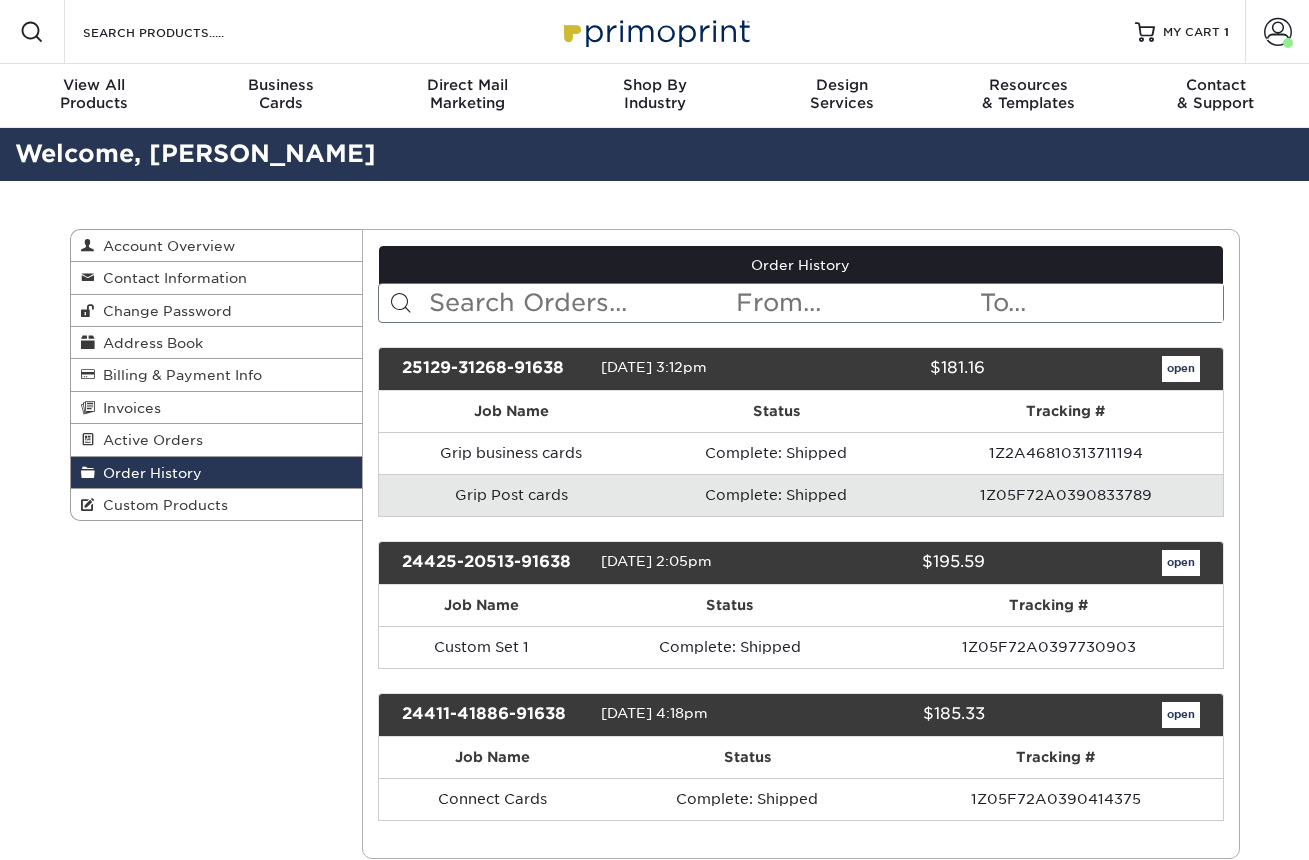 scroll, scrollTop: 0, scrollLeft: 0, axis: both 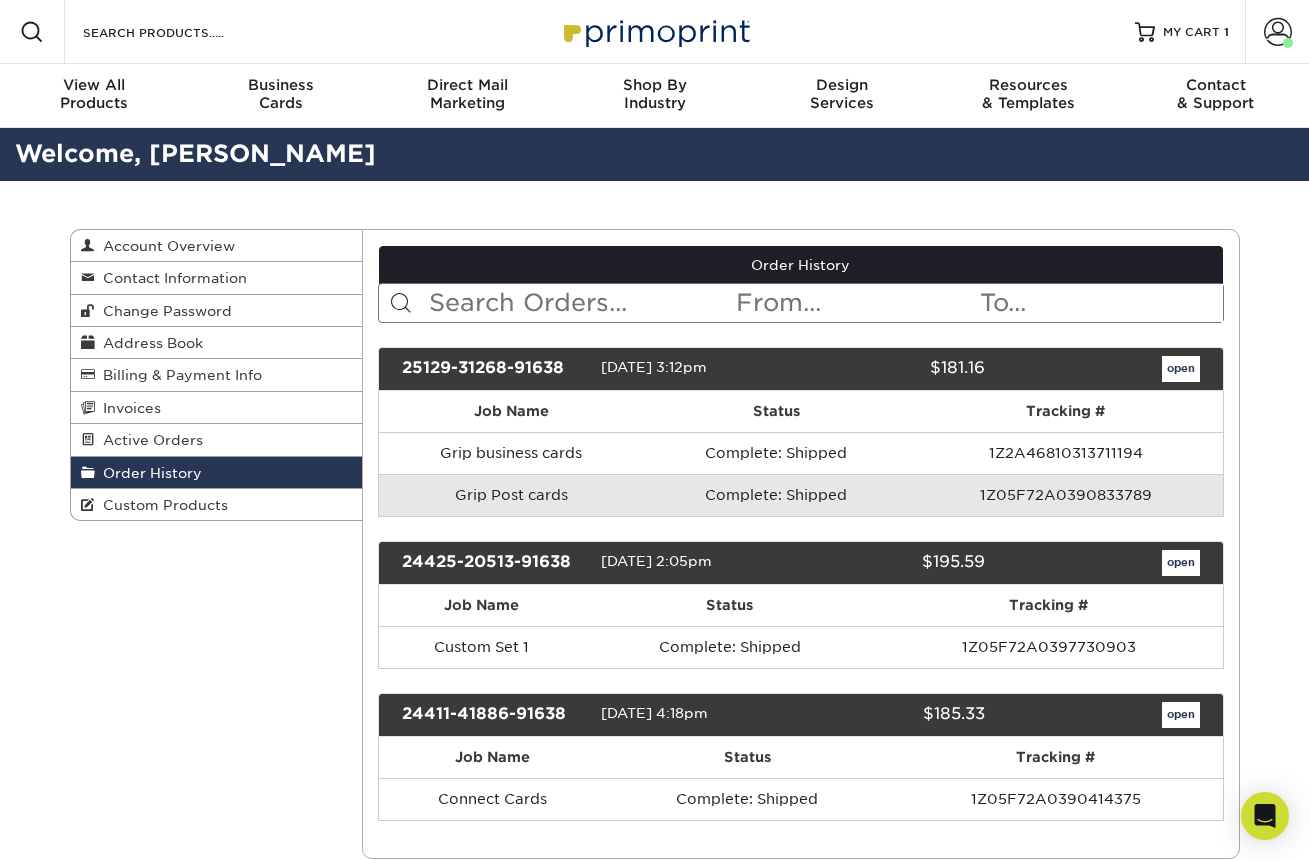 click on "open" at bounding box center [1181, 715] 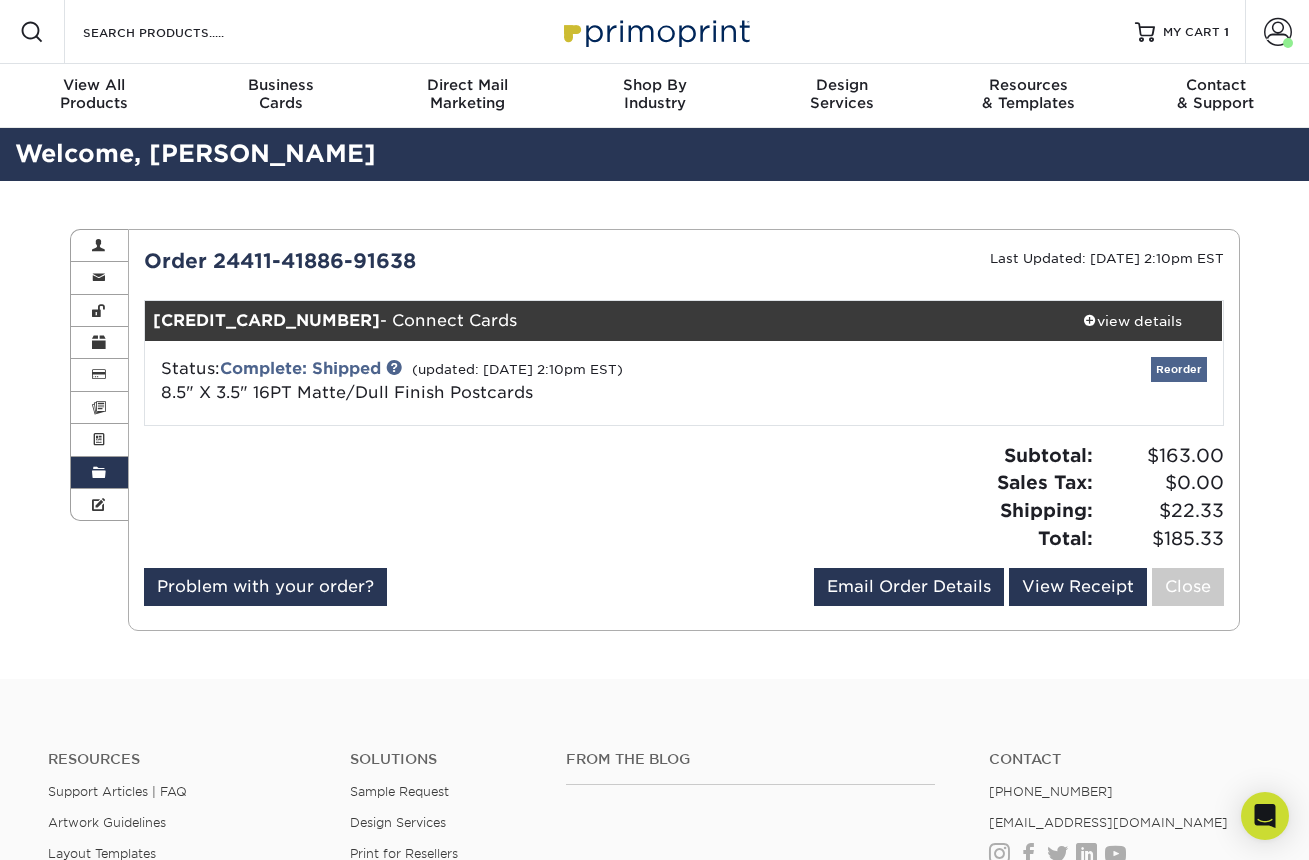 click on "Reorder" at bounding box center (1179, 369) 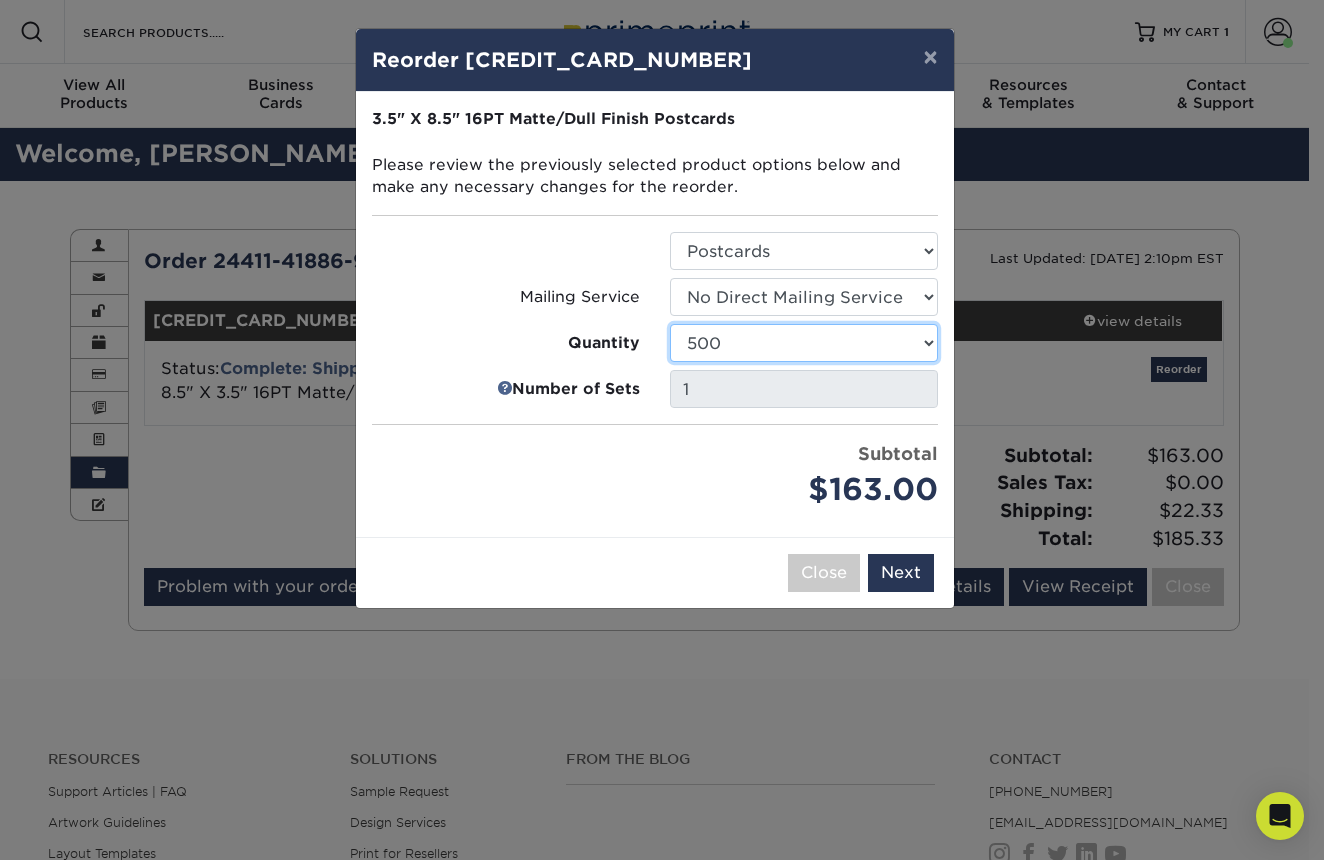 select on "52e3d710-0e8f-4d4d-8560-7d4d8655be69" 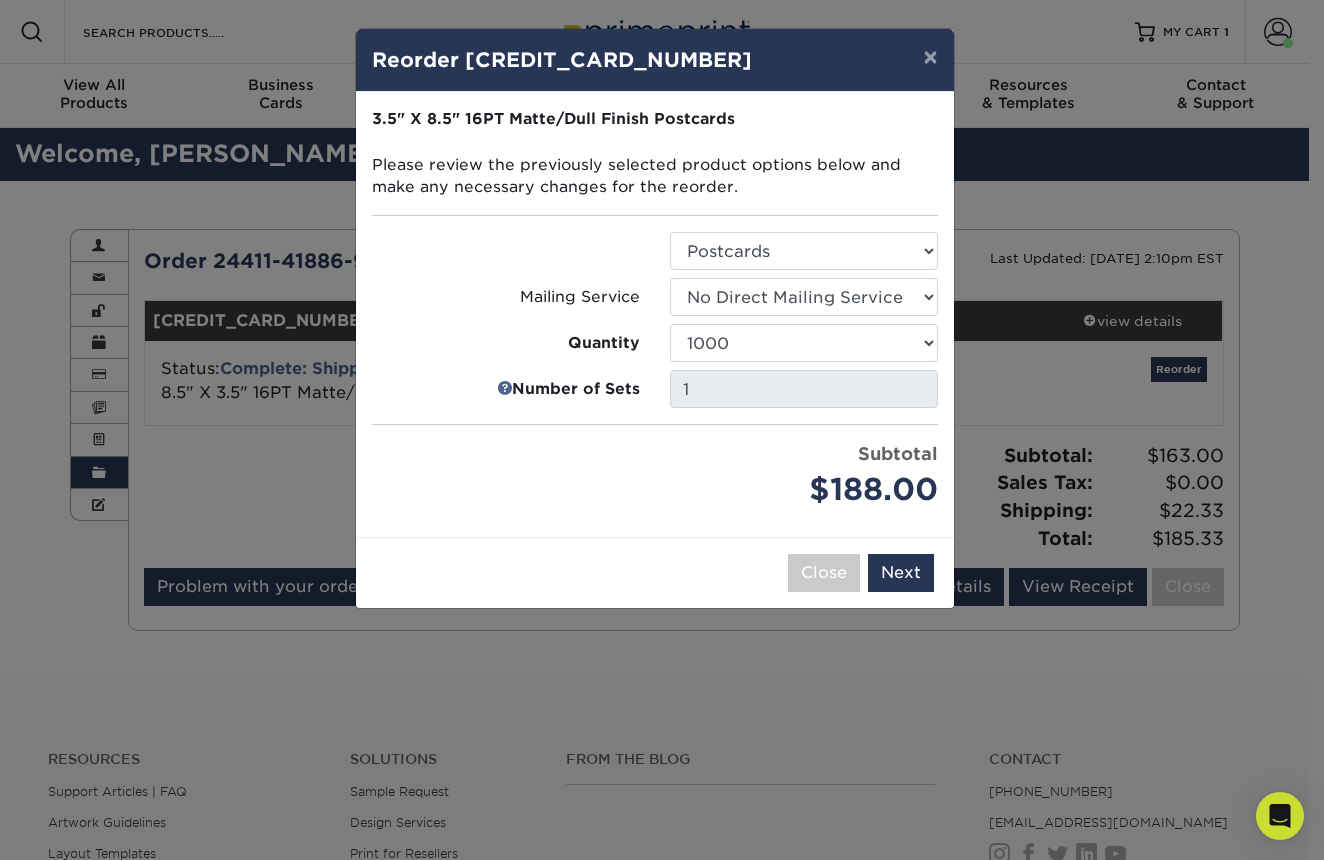 click on "Next" at bounding box center (901, 573) 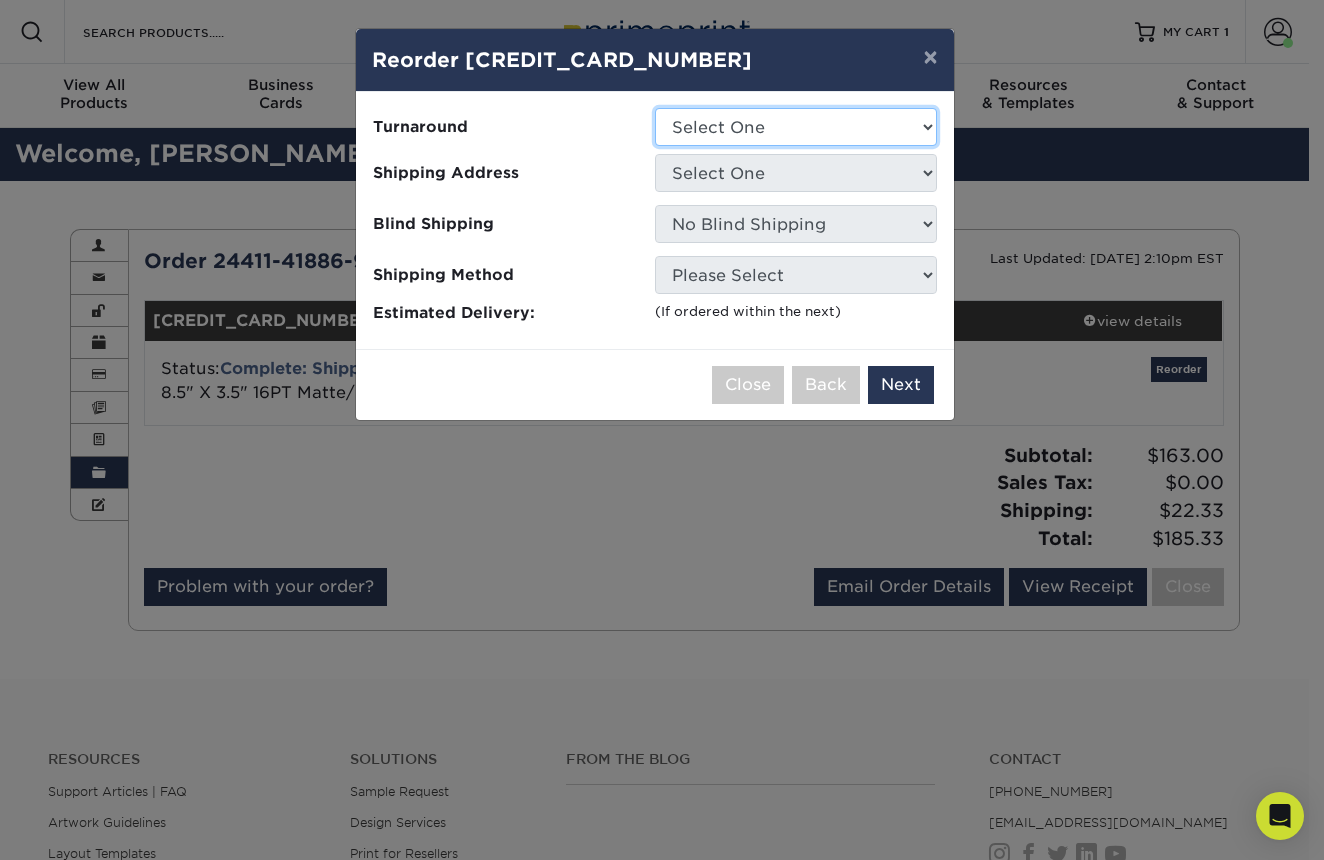 select on "206a5039-f236-44cb-88ea-78c68a9f285e" 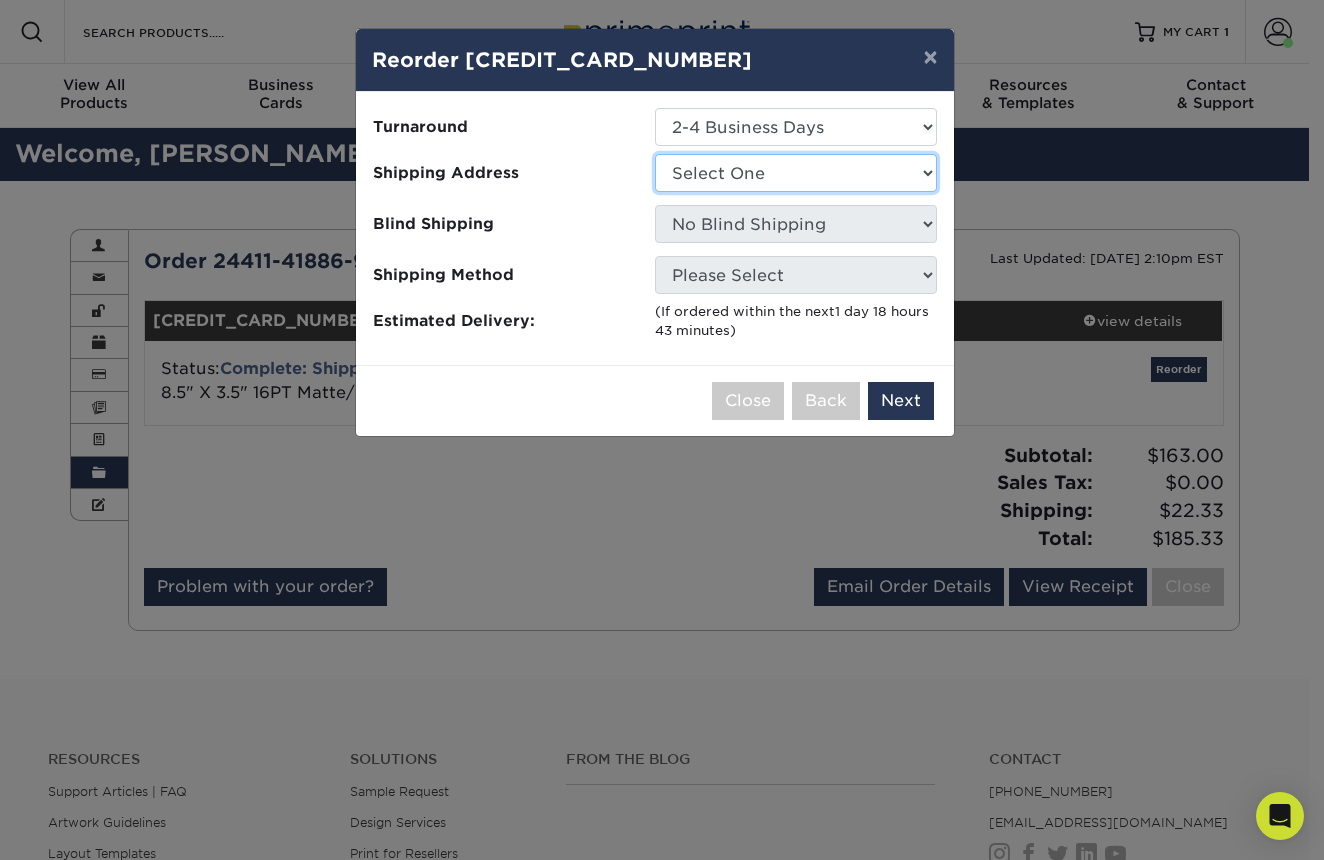 select on "262181" 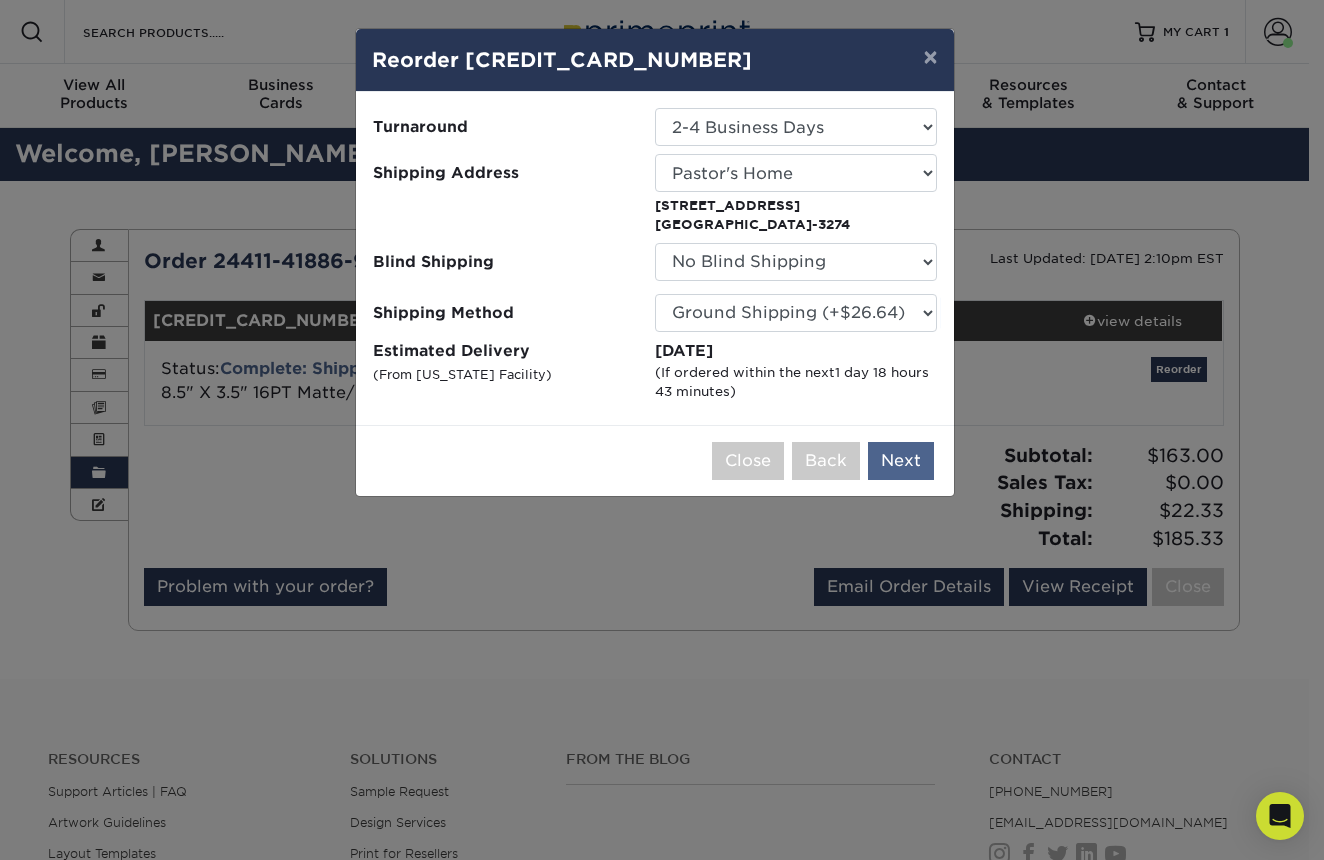 click on "Next" at bounding box center [901, 461] 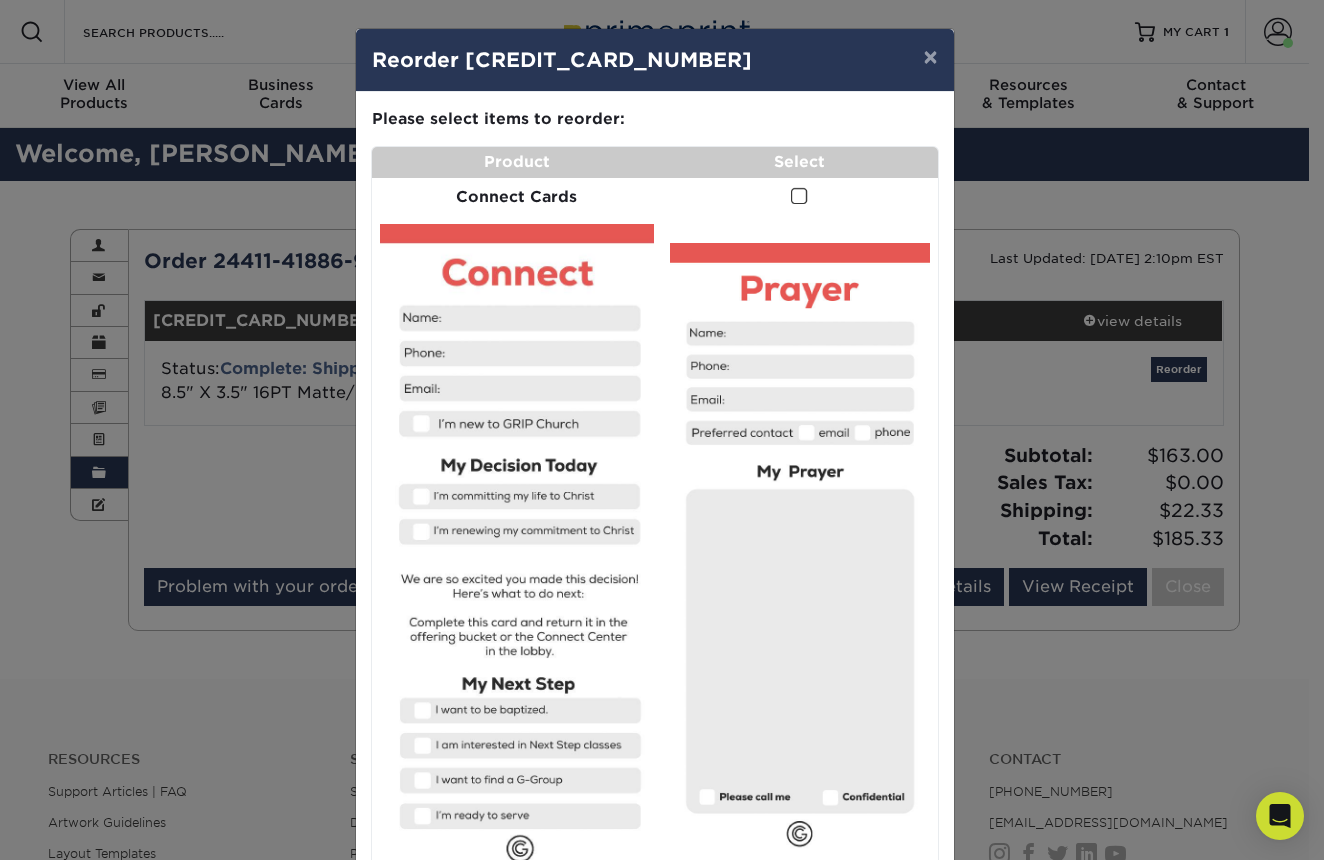 click at bounding box center [799, 196] 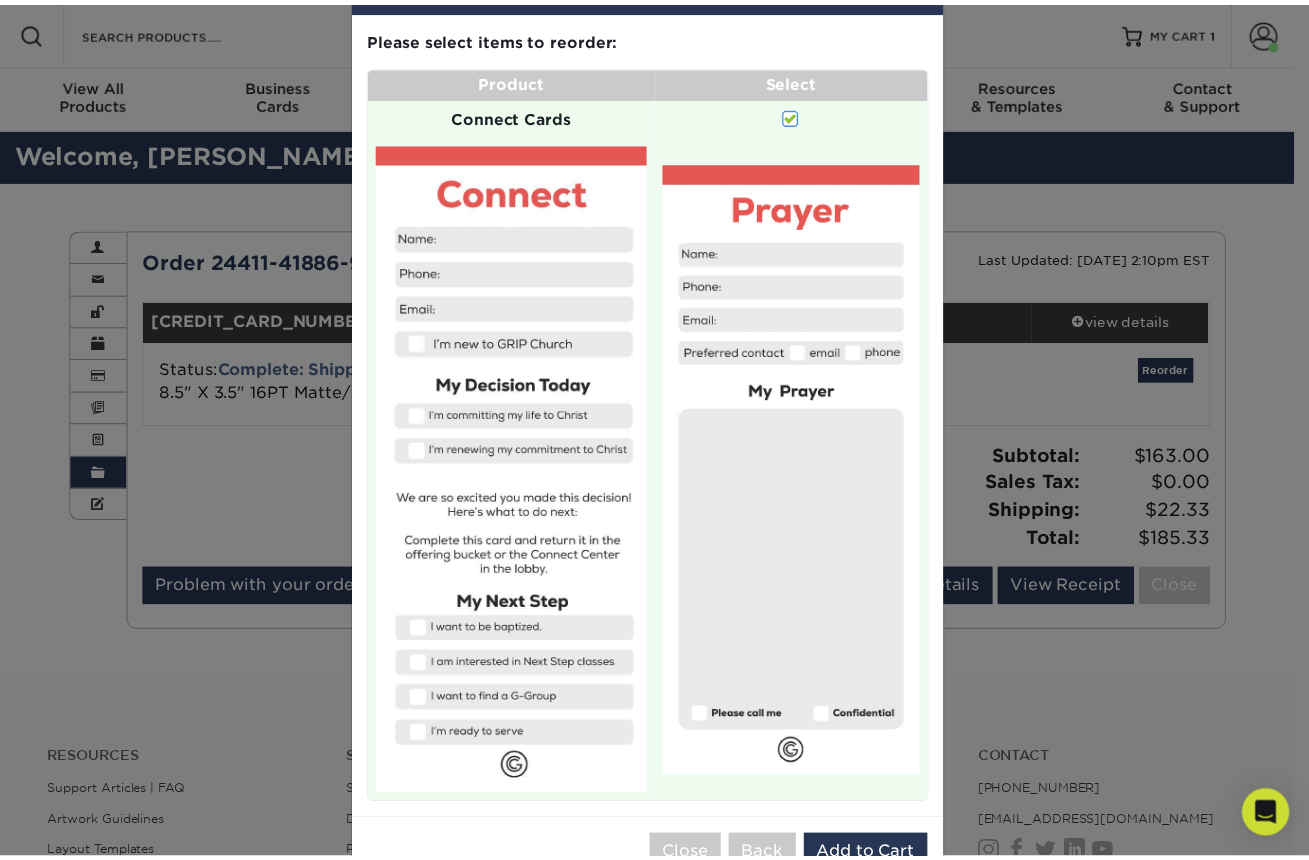 scroll, scrollTop: 121, scrollLeft: 0, axis: vertical 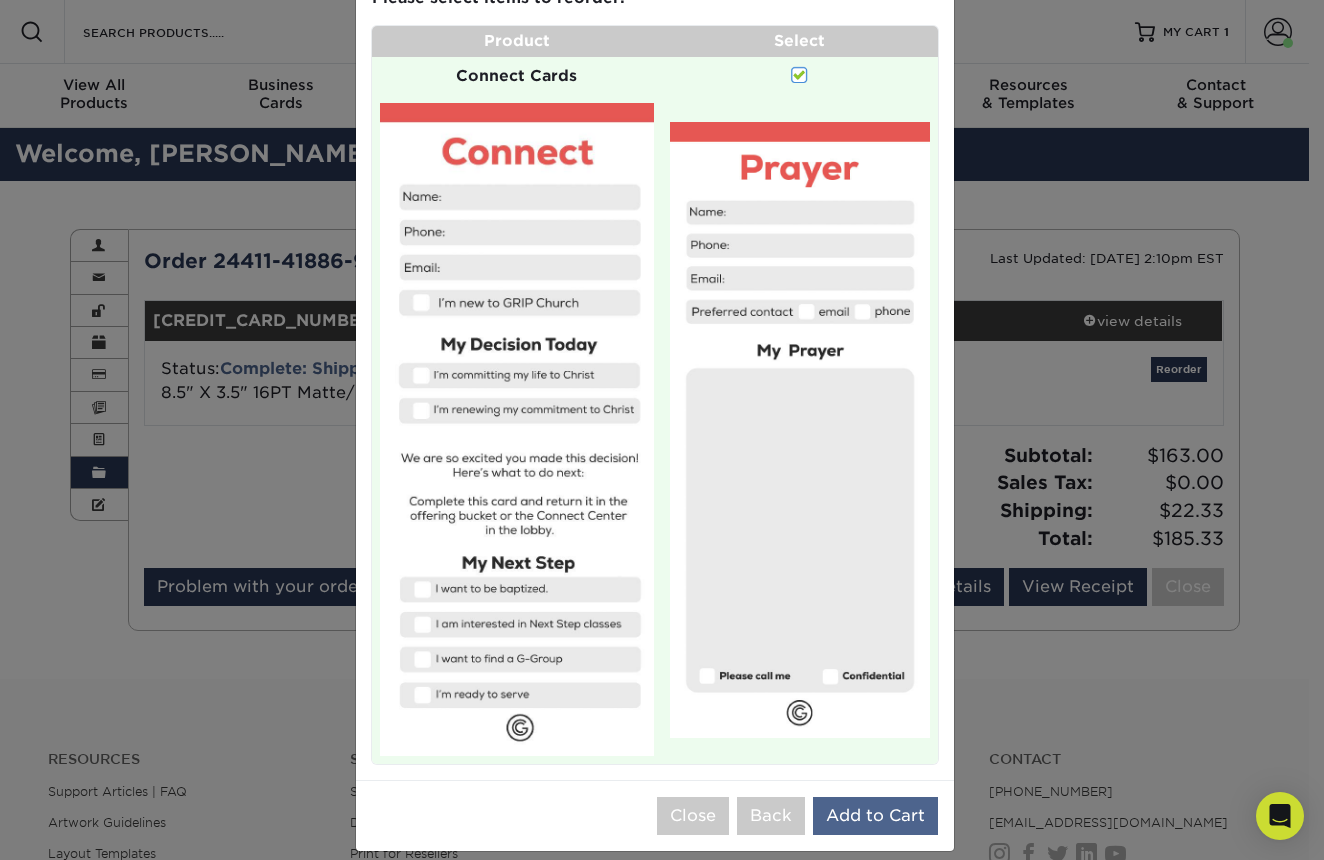 click on "Add to Cart" at bounding box center (875, 816) 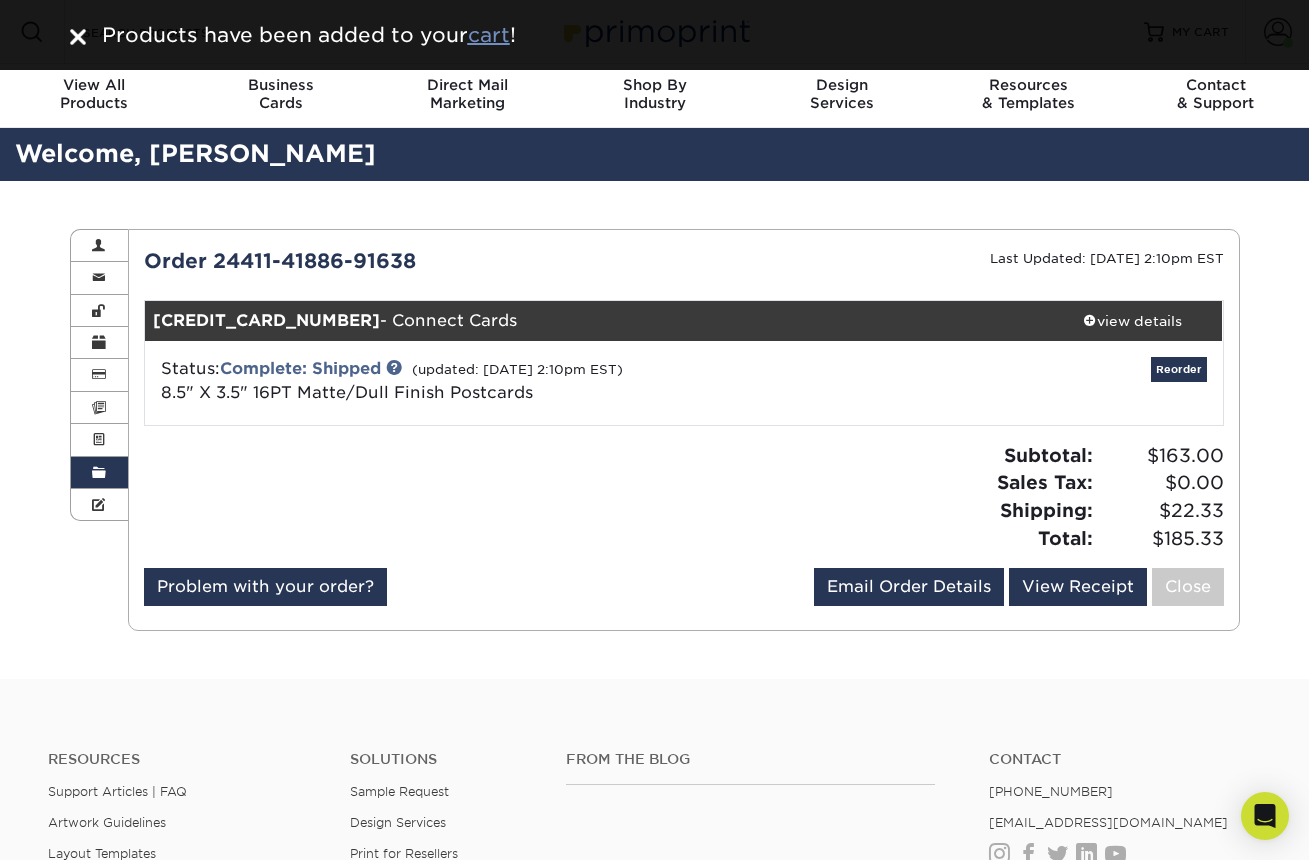 click on "cart" at bounding box center [489, 35] 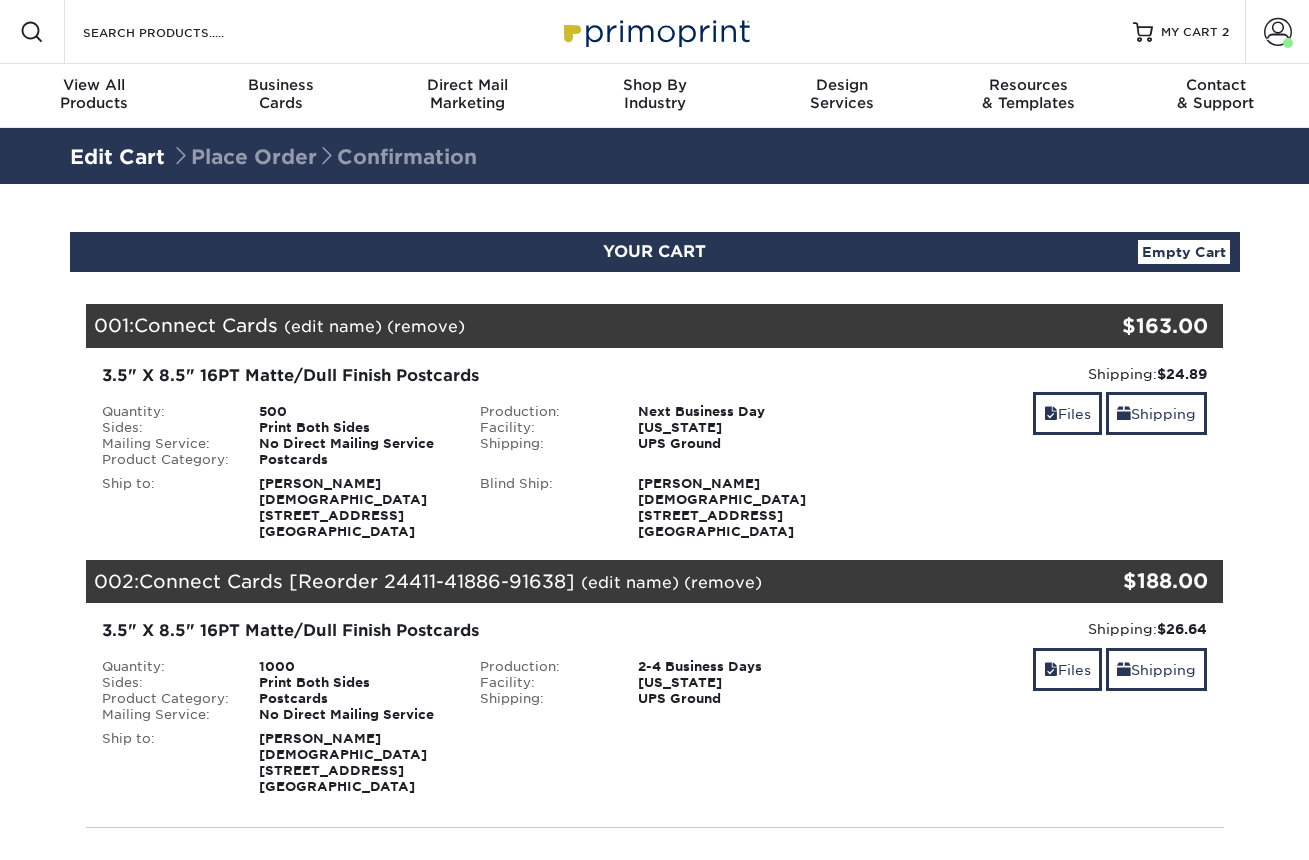 scroll, scrollTop: 0, scrollLeft: 0, axis: both 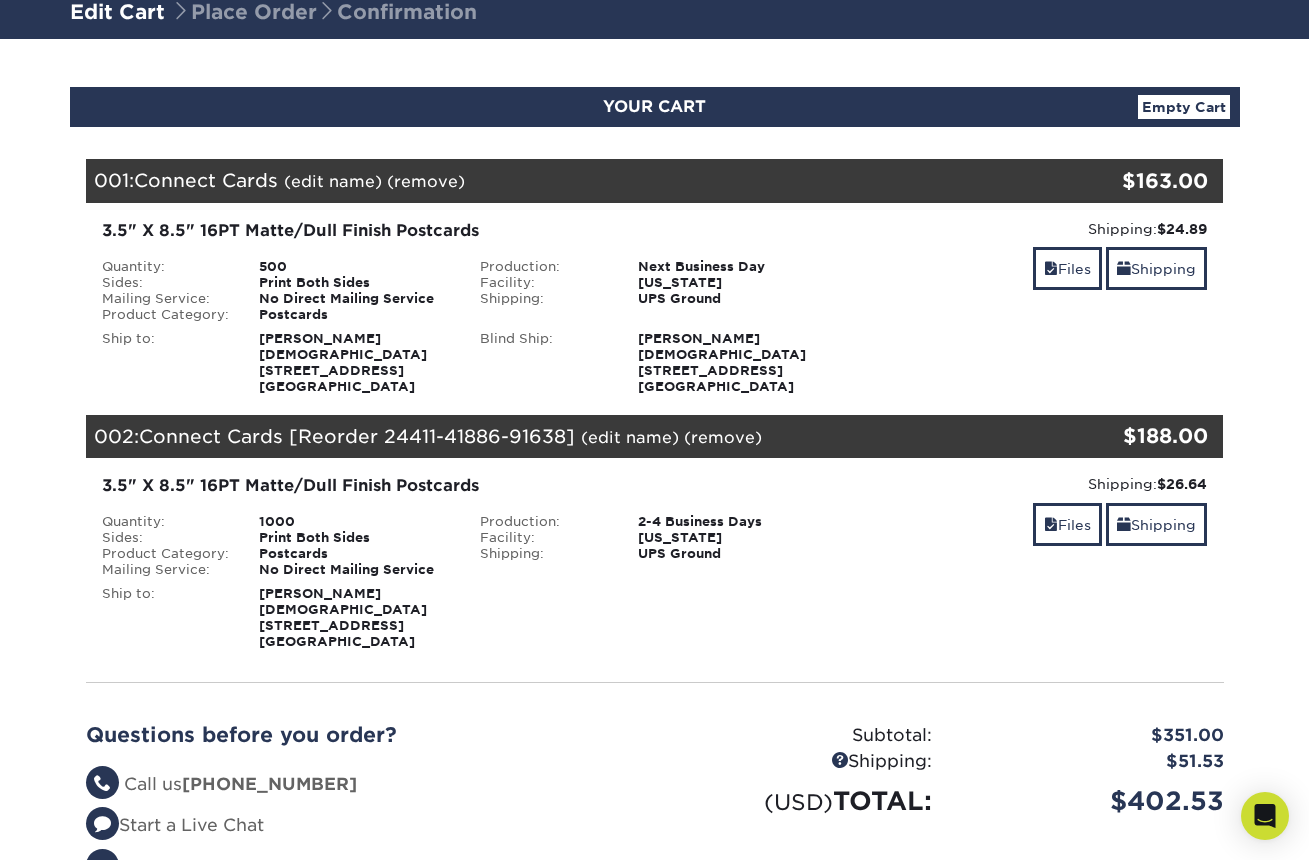 click on "(remove)" at bounding box center [723, 437] 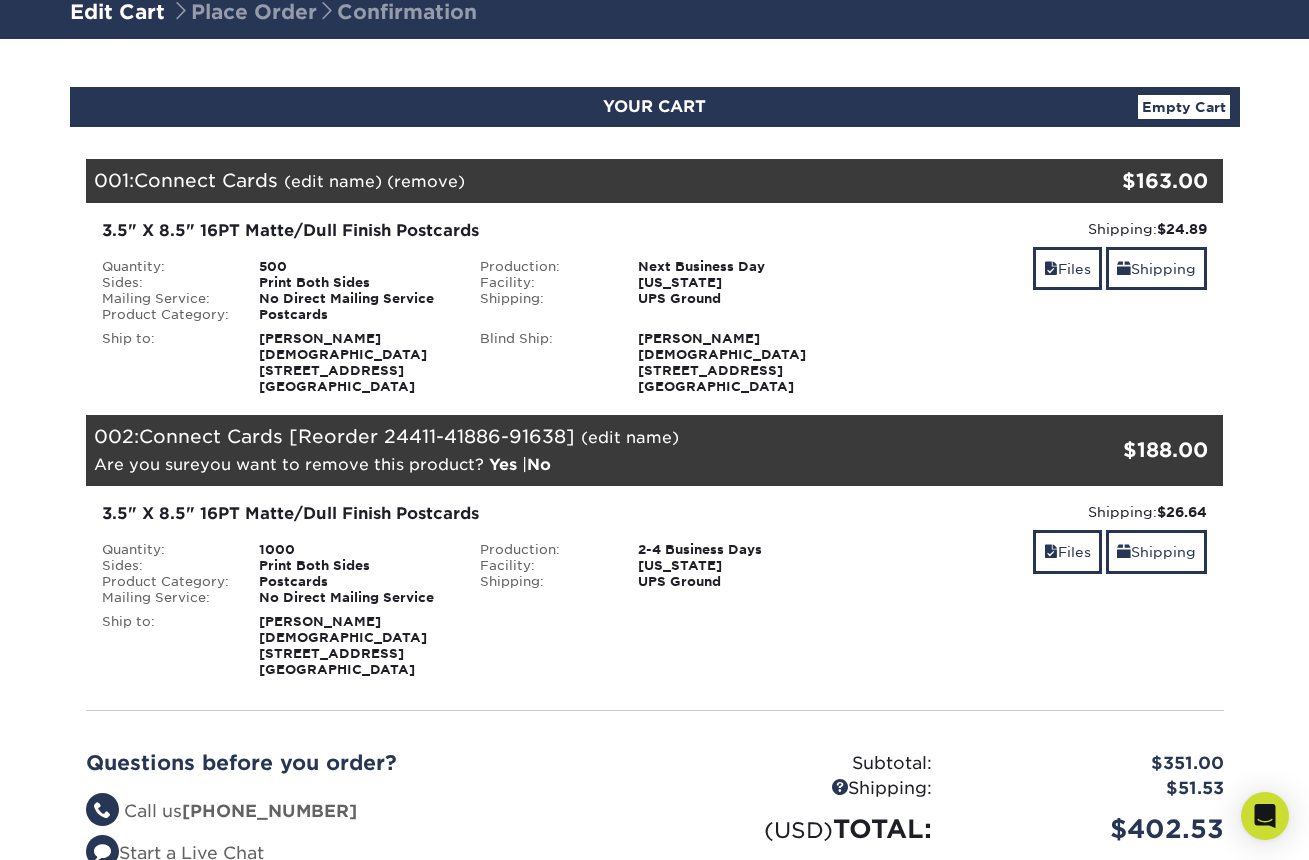 click on "Yes" at bounding box center (503, 464) 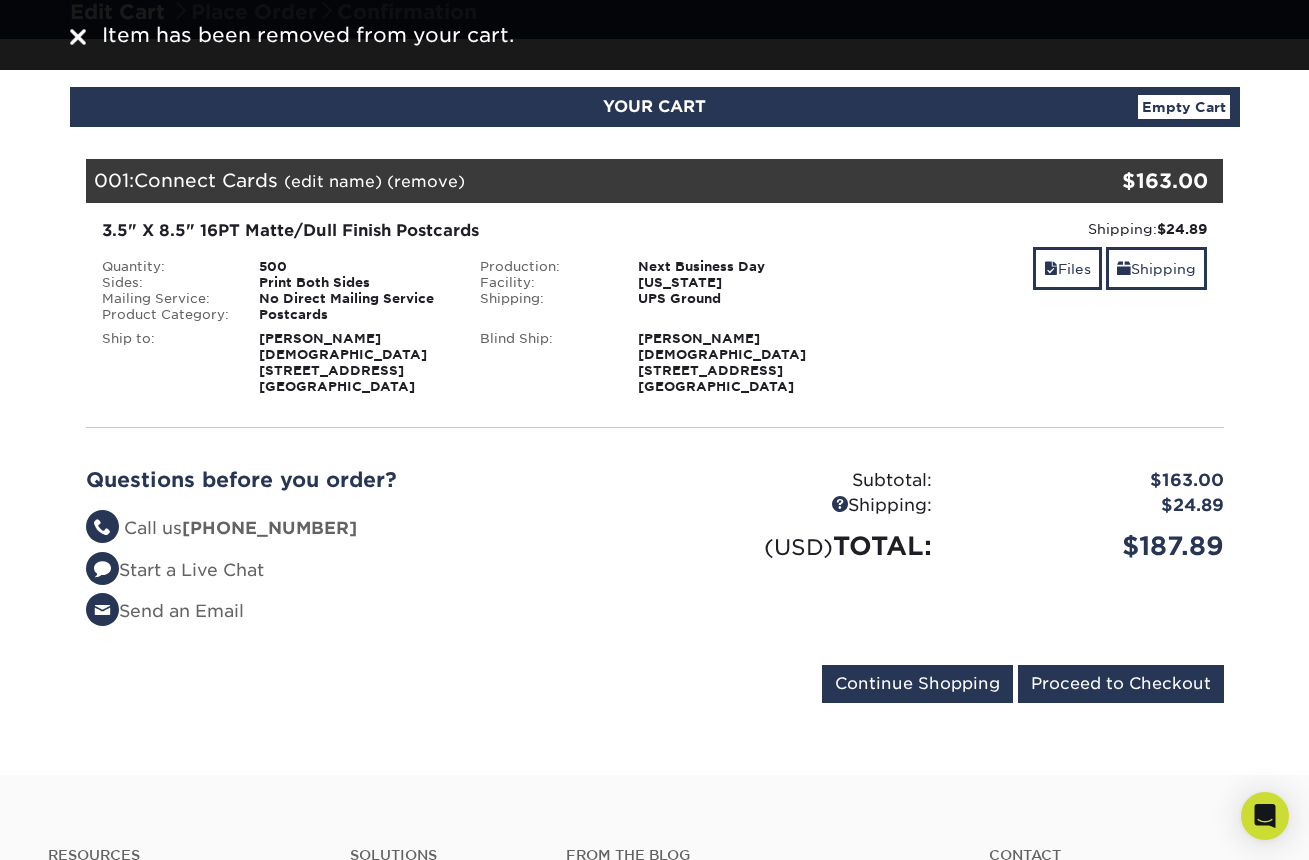 click on "3.5" X 8.5" 16PT Matte/Dull Finish Postcards" at bounding box center [465, 231] 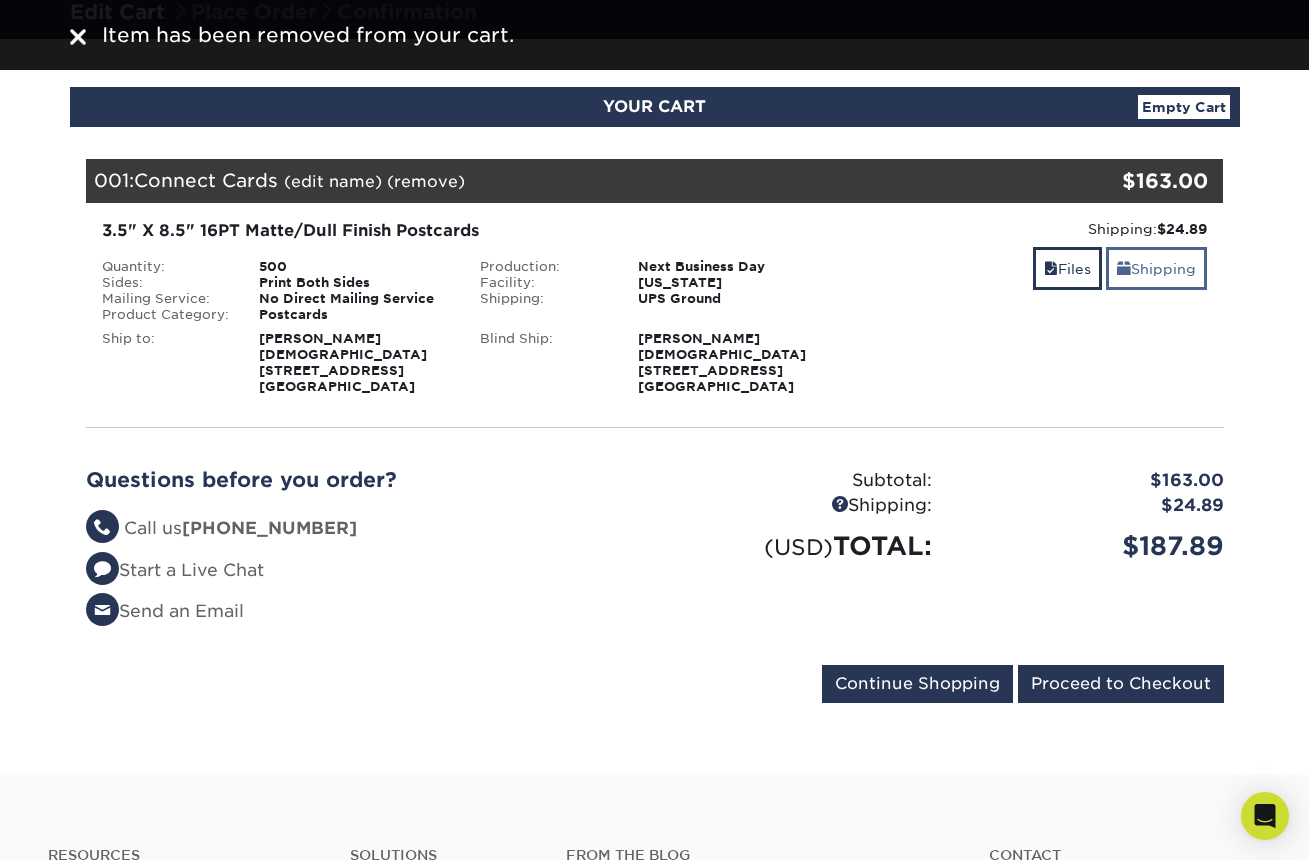 click on "Shipping" at bounding box center (1156, 268) 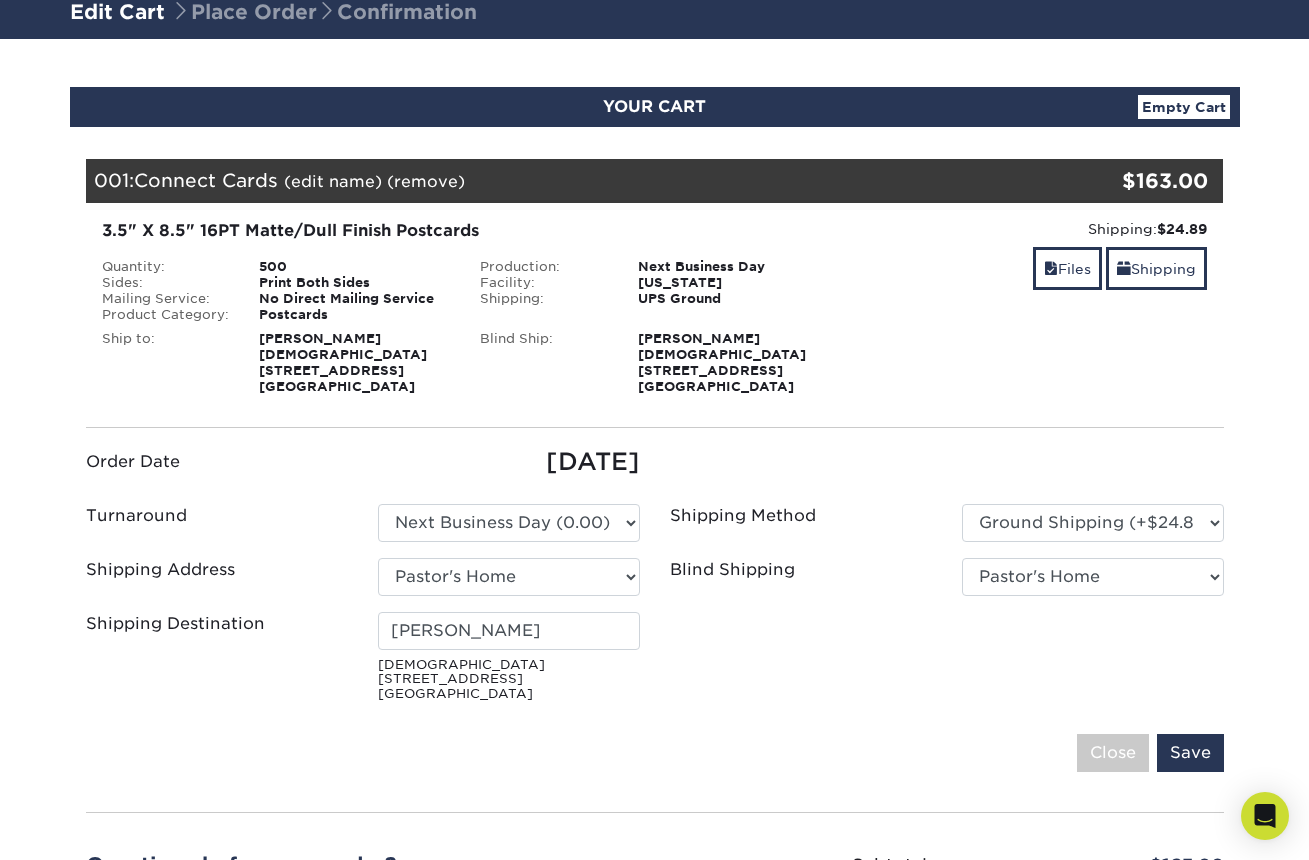 click on "Order Date
07/12/2025
Turnaround Please Select Select One" at bounding box center [655, 577] 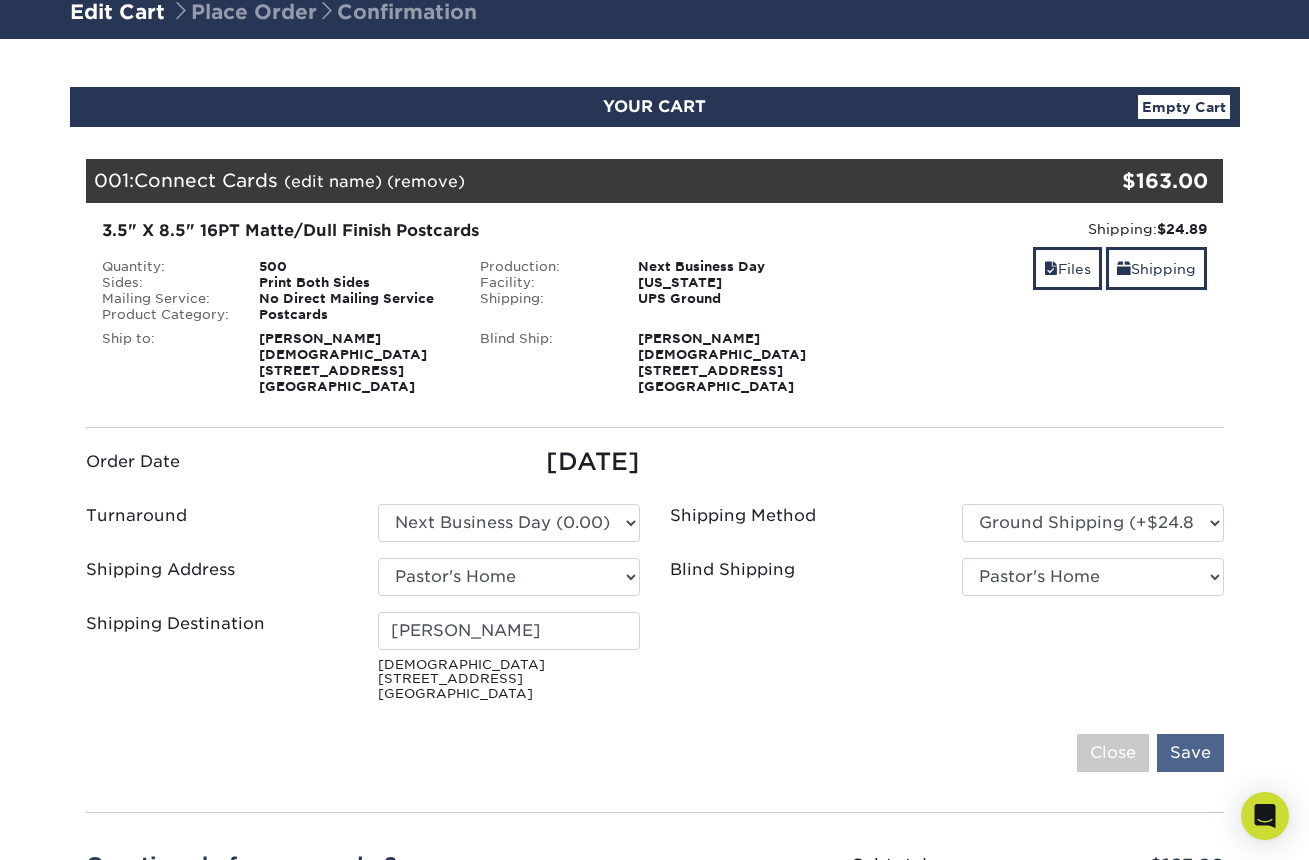click on "Save" at bounding box center (1190, 753) 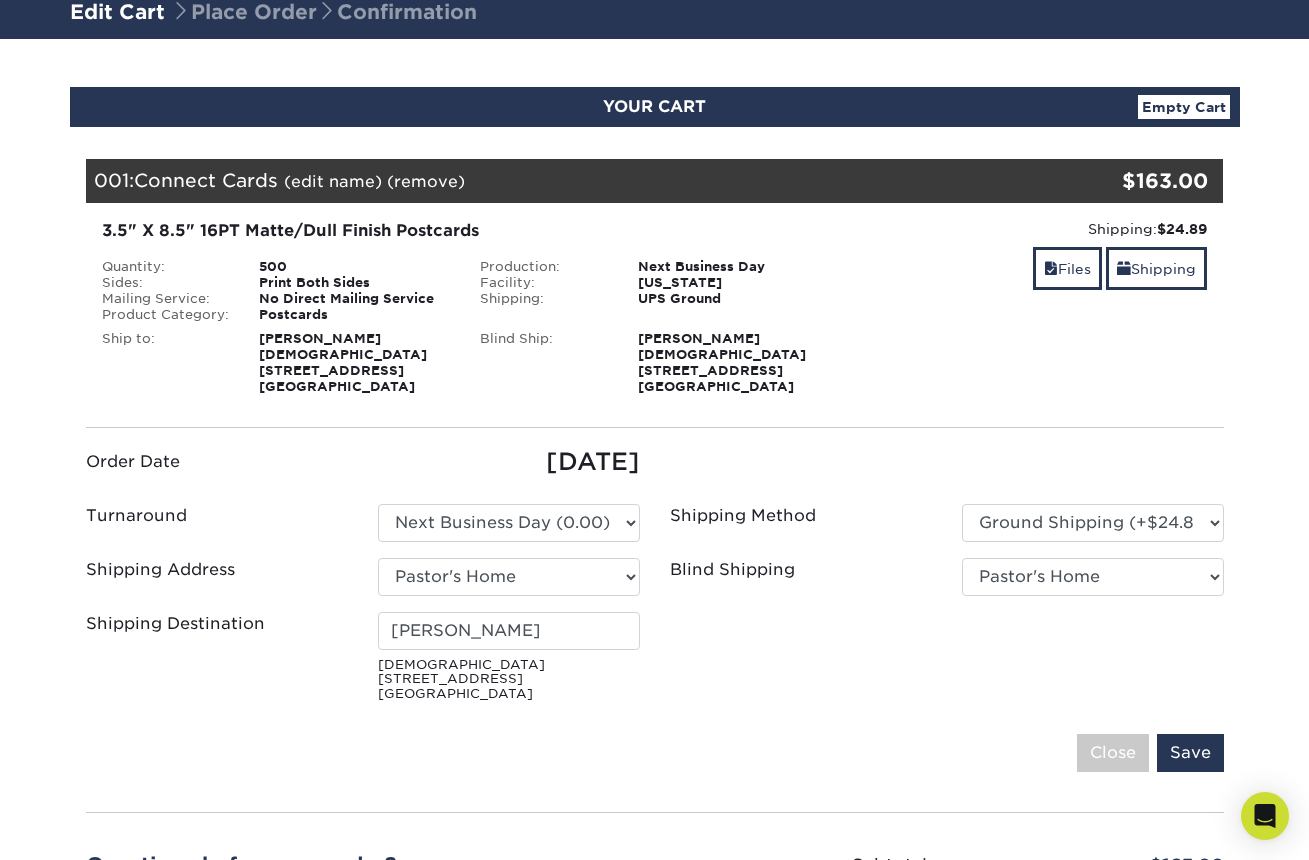 click on "(edit name)" at bounding box center [333, 181] 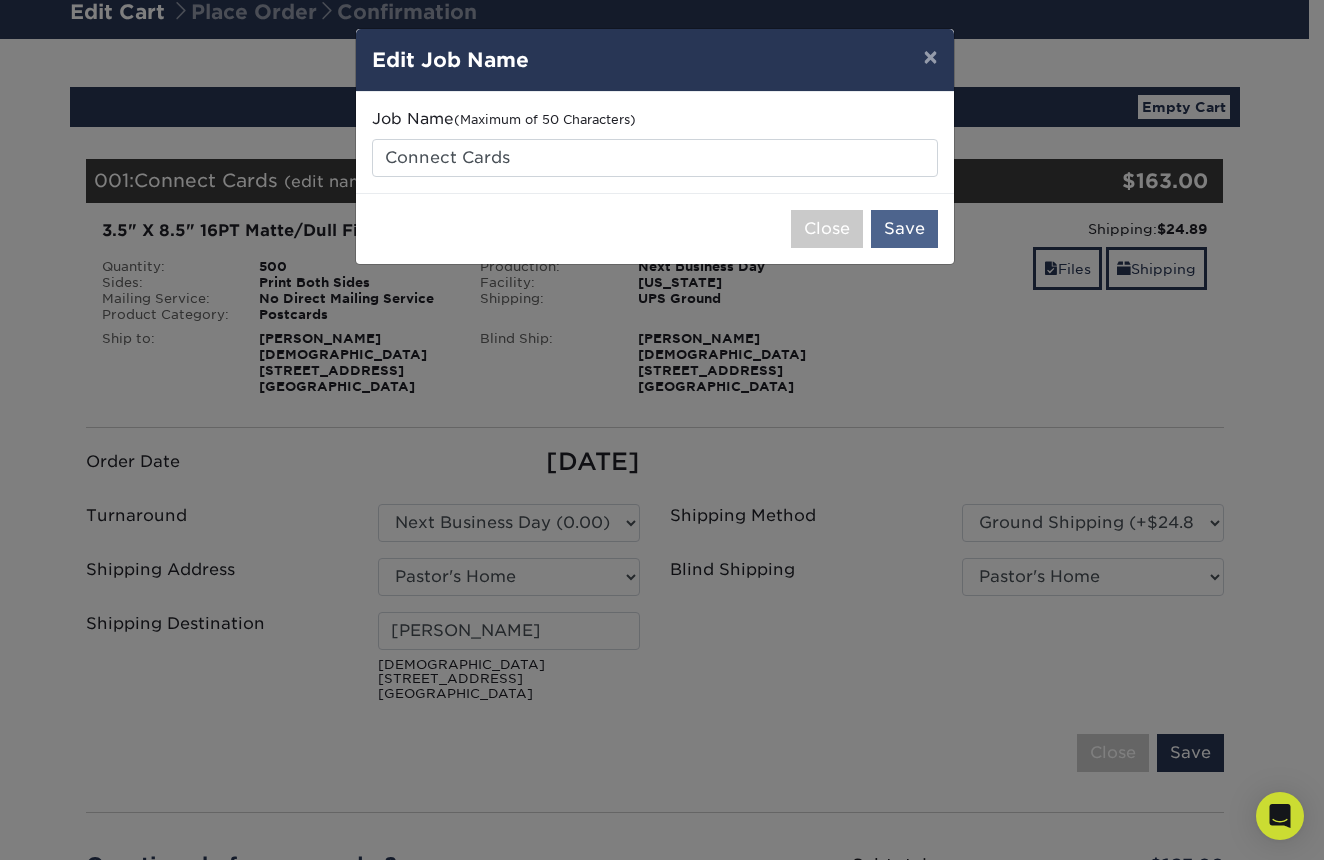click on "Save" at bounding box center (904, 229) 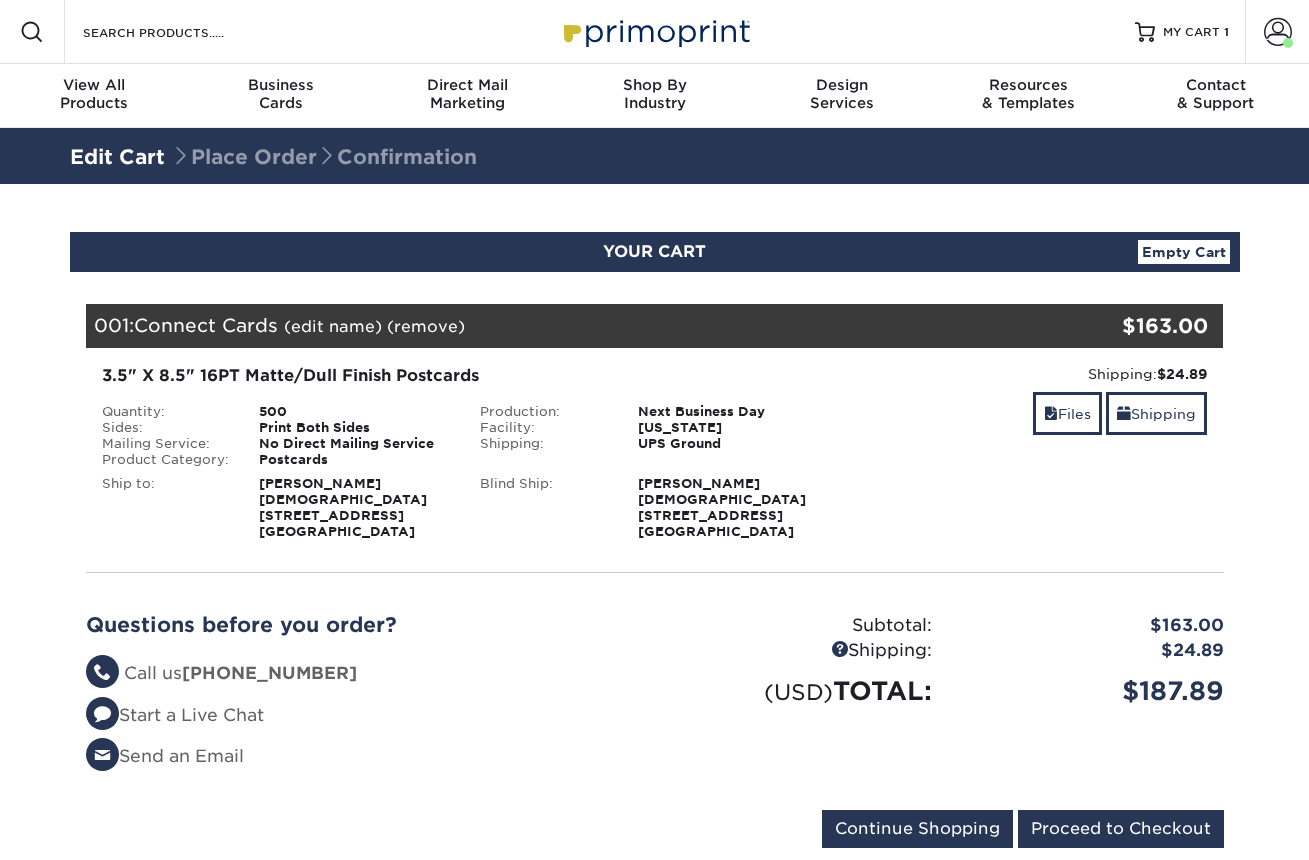 scroll, scrollTop: 0, scrollLeft: 0, axis: both 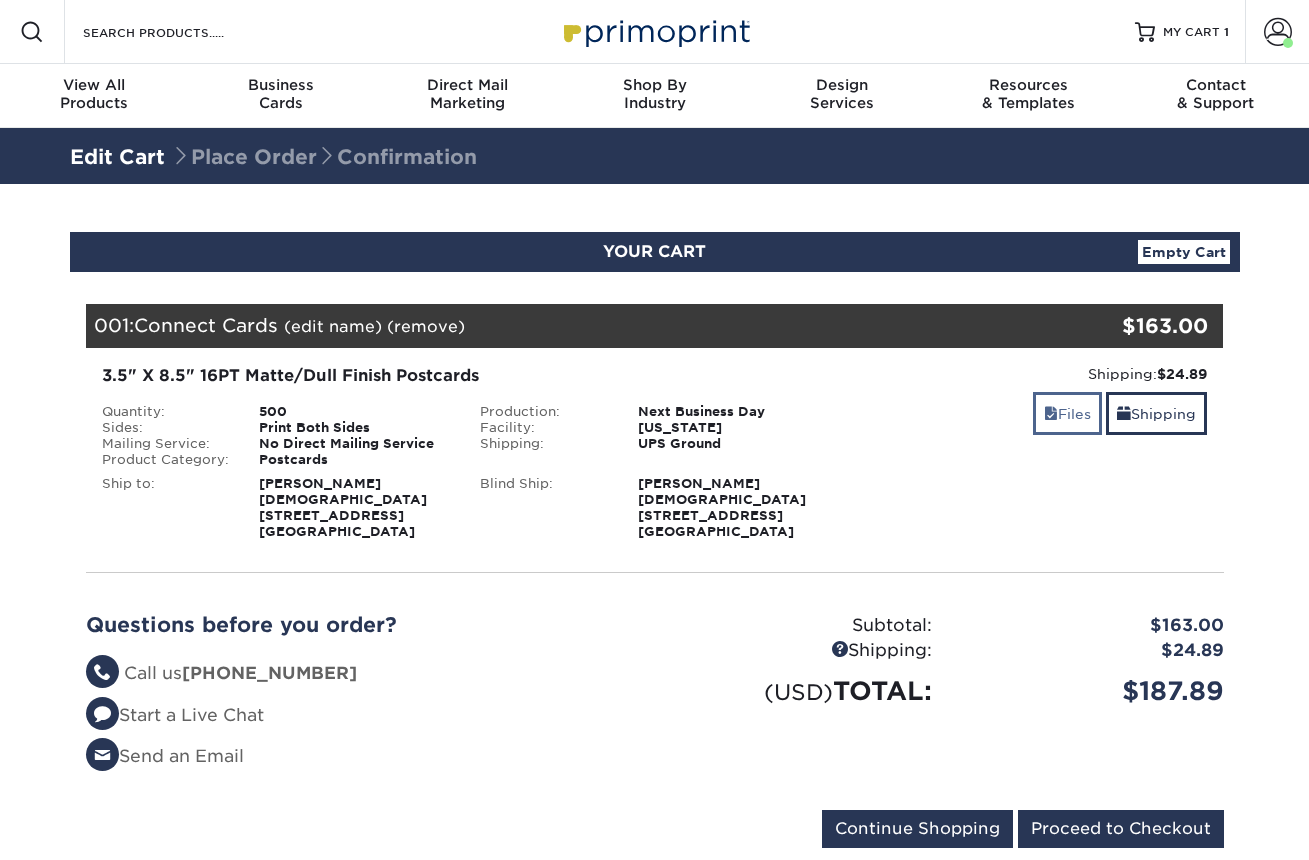 click on "Files" at bounding box center [1067, 413] 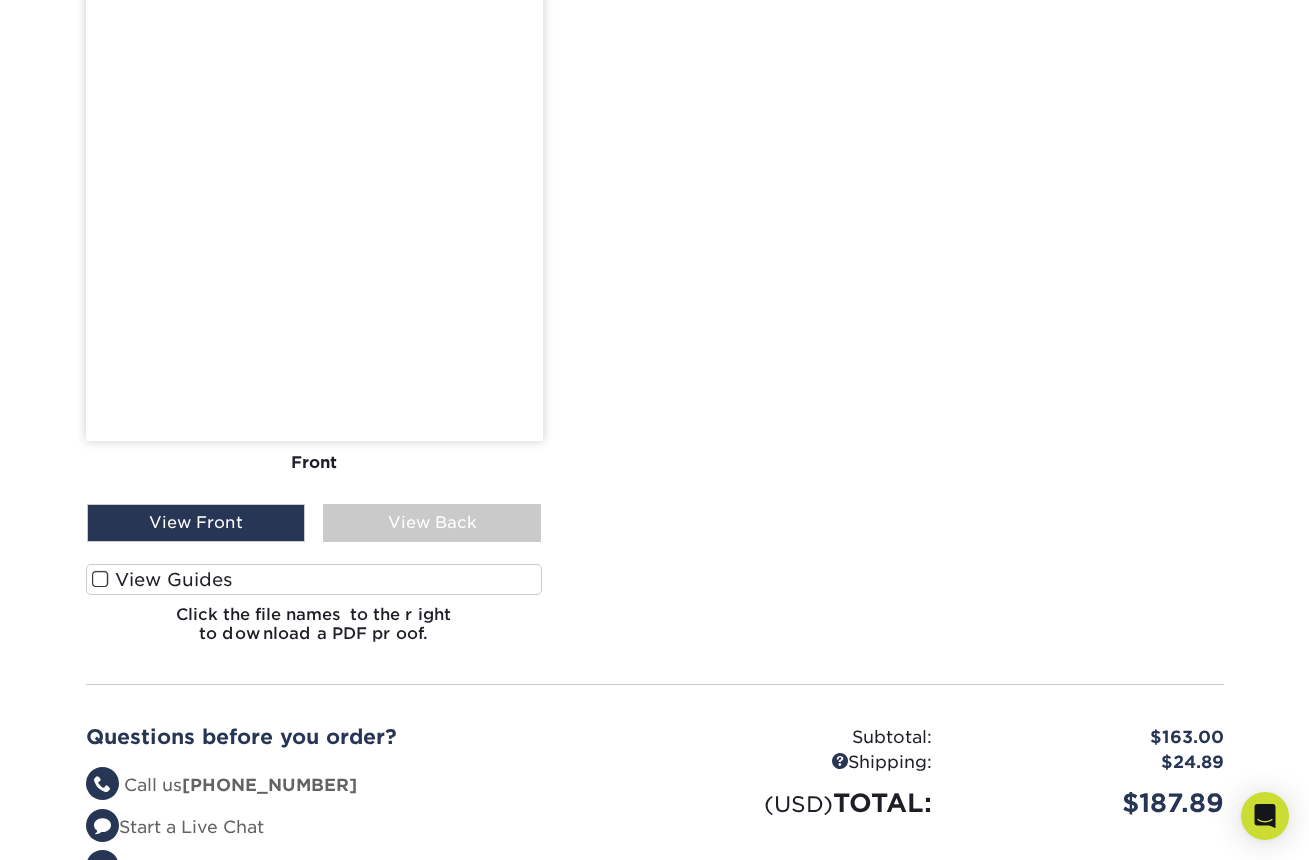 scroll, scrollTop: 1445, scrollLeft: 0, axis: vertical 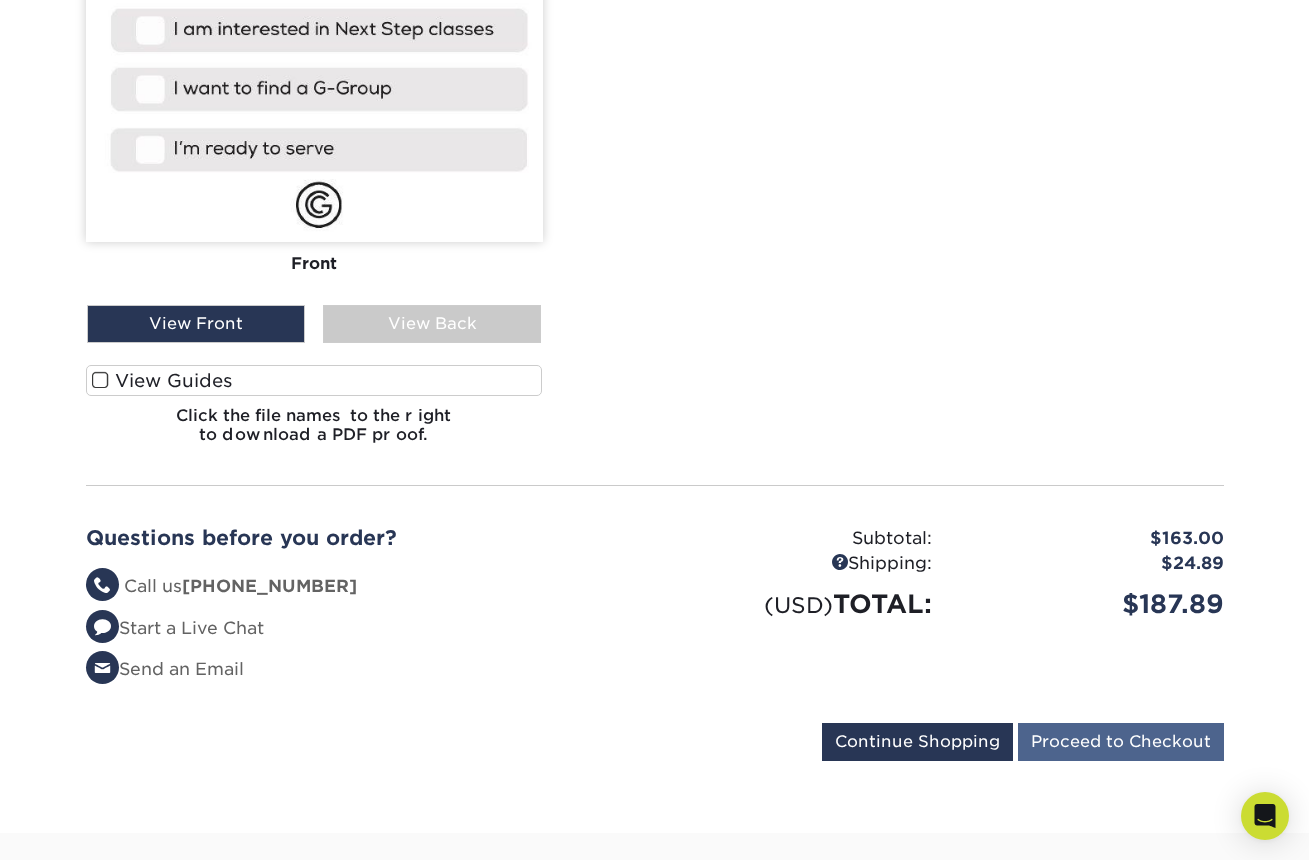 click on "Proceed to Checkout" at bounding box center (1121, 742) 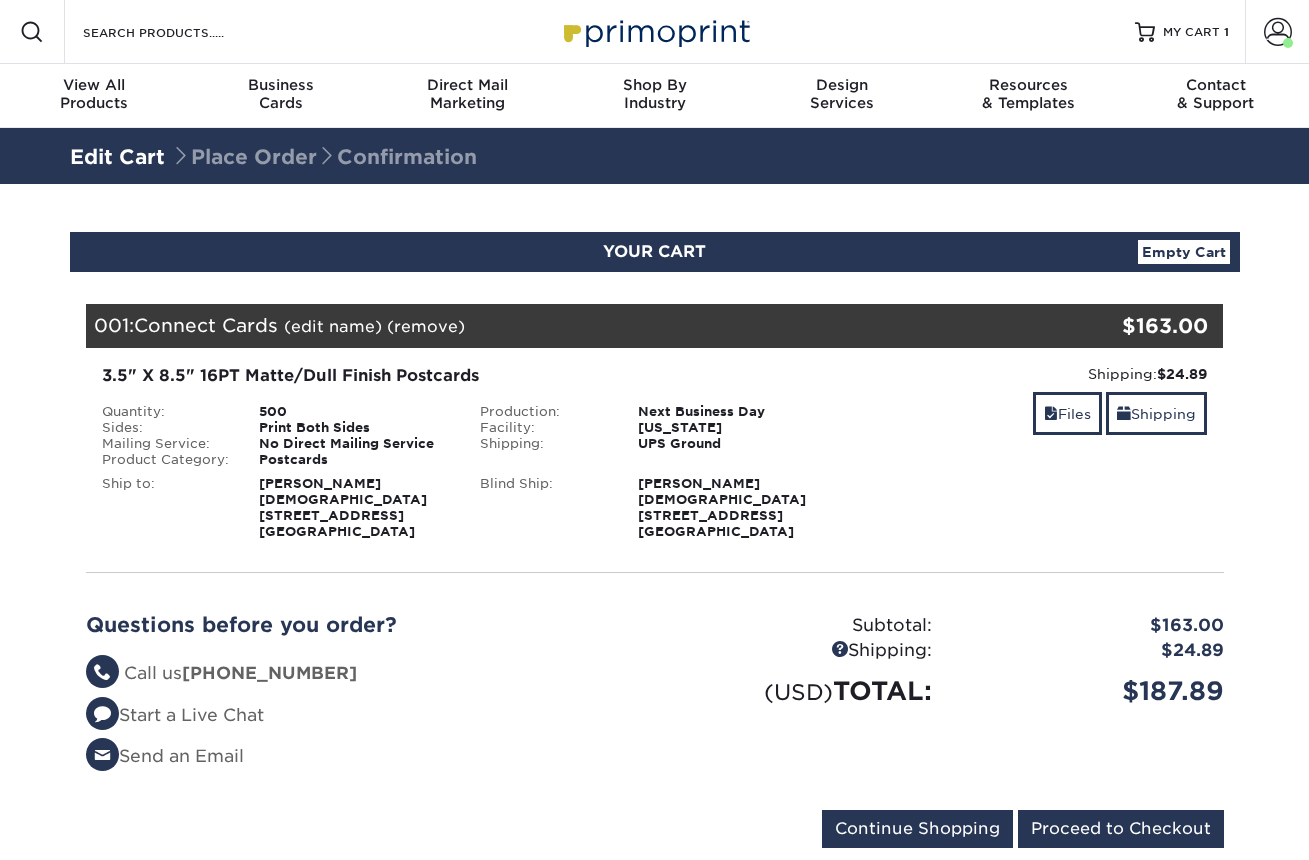 scroll, scrollTop: 0, scrollLeft: 0, axis: both 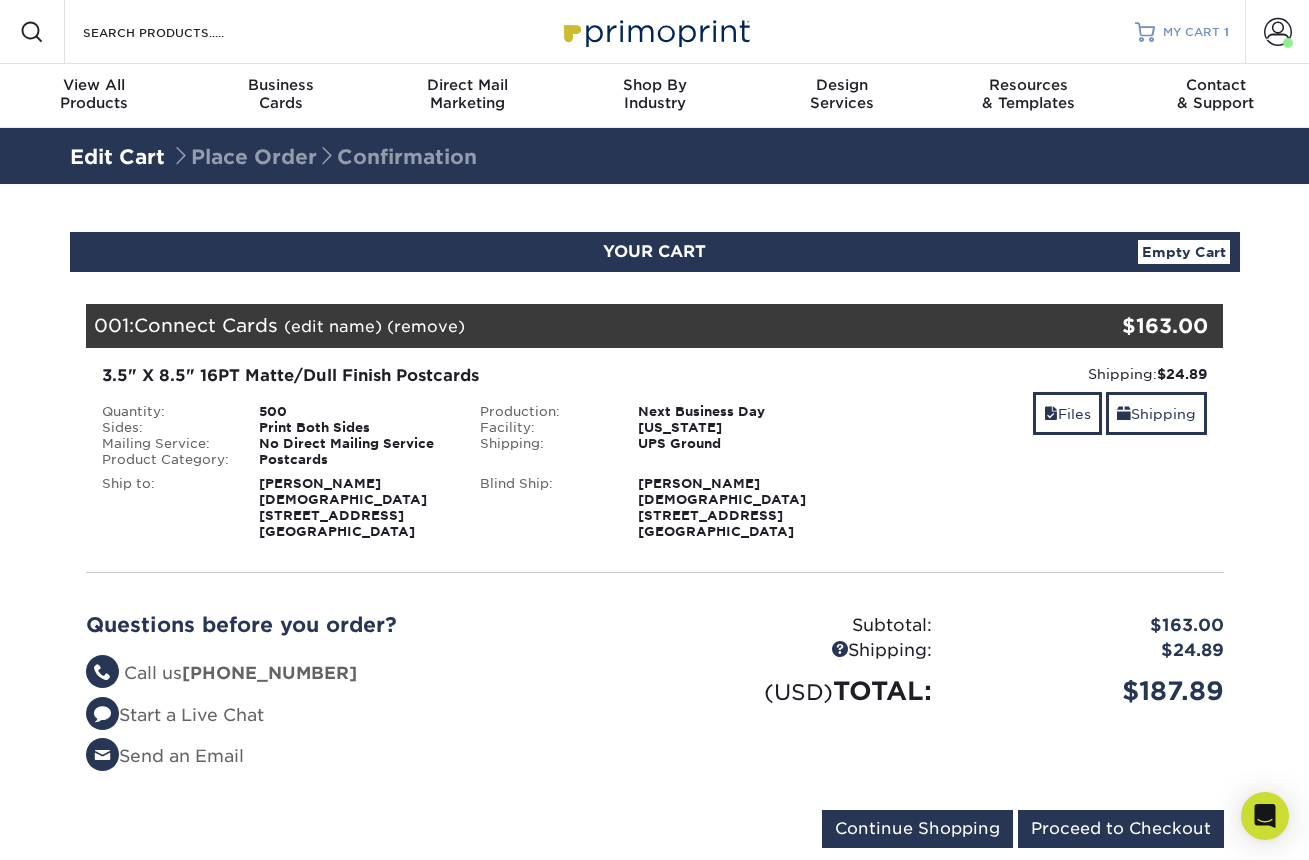 click on "MY CART" at bounding box center (1191, 32) 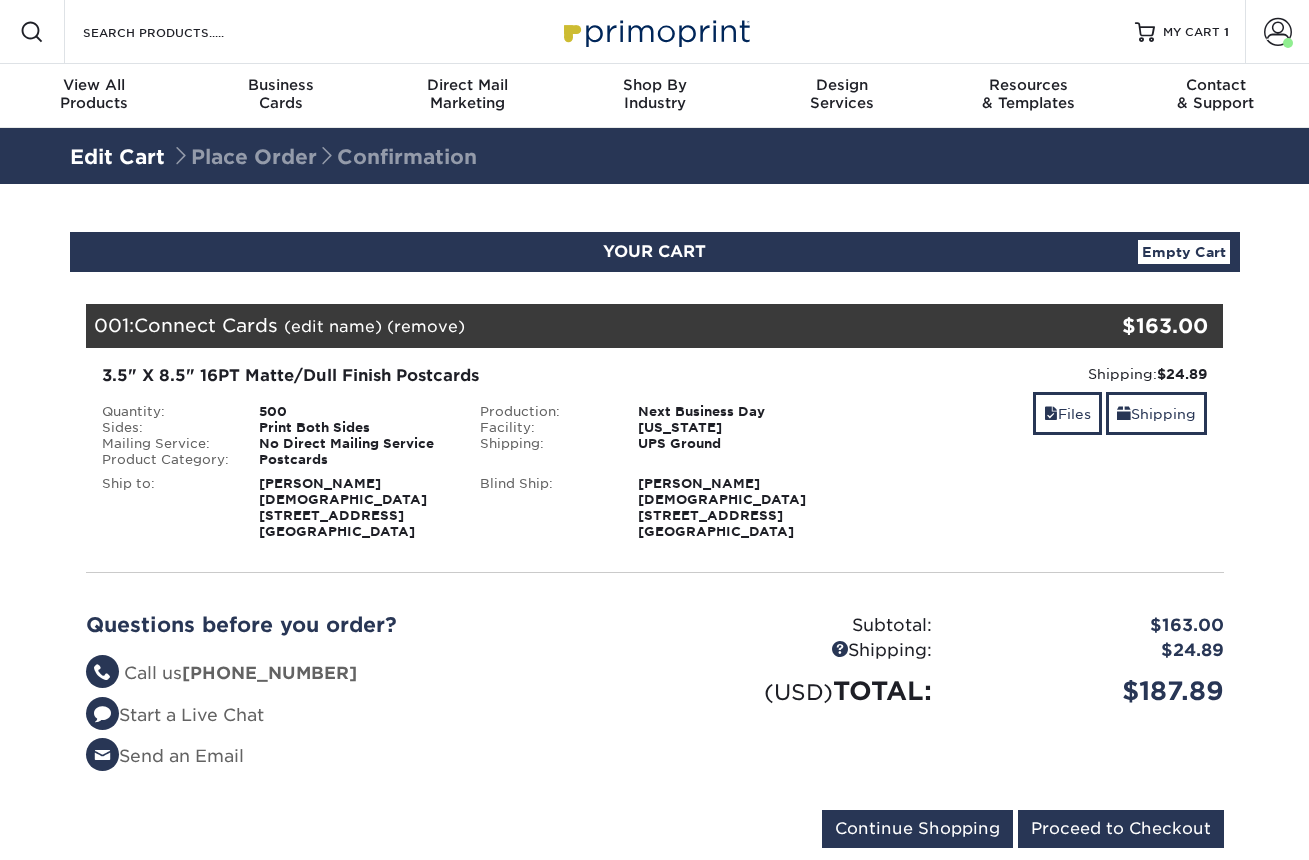 scroll, scrollTop: 0, scrollLeft: 0, axis: both 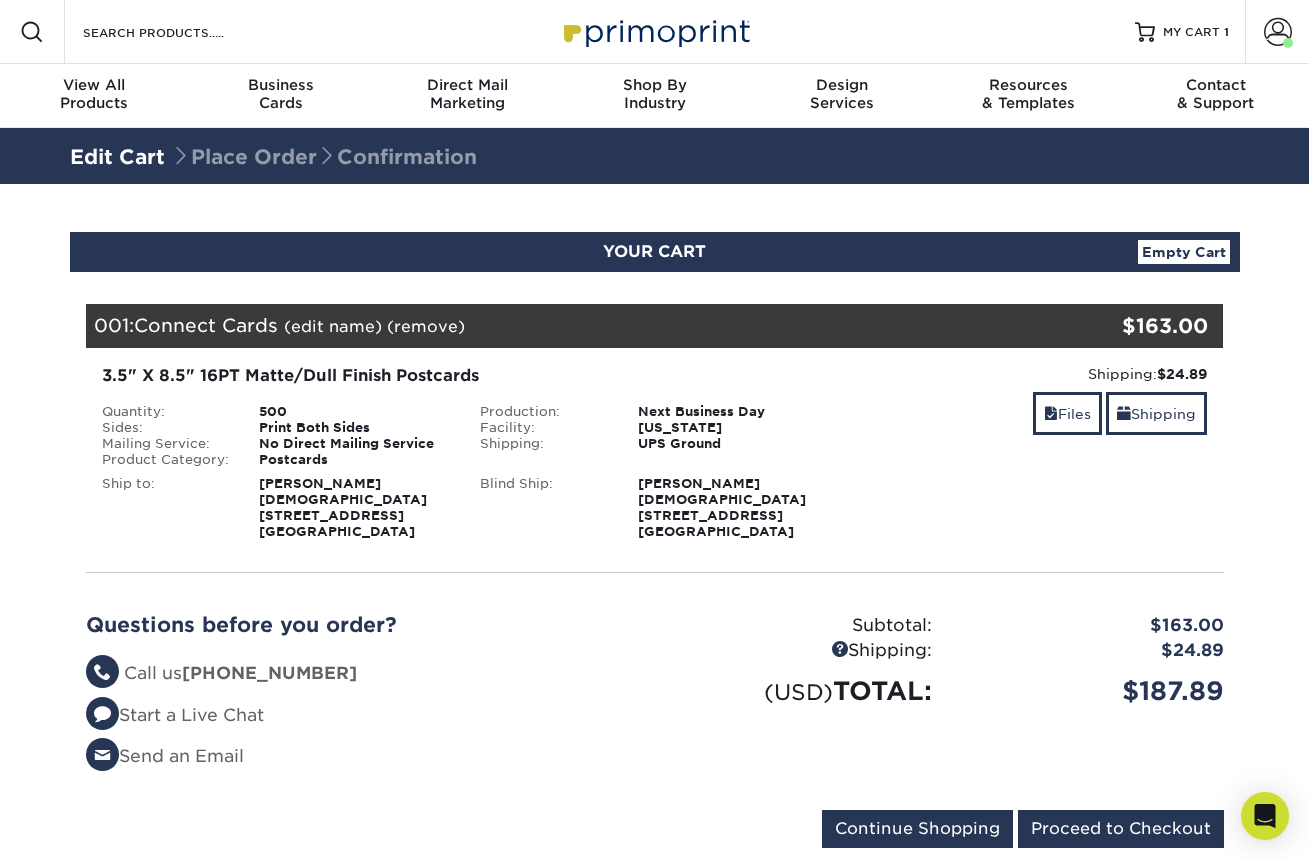 click on "Questions before you order?
Questions?  Call us  [PHONE_NUMBER]
Start a Live Chat
Send an Email
Subtotal:
$163.00
$24.89 (USD)" at bounding box center [655, 699] 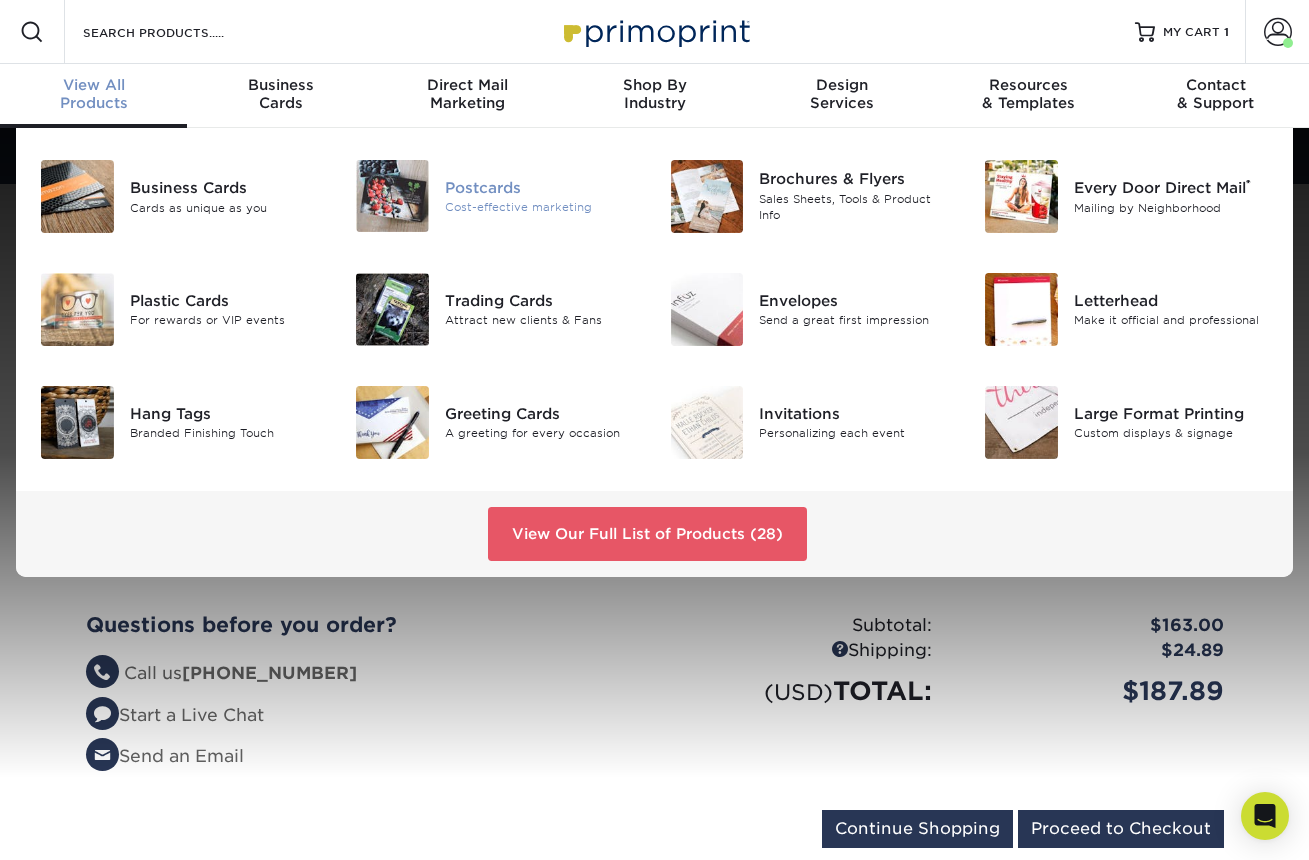 click on "Postcards" at bounding box center (542, 187) 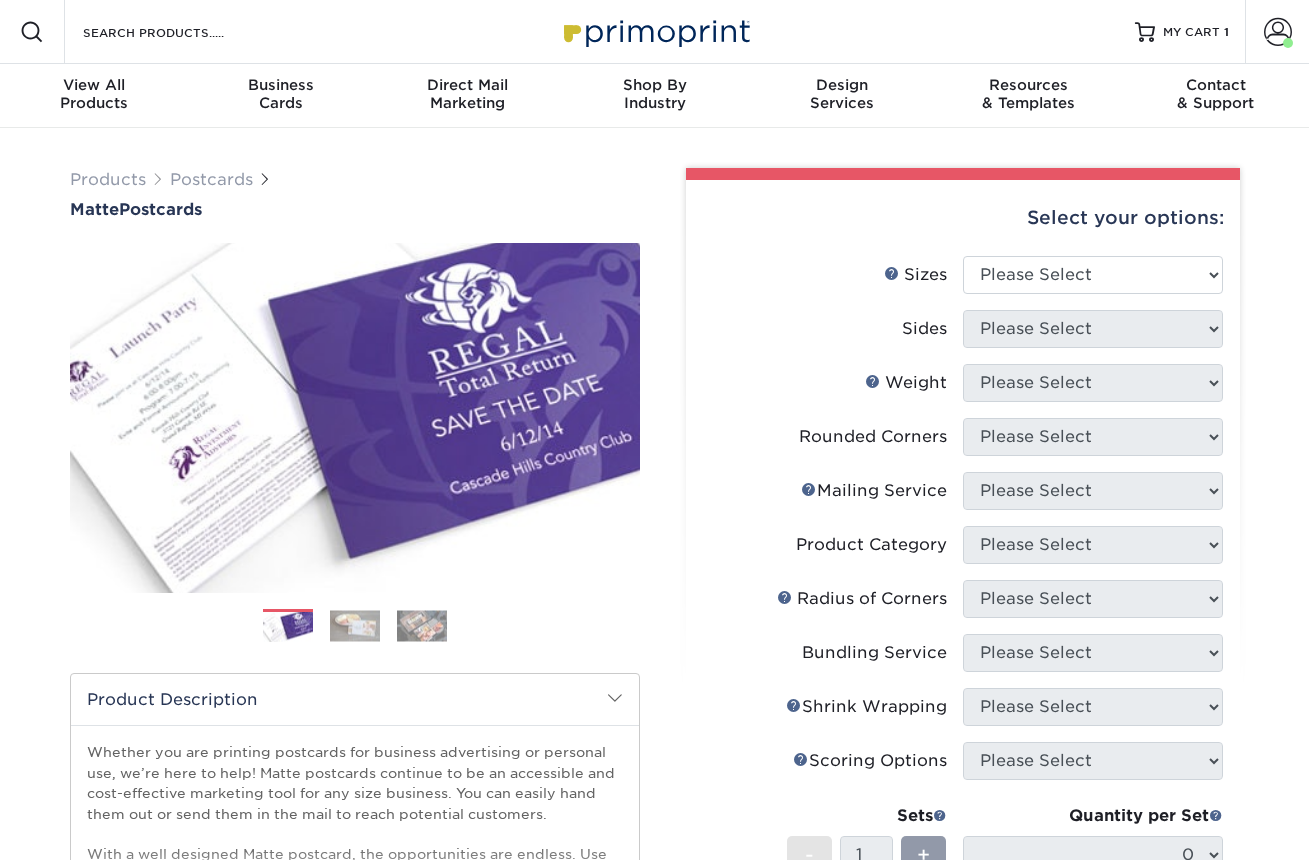 scroll, scrollTop: 0, scrollLeft: 0, axis: both 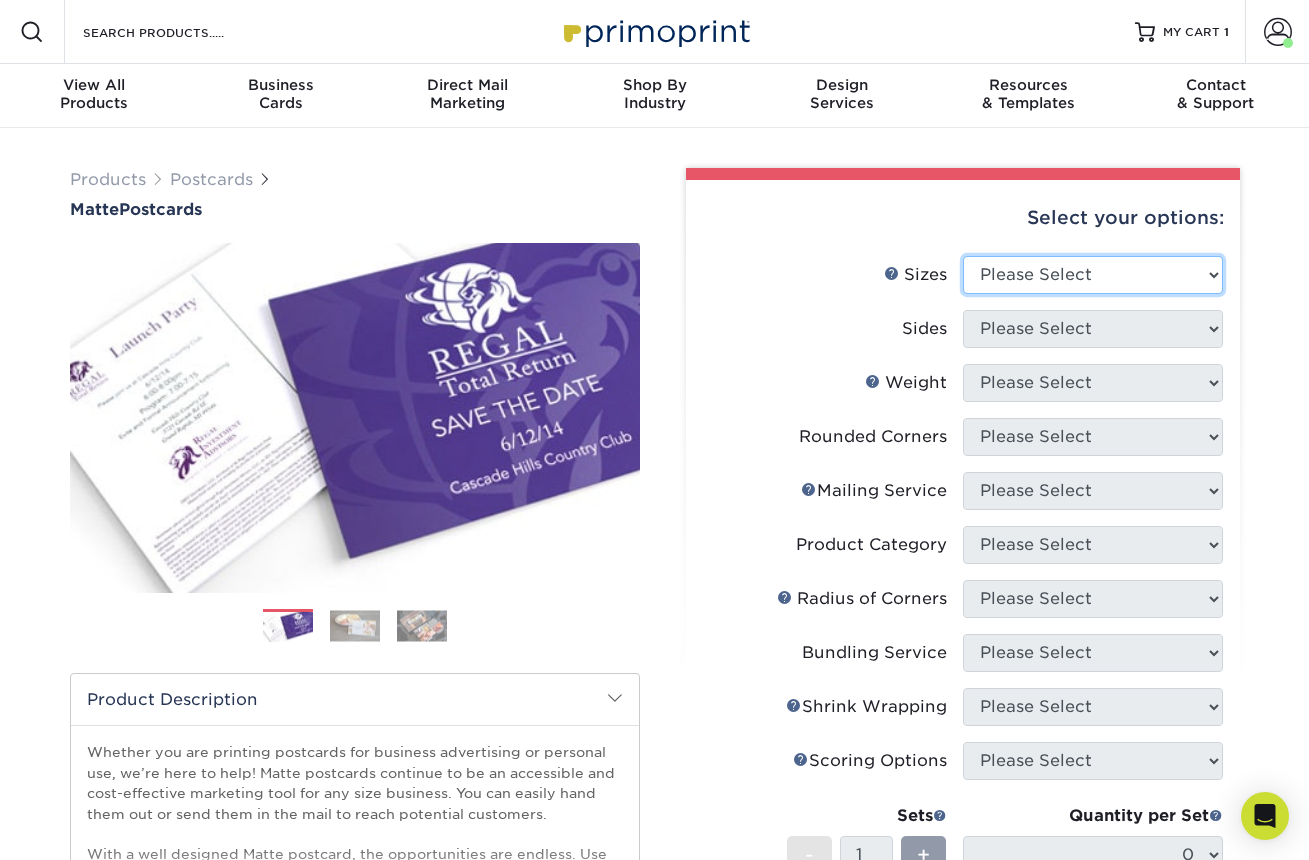 select on "3.50x8.50" 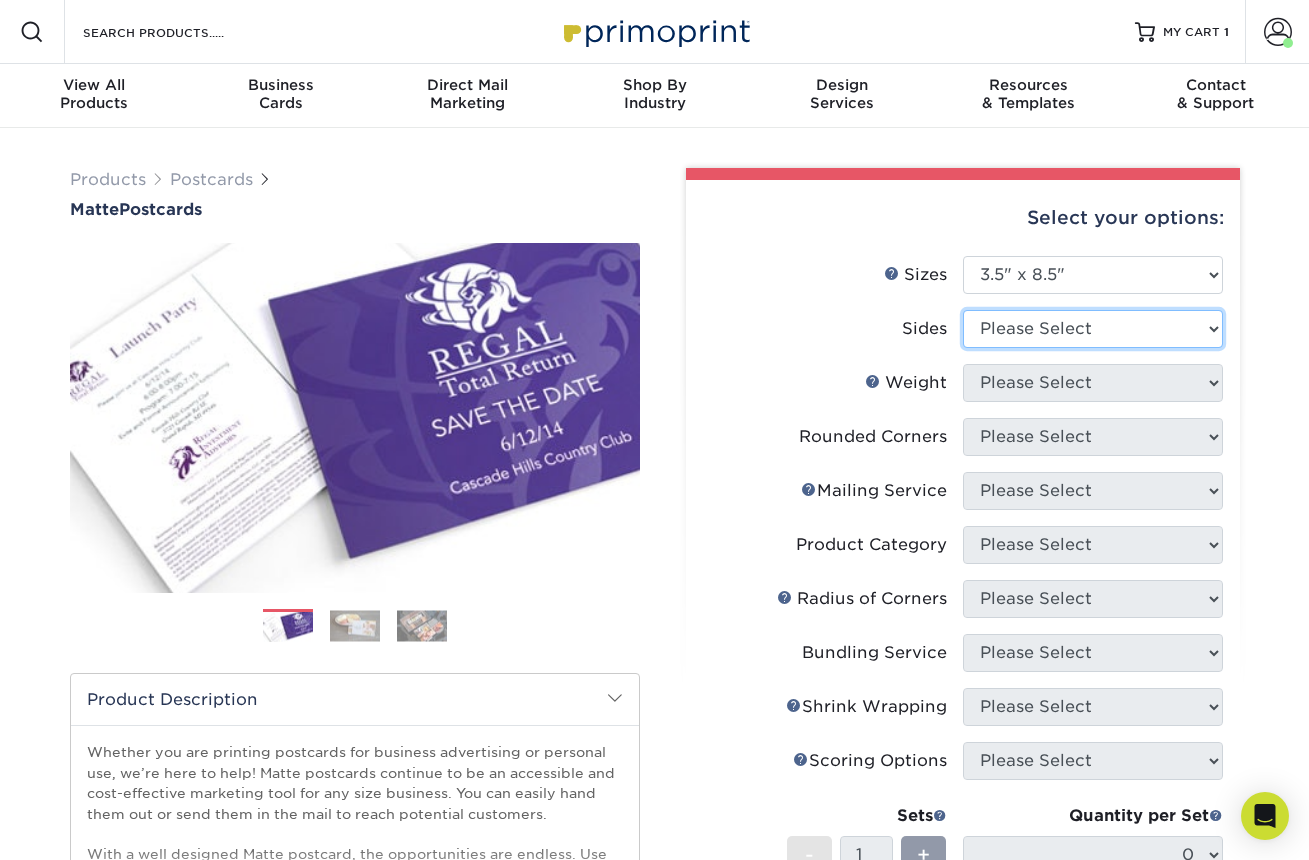 select on "13abbda7-1d64-4f25-8bb2-c179b224825d" 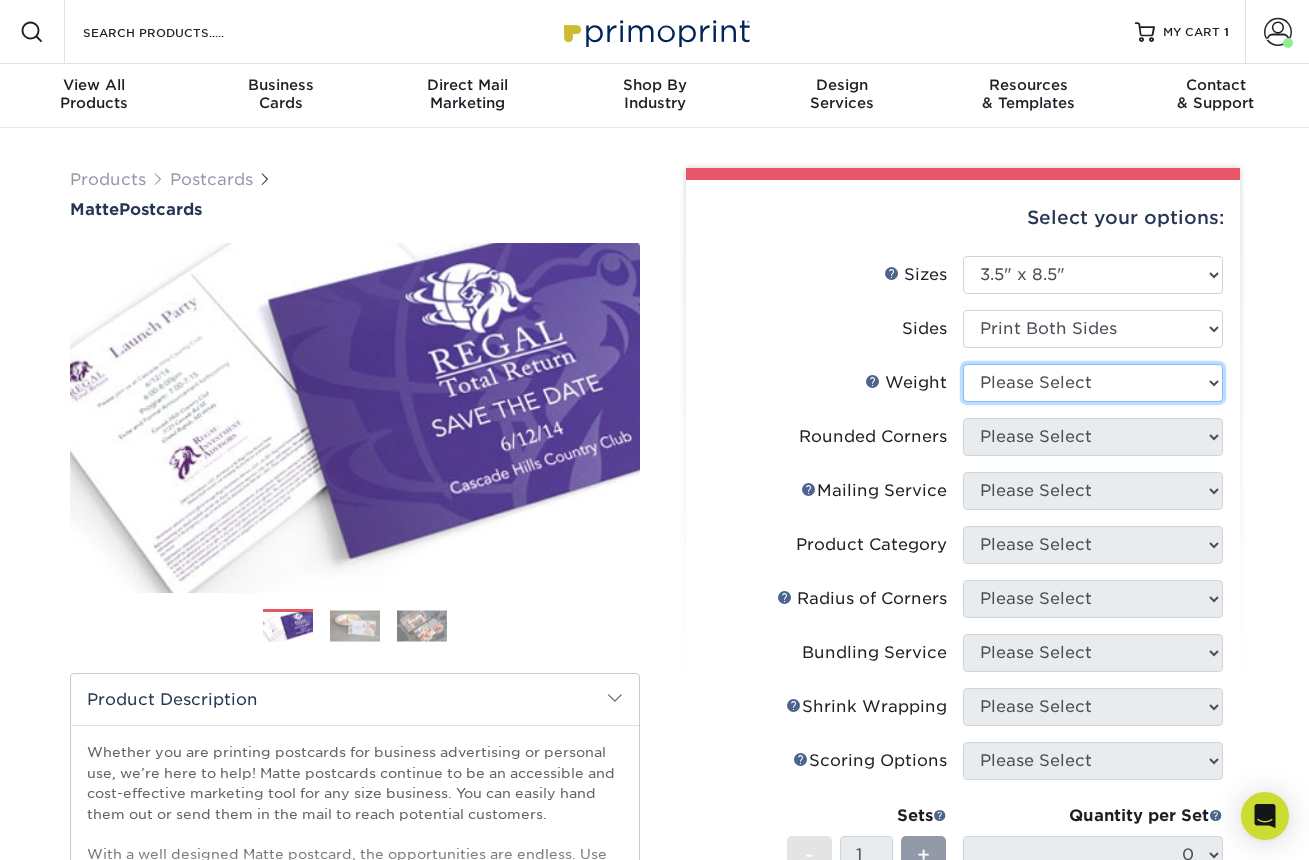 select on "16PT" 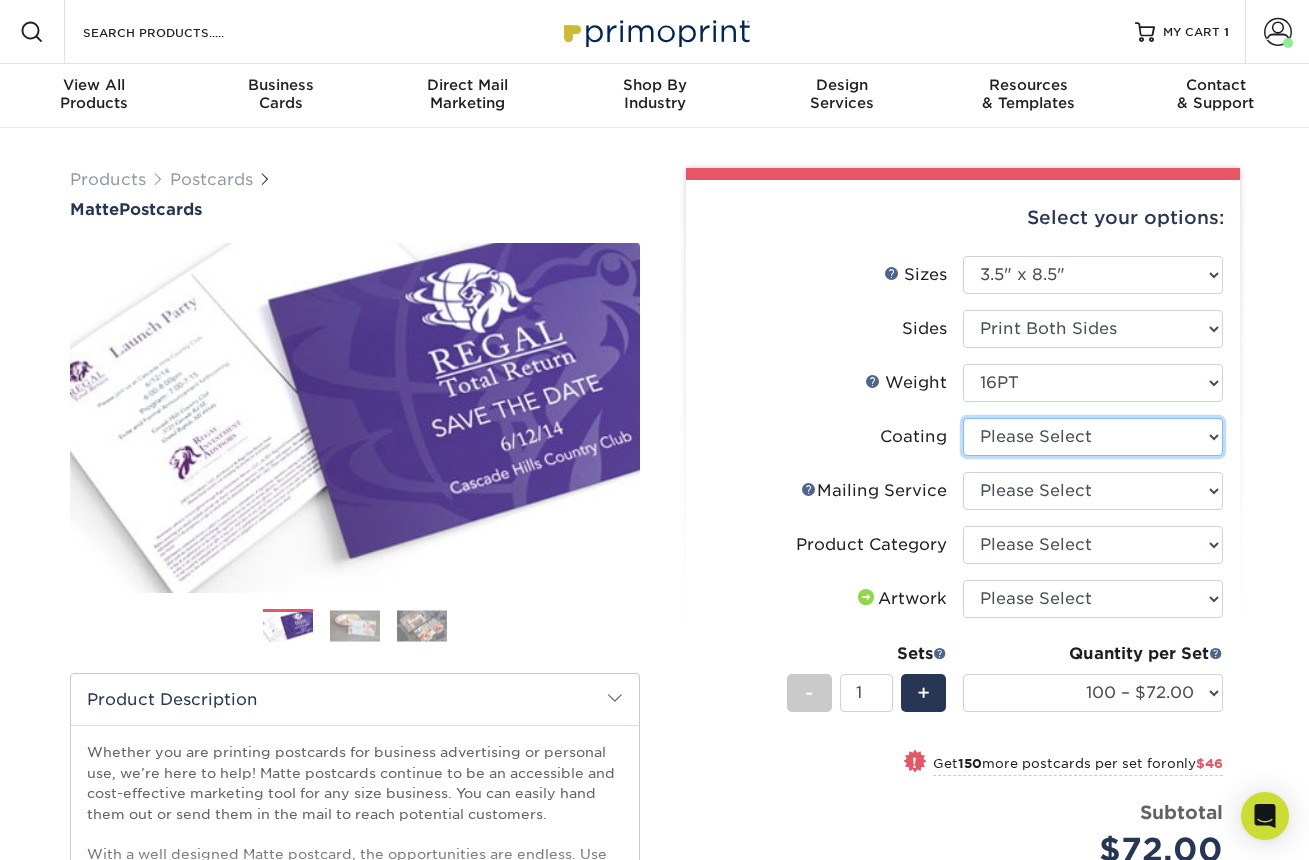 select on "121bb7b5-3b4d-429f-bd8d-bbf80e953313" 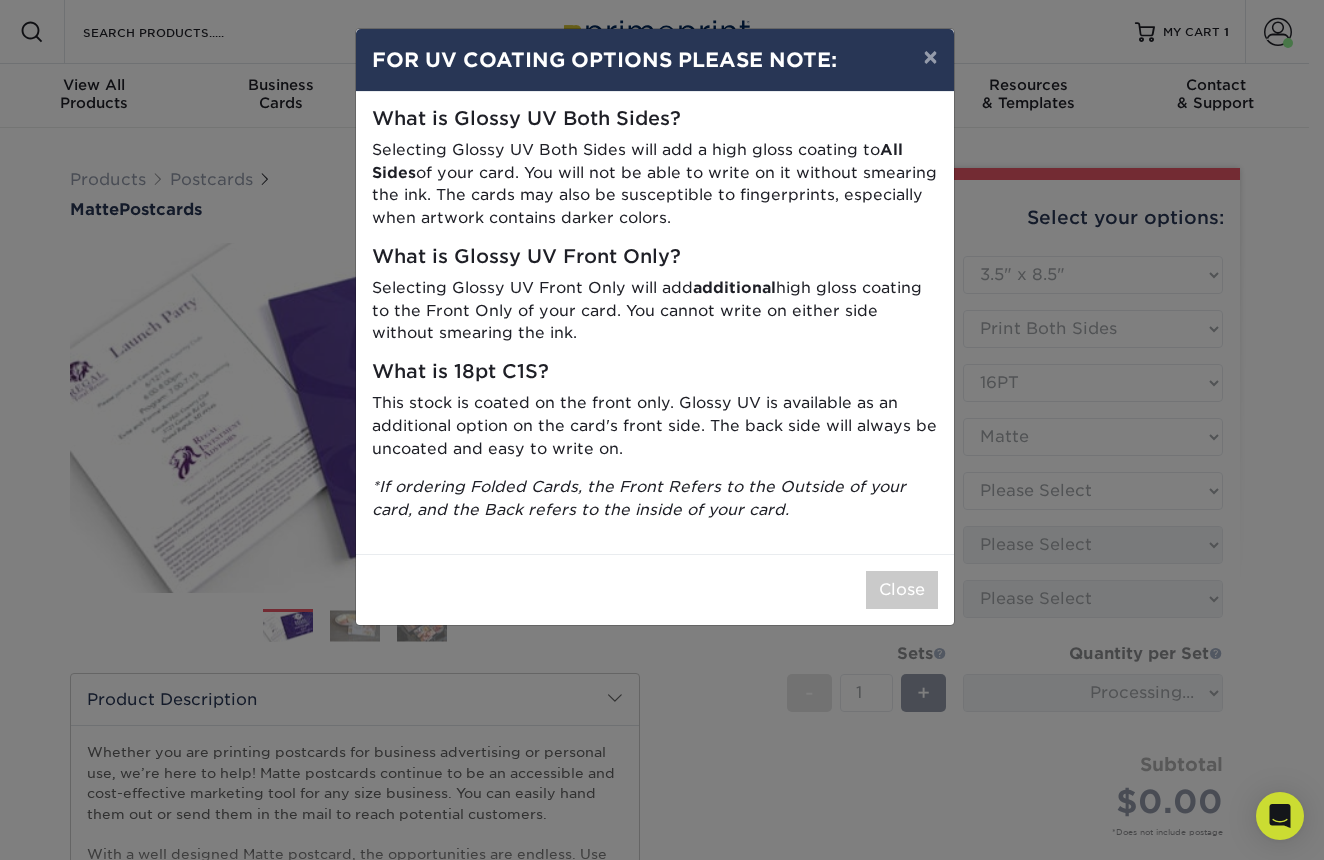click on "Close" at bounding box center (655, 589) 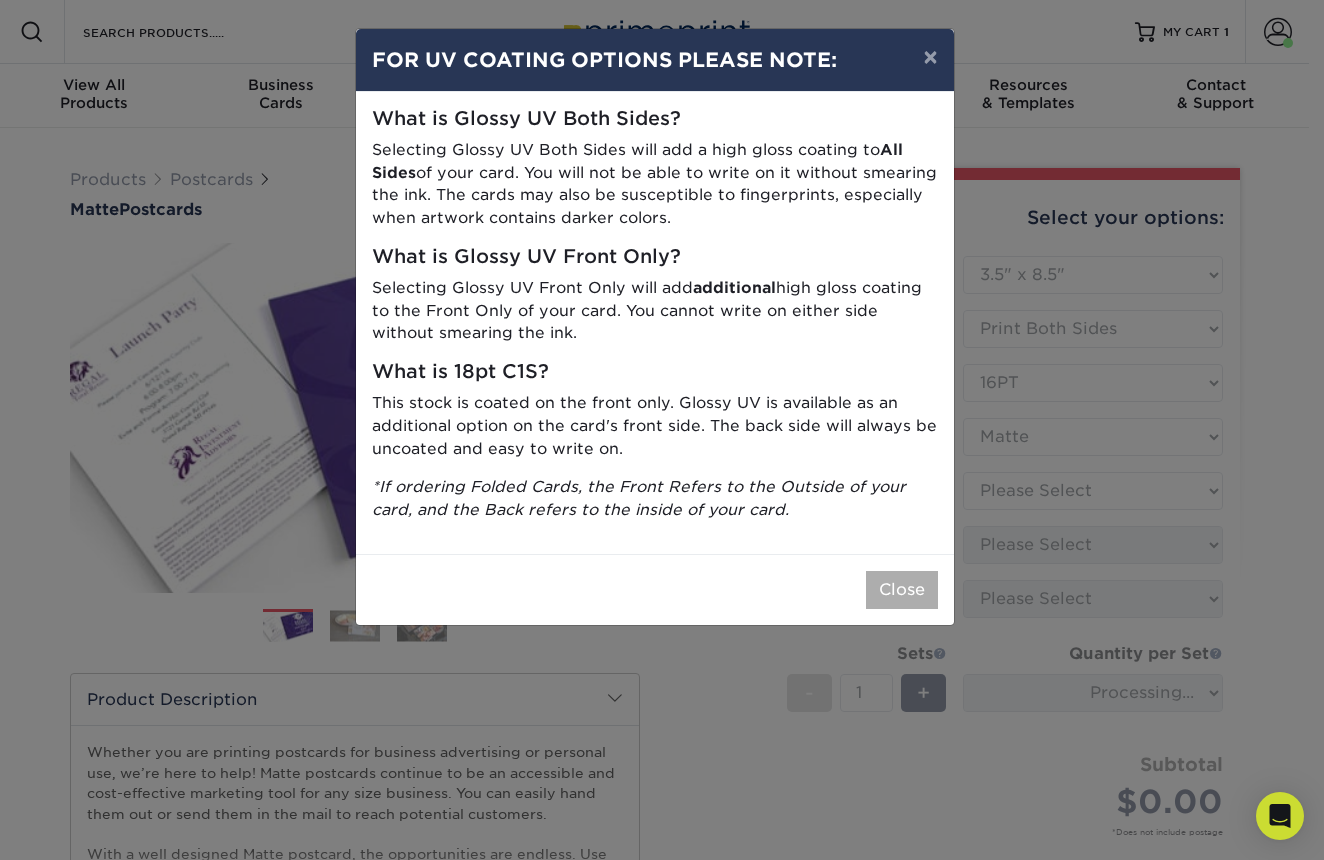 click on "Close" at bounding box center (902, 590) 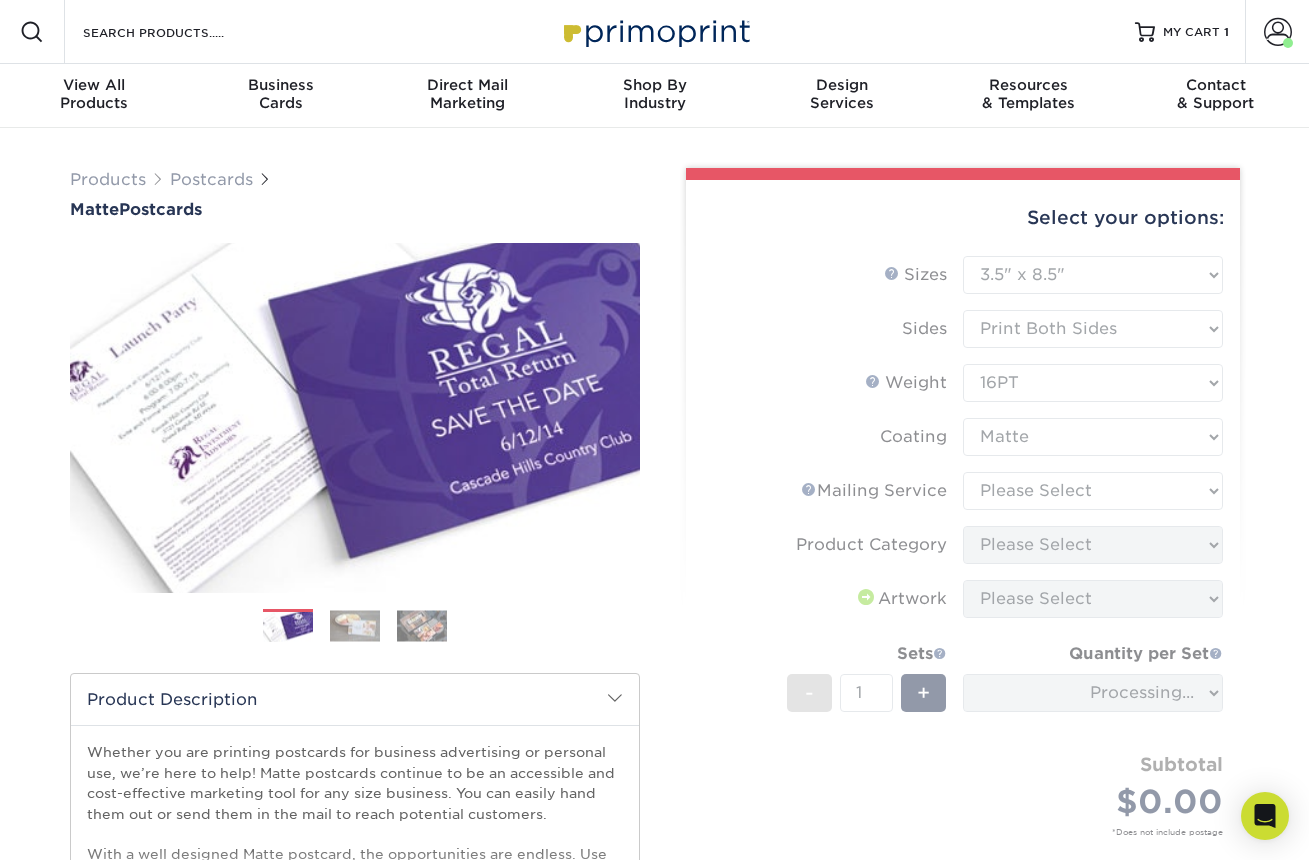 click on "Sizes Help Sizes
Please Select
1.5" x 7"
2" x 4" 2" x 6" 2" x 7" 2" x 8" 2.12" x 5.5" 2.125" x 5.5" Sides" at bounding box center (963, 569) 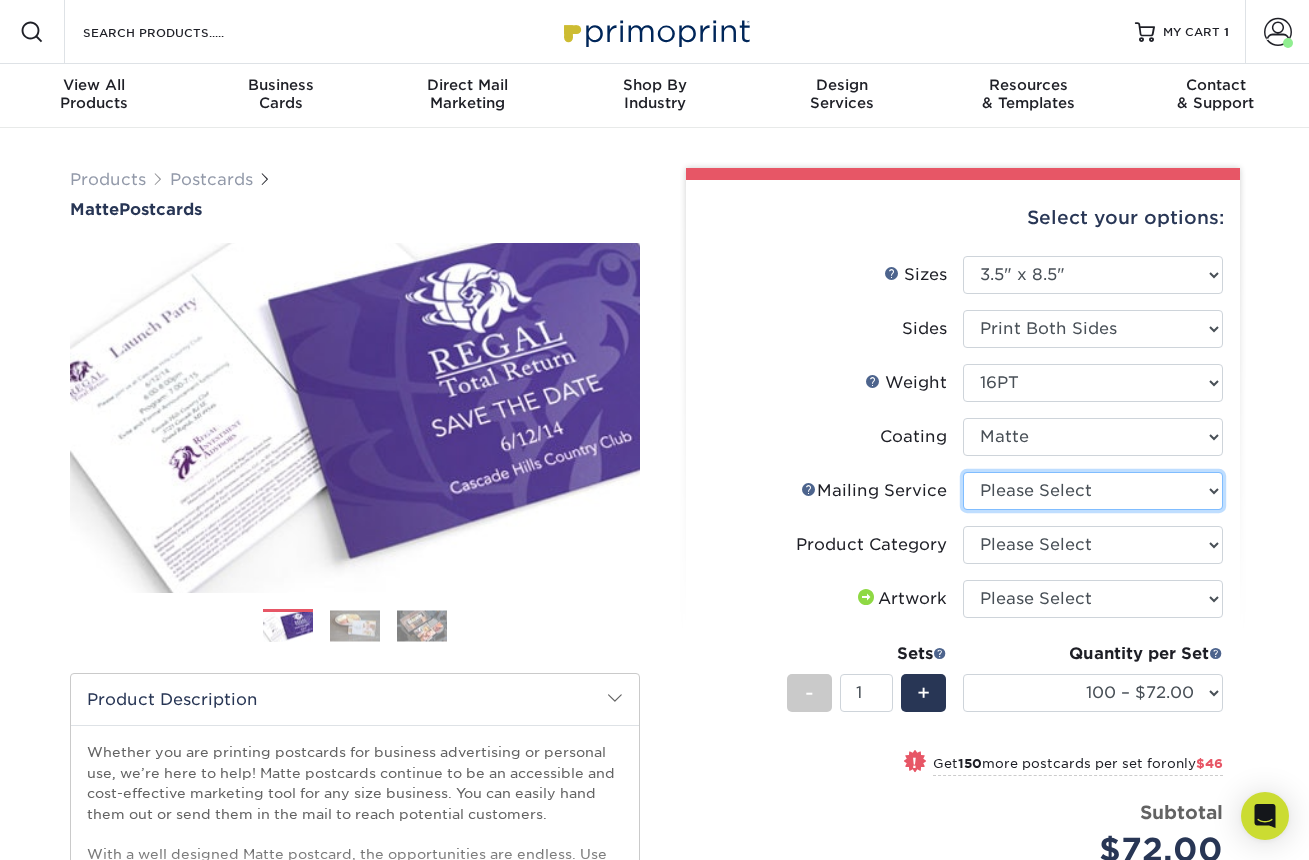 select on "3e5e9bdd-d78a-4c28-a41d-fe1407925ca6" 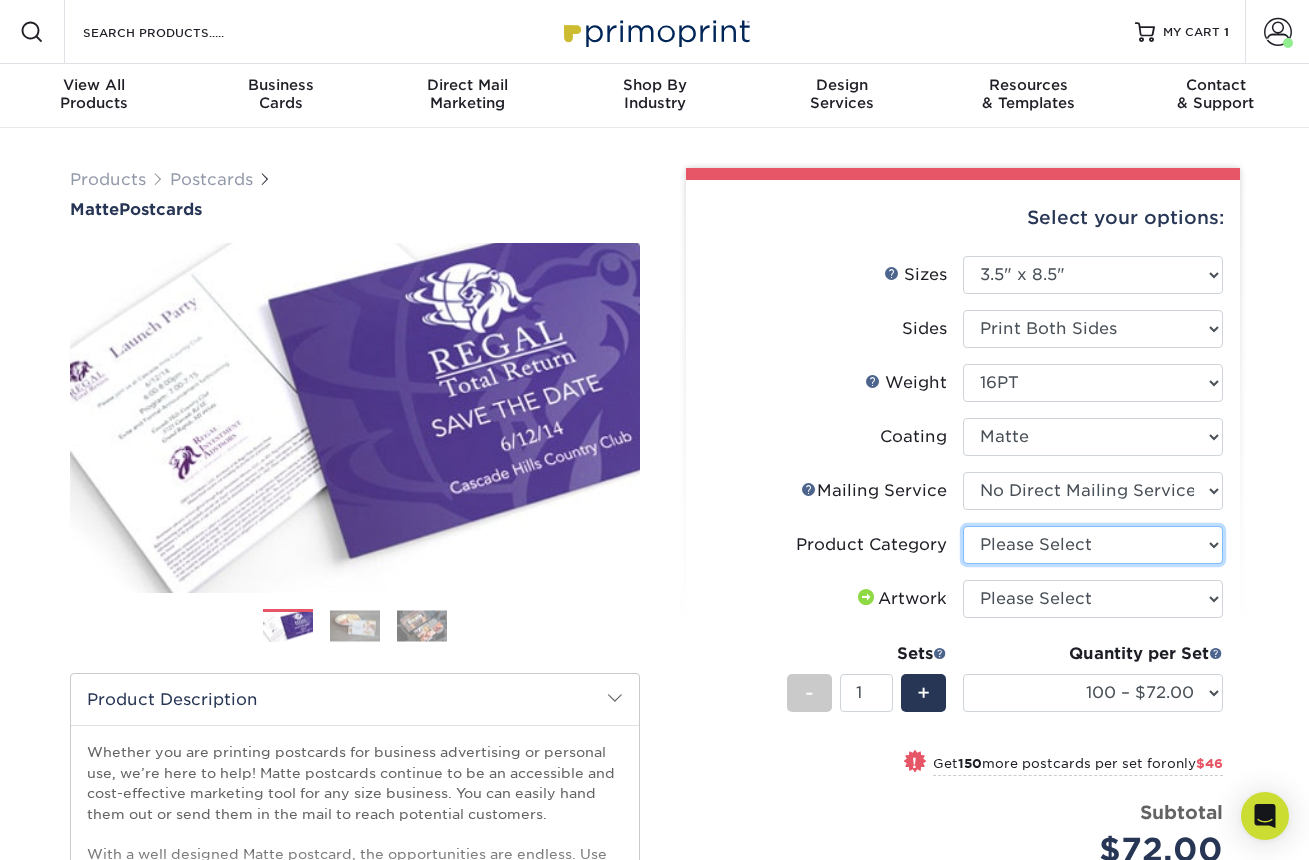 select on "9b7272e0-d6c8-4c3c-8e97-d3a1bcdab858" 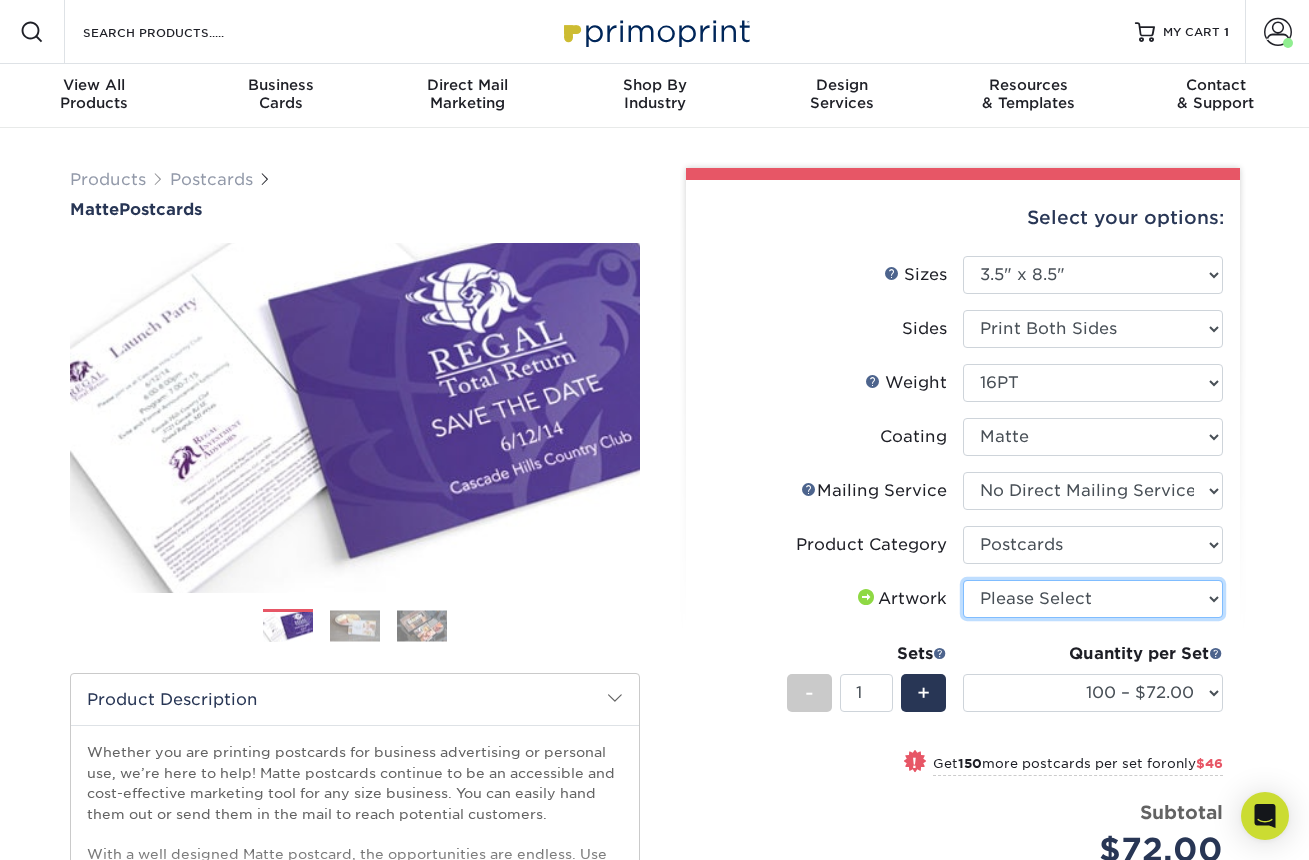 select on "upload" 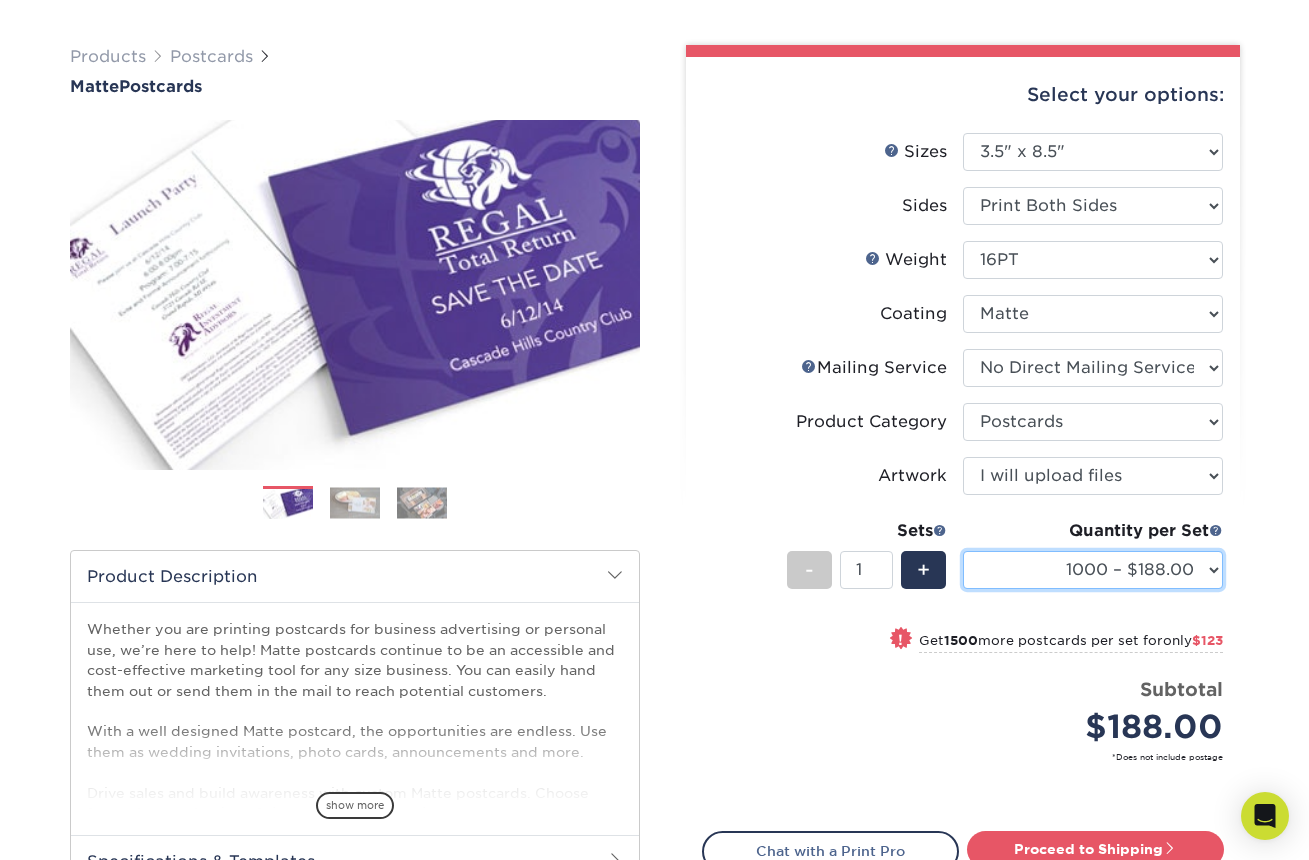 scroll, scrollTop: 124, scrollLeft: 0, axis: vertical 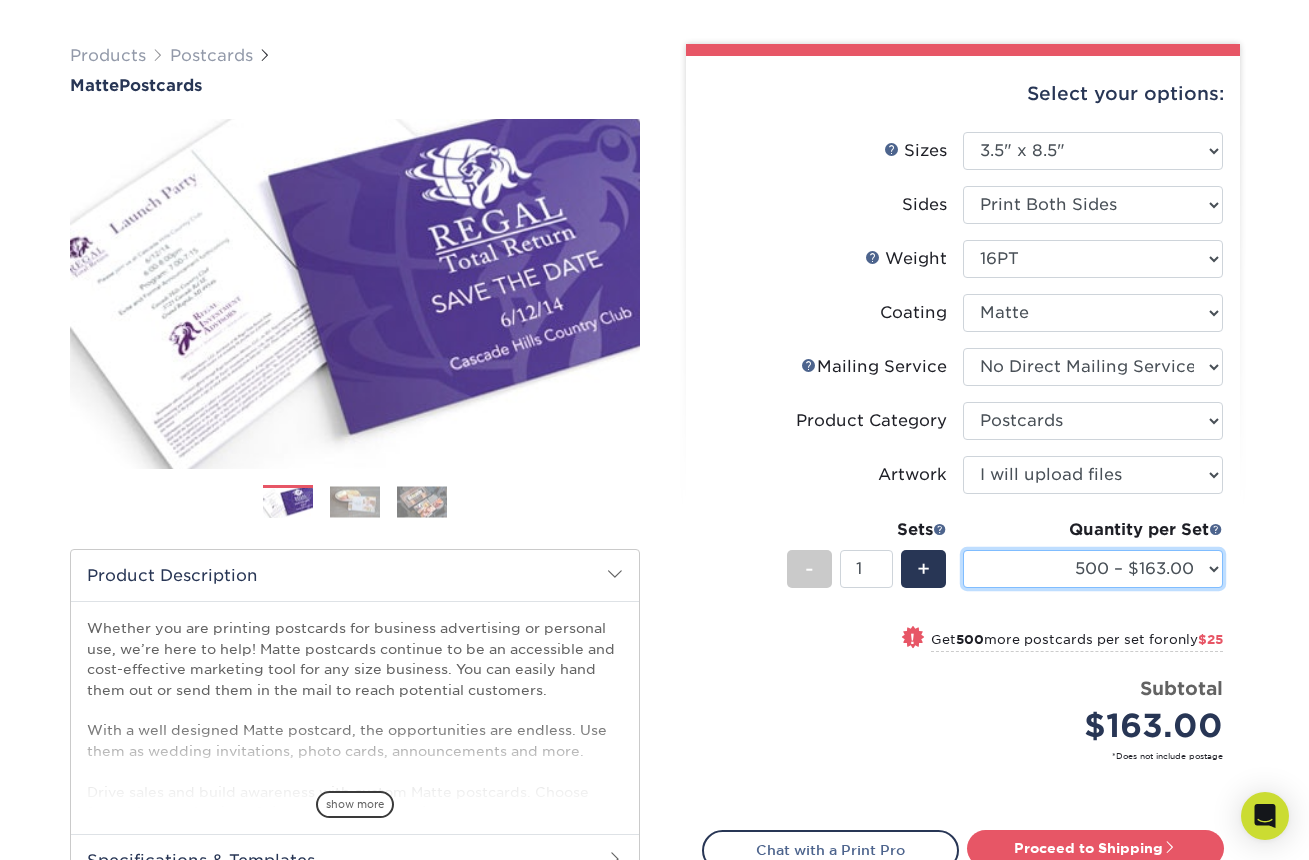 select on "1000 – $188.00" 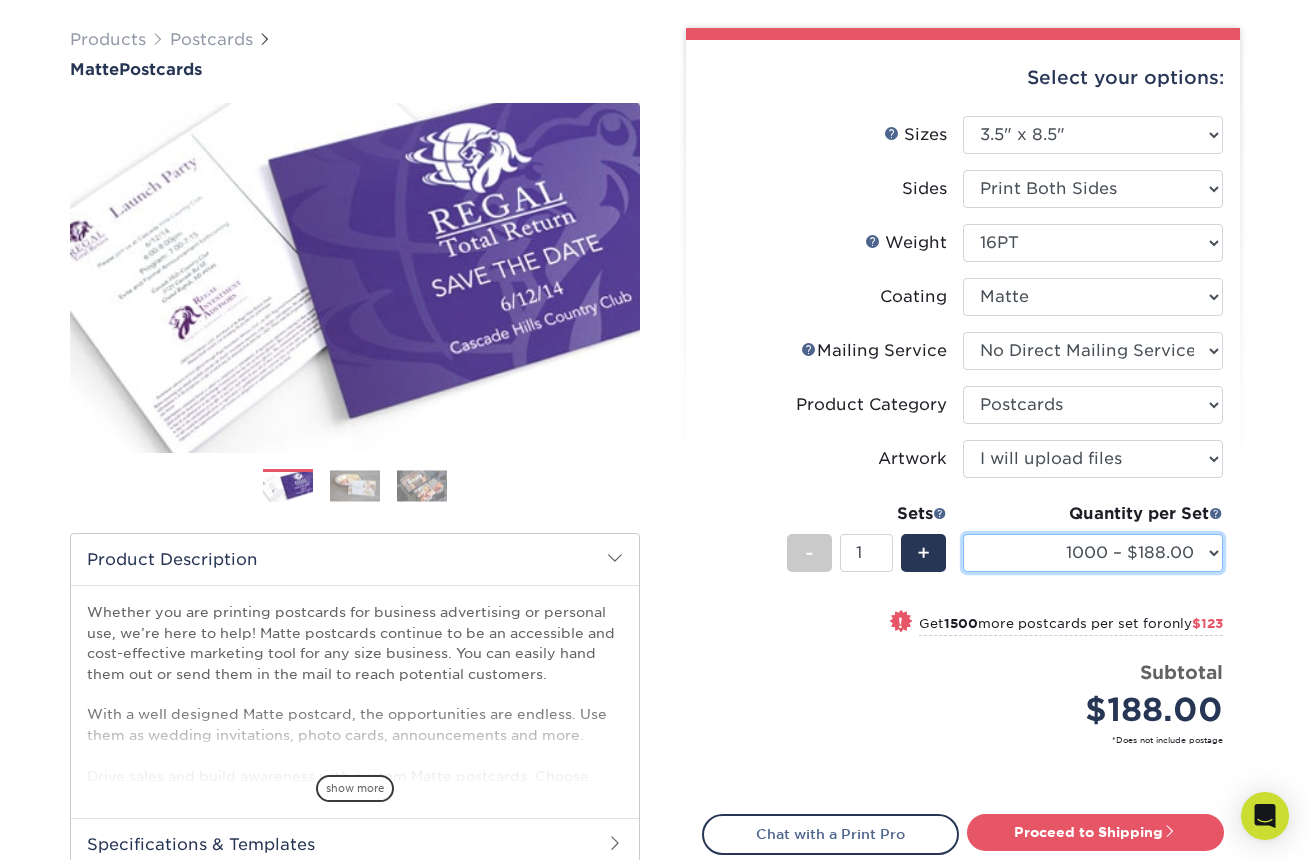 scroll, scrollTop: 177, scrollLeft: 0, axis: vertical 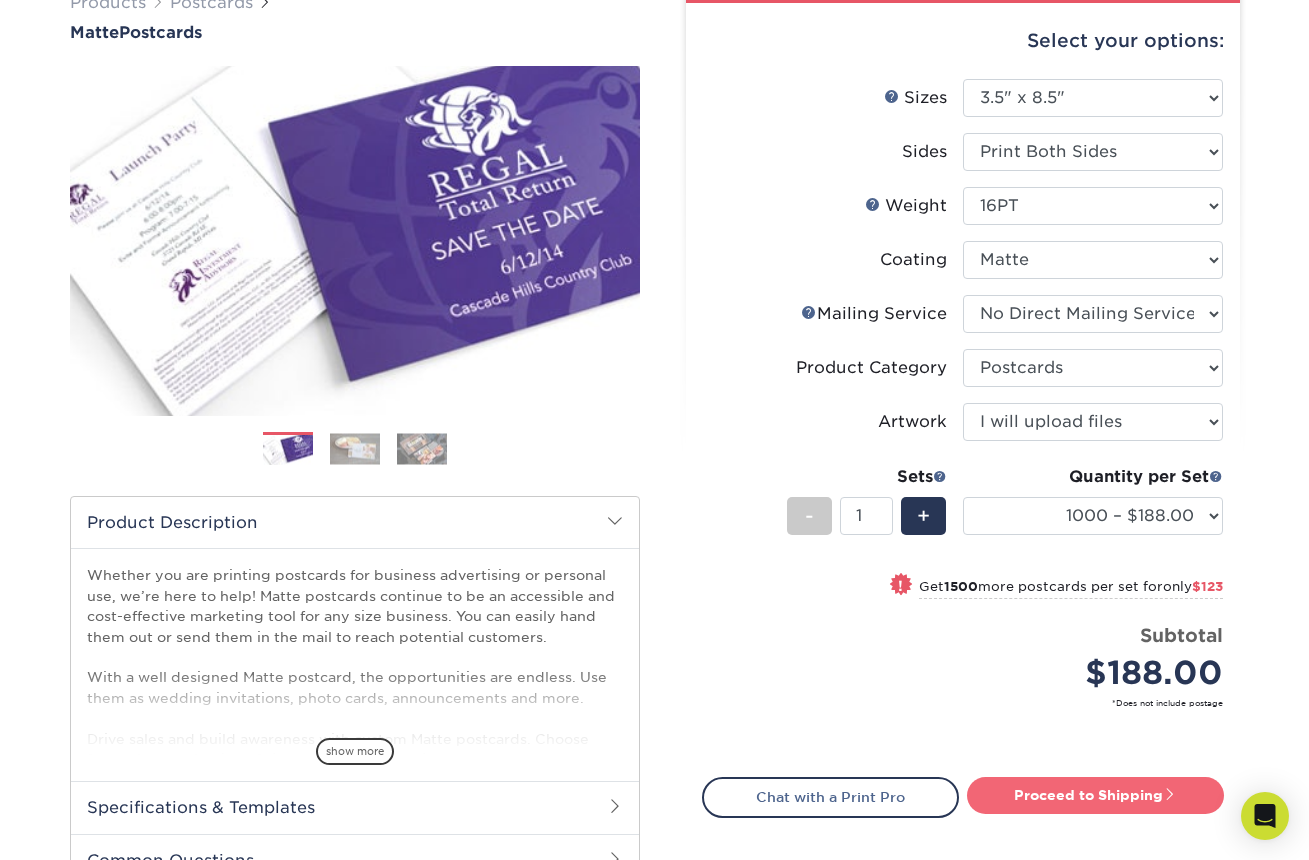 click on "Proceed to Shipping" at bounding box center (1095, 795) 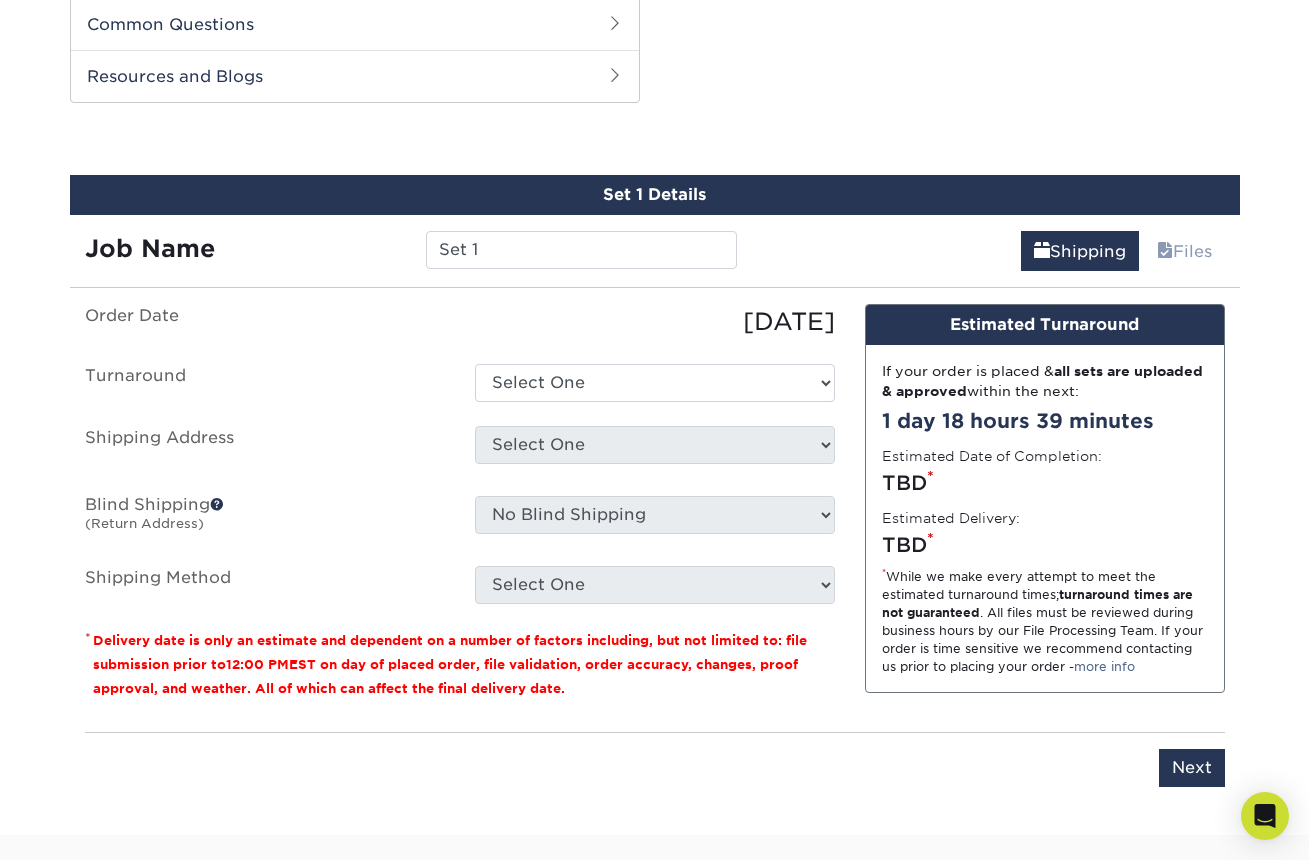 scroll, scrollTop: 1017, scrollLeft: 0, axis: vertical 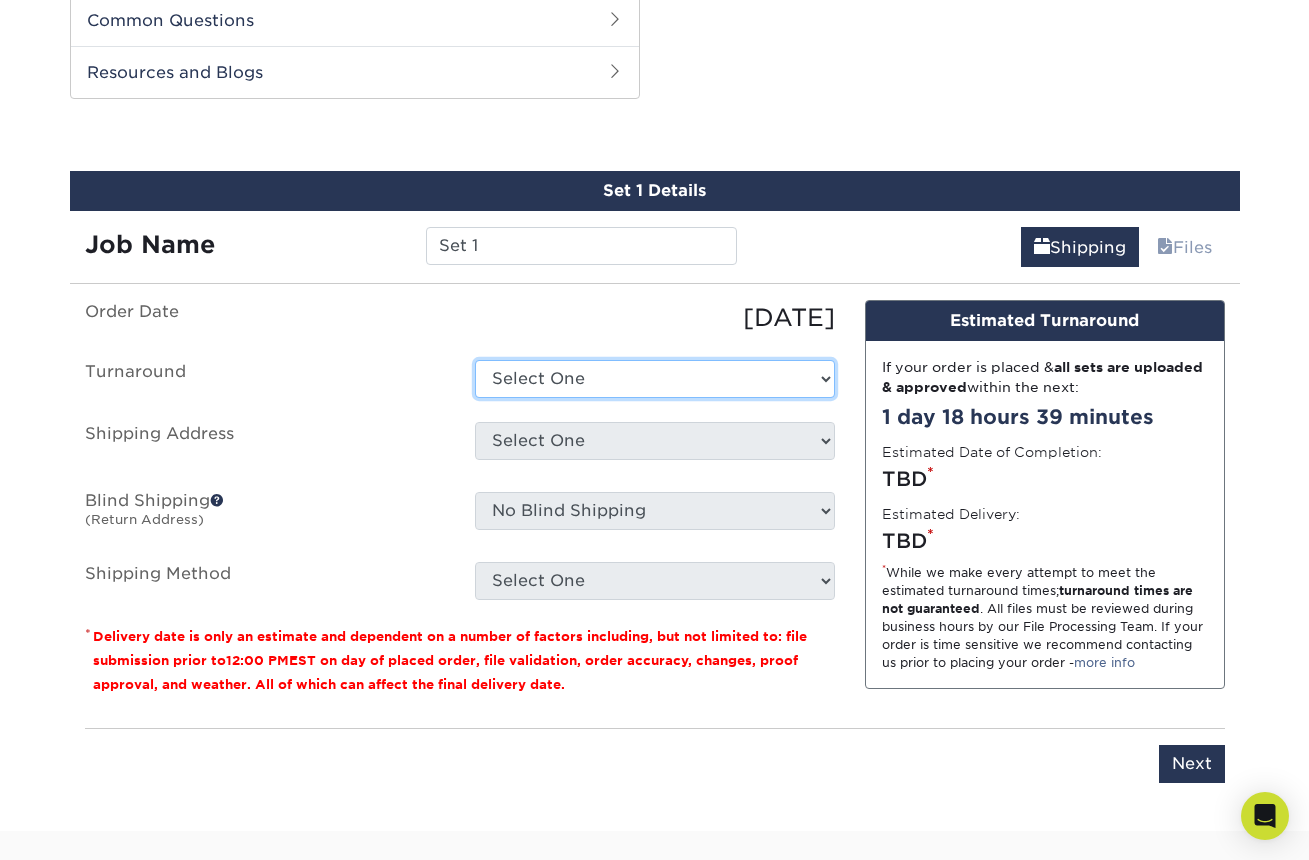 select on "0bfe4879-f800-43ae-8b57-1cbc34790c94" 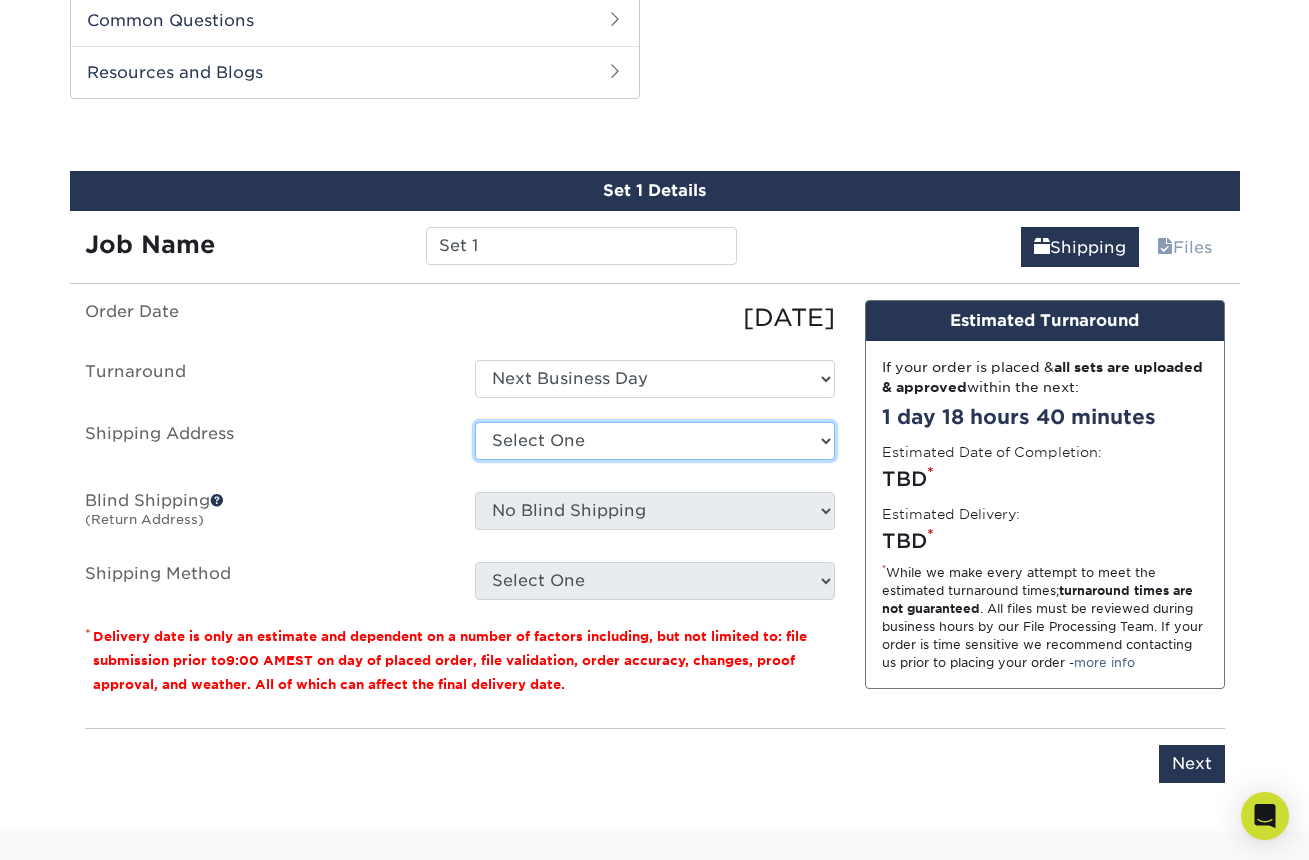 select on "262181" 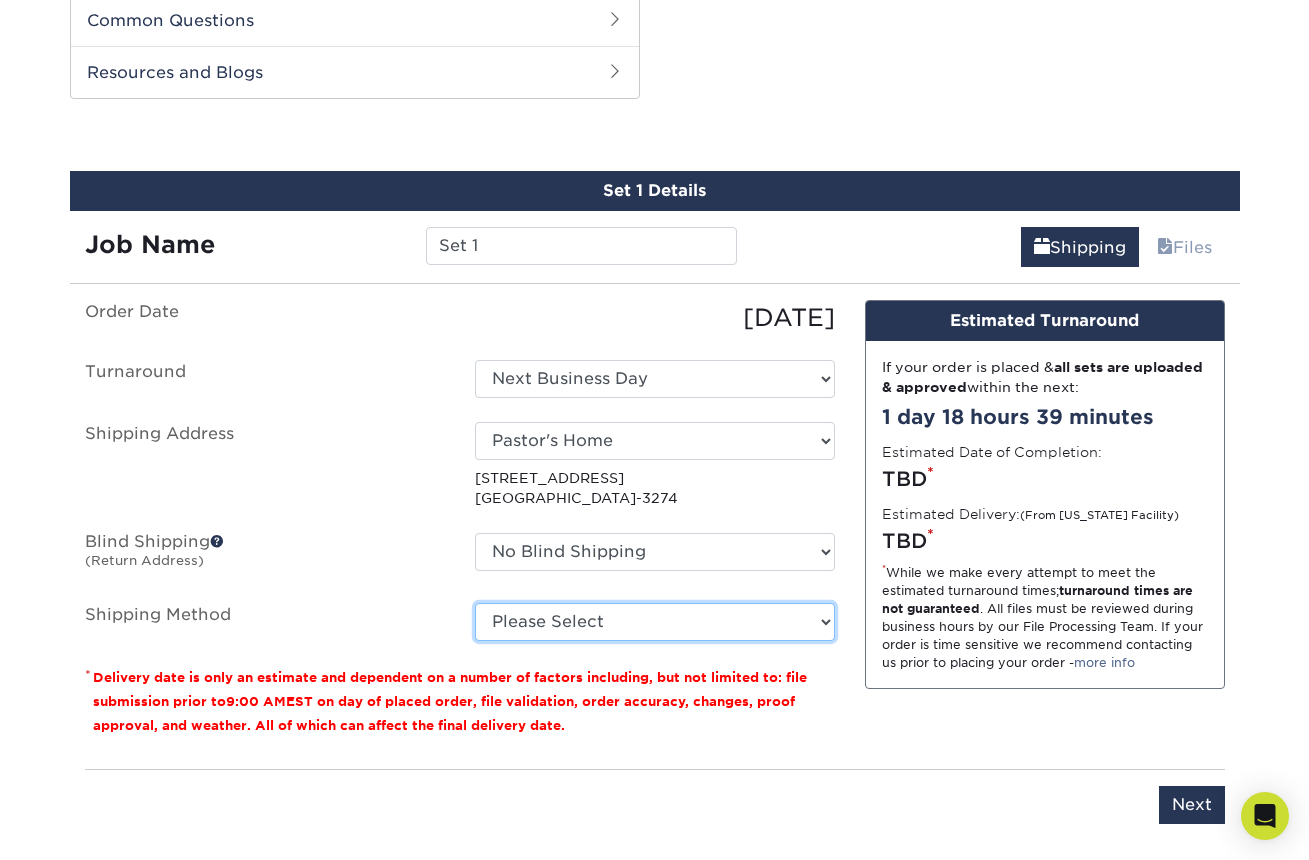 select on "03" 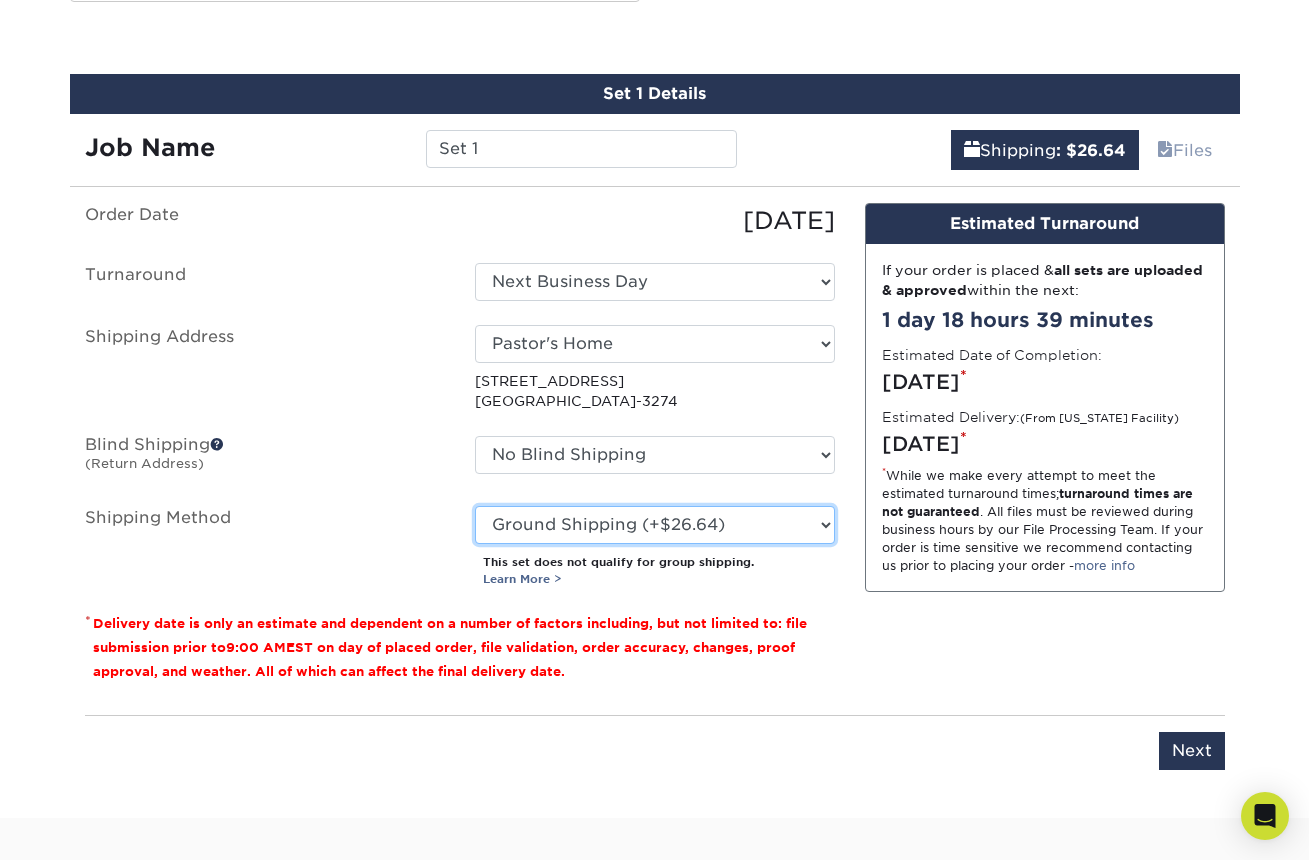 scroll, scrollTop: 1194, scrollLeft: 0, axis: vertical 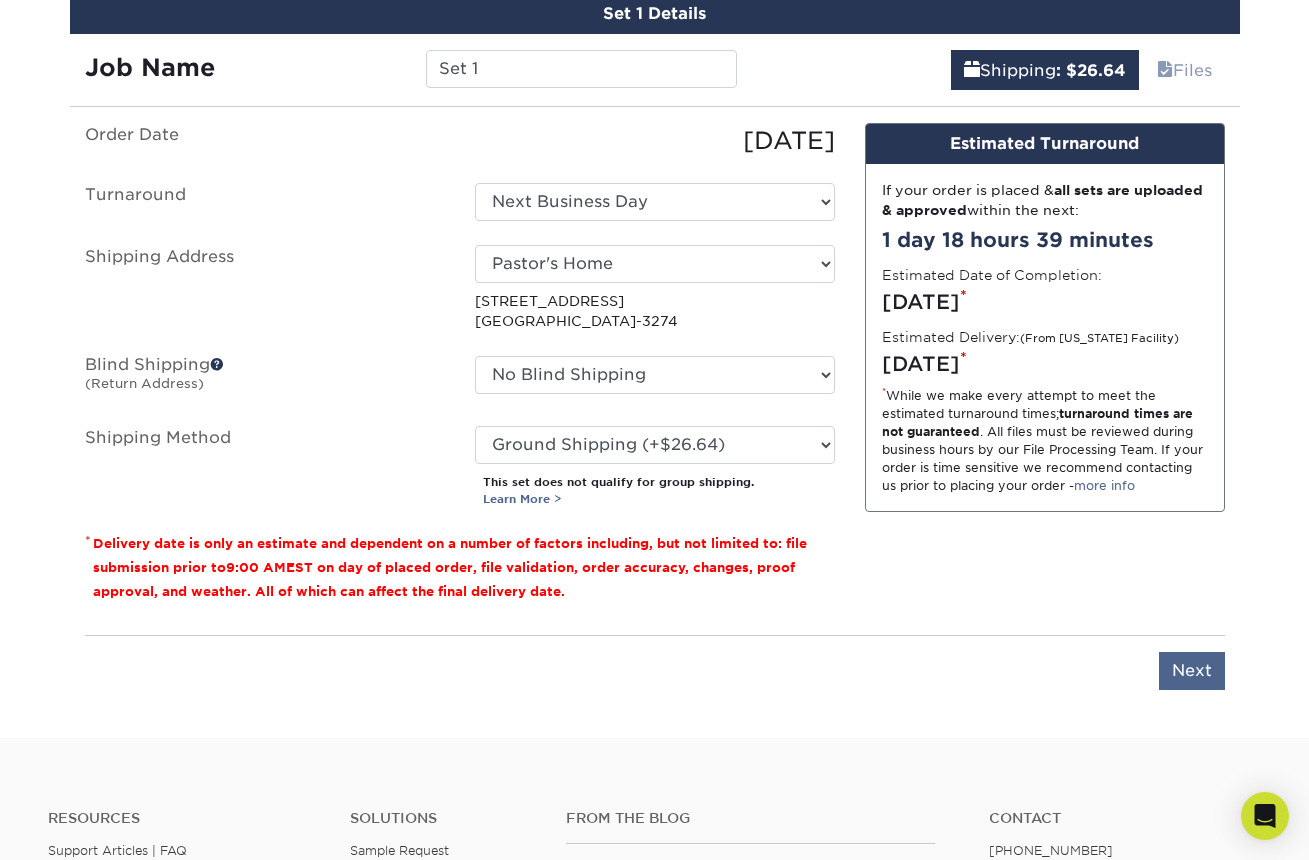 click on "Next" at bounding box center (1192, 671) 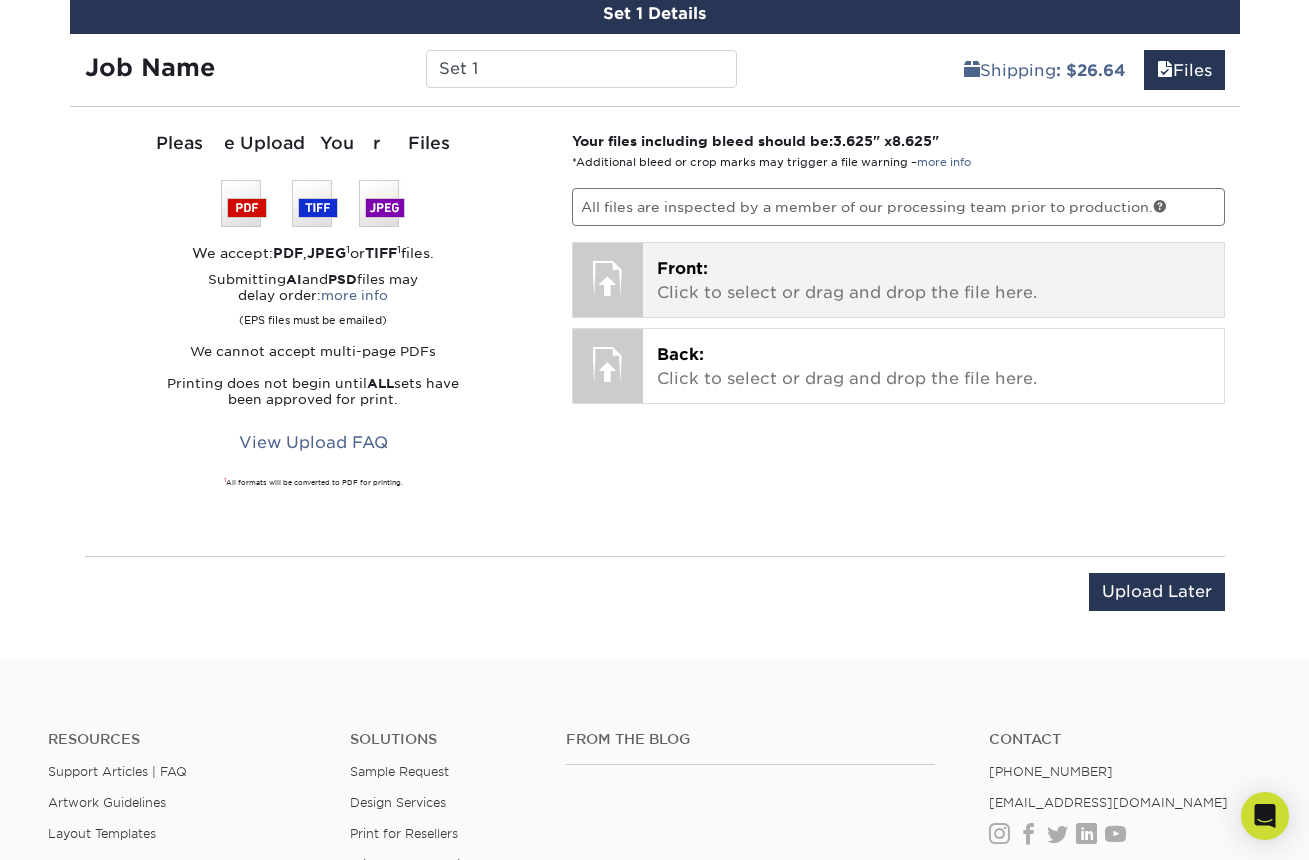 click on "Front: Click to select or drag and drop the file here." at bounding box center (933, 281) 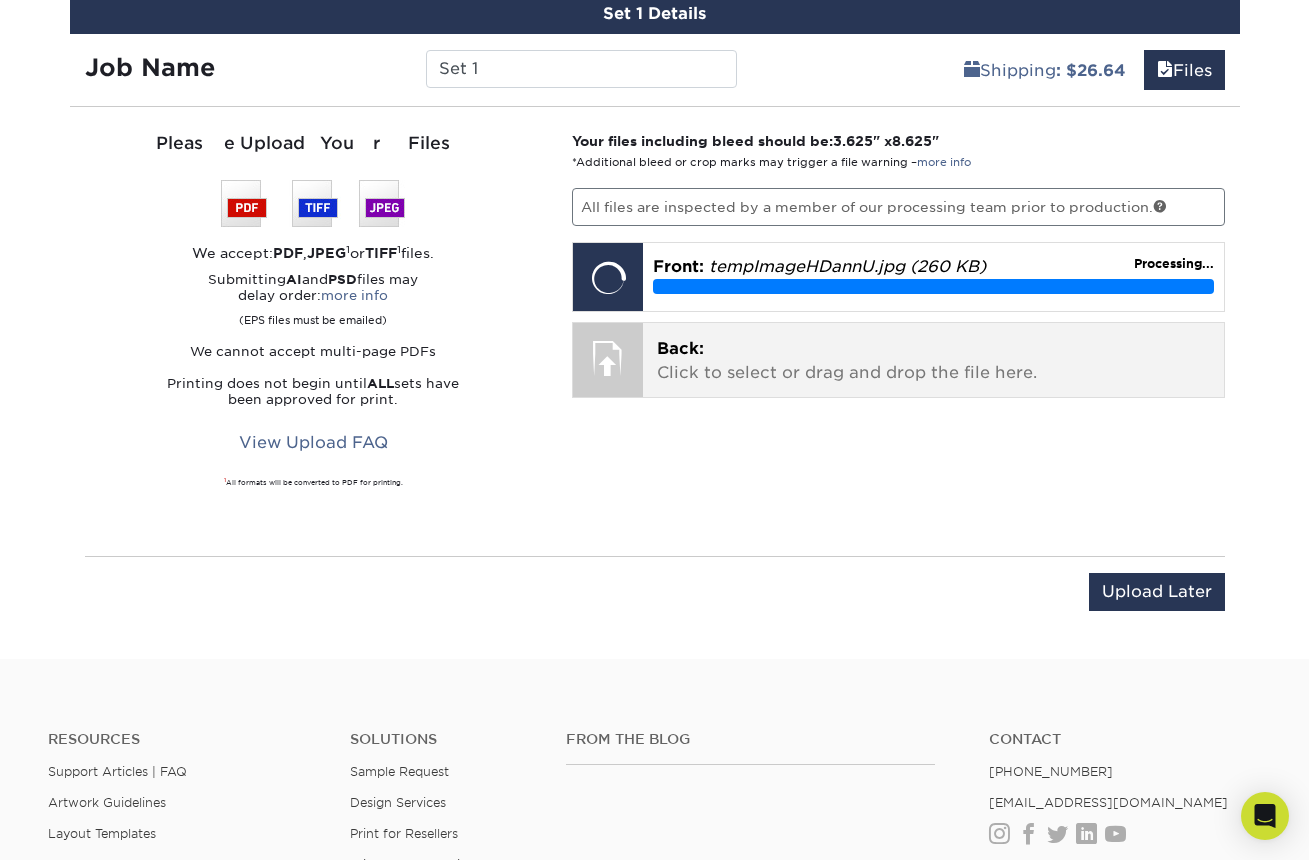 click on "Back: Click to select or drag and drop the file here." at bounding box center (933, 361) 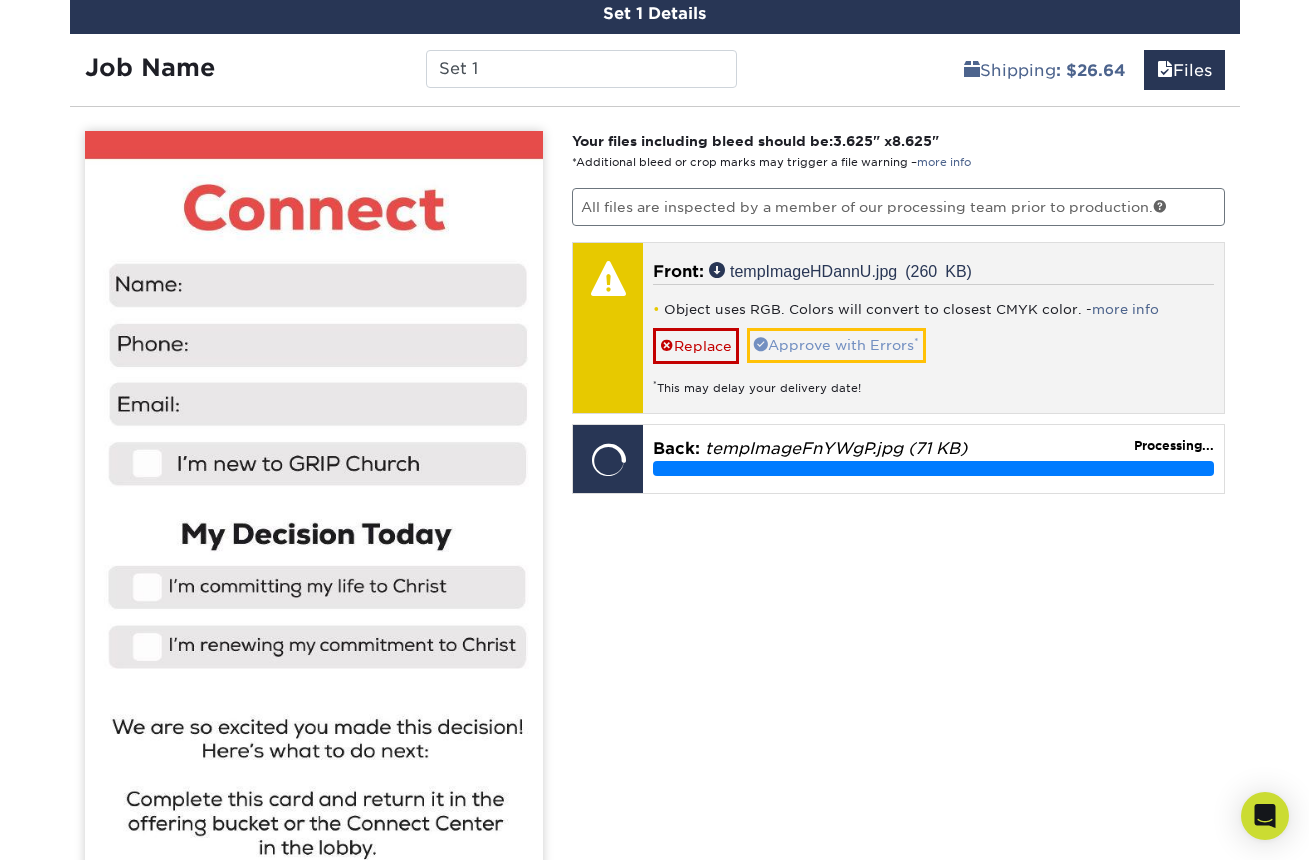 click on "Approve with Errors *" at bounding box center (836, 345) 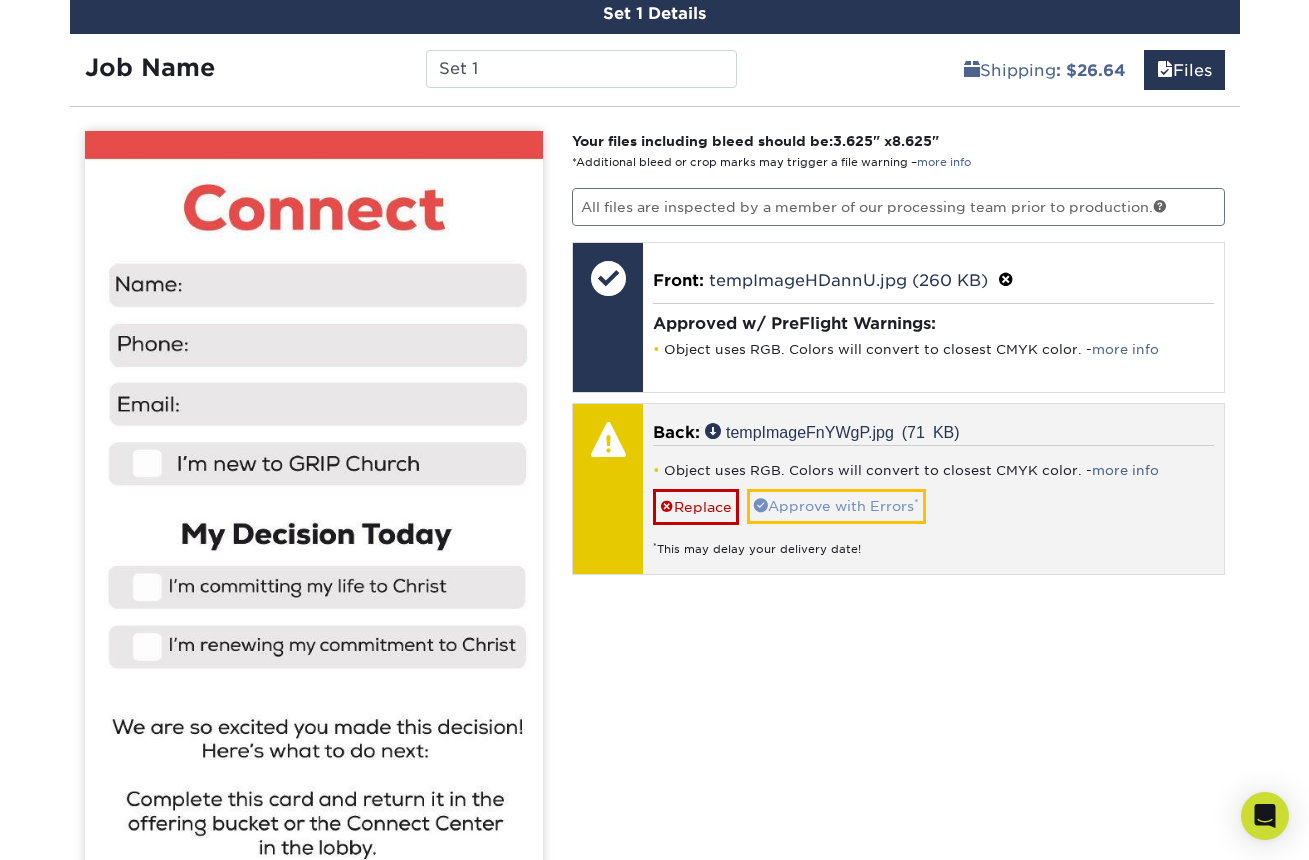 click on "Approve with Errors *" at bounding box center [836, 506] 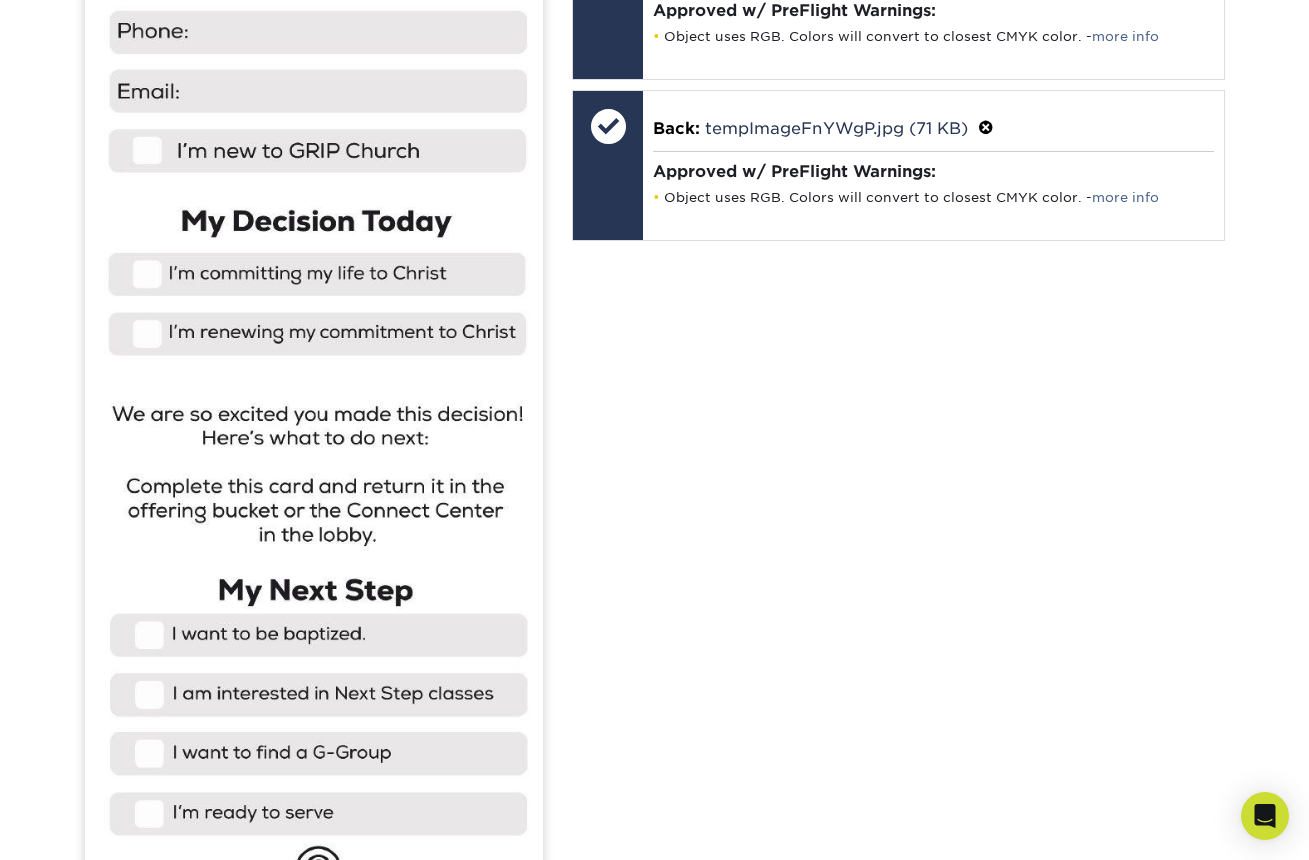 scroll, scrollTop: 1819, scrollLeft: 0, axis: vertical 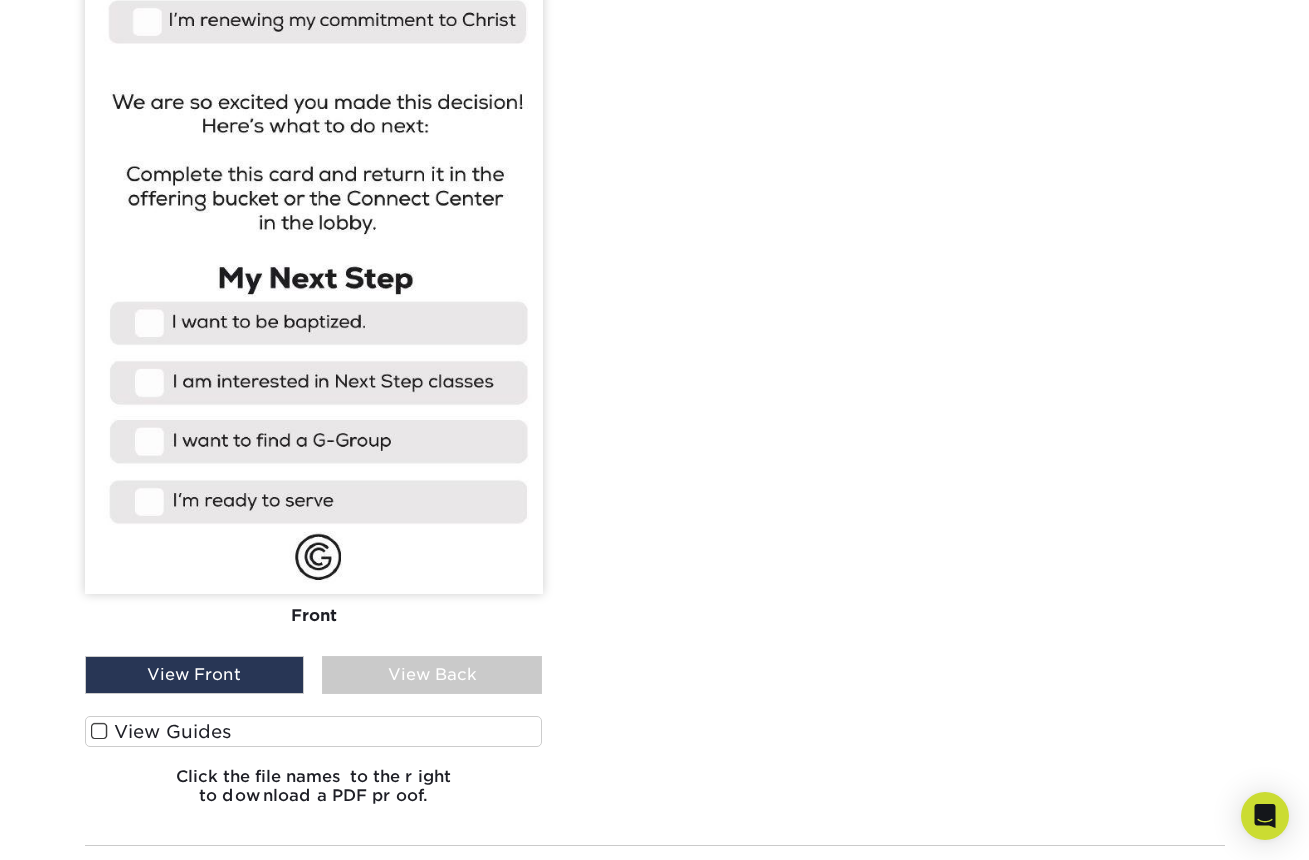 click on "View Back" at bounding box center [432, 675] 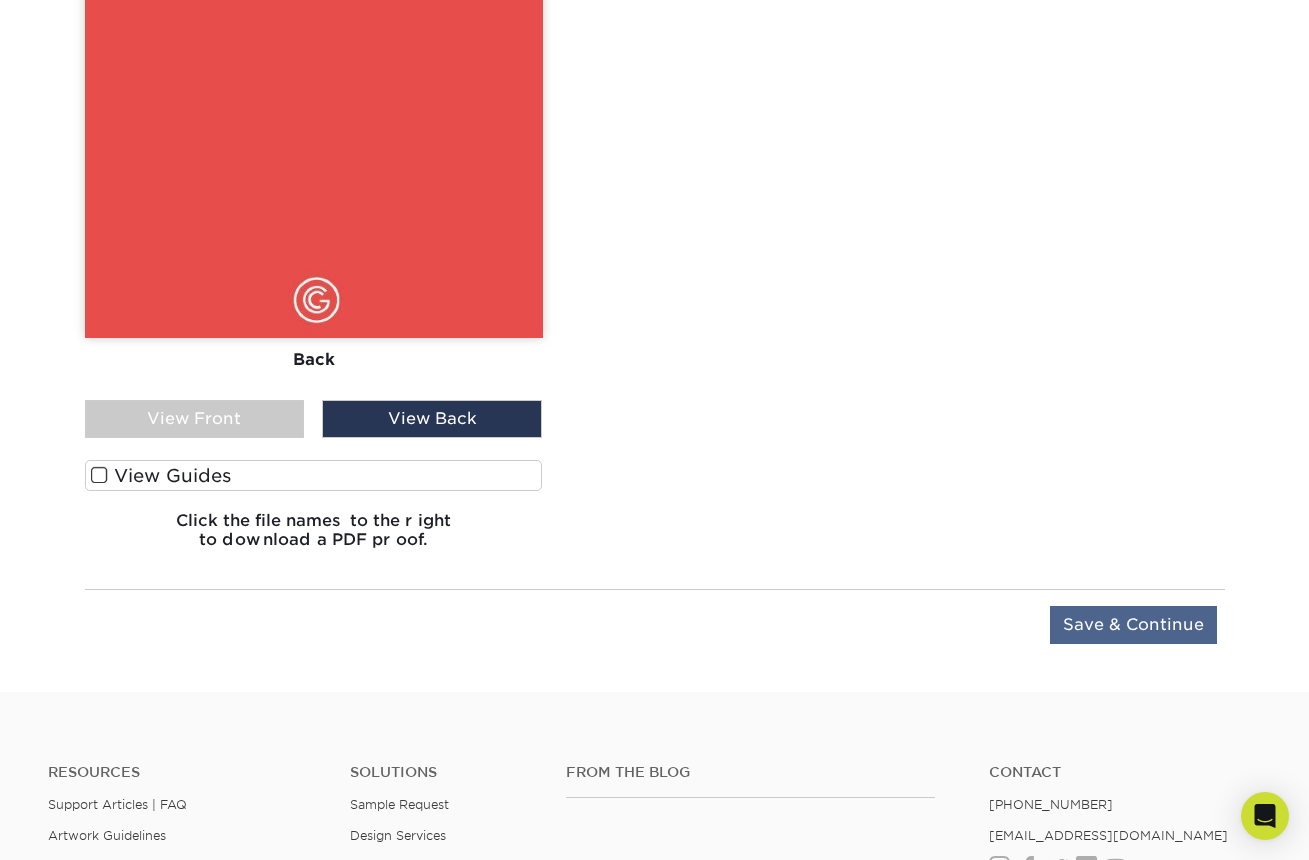 click on "Save & Continue" at bounding box center (1133, 625) 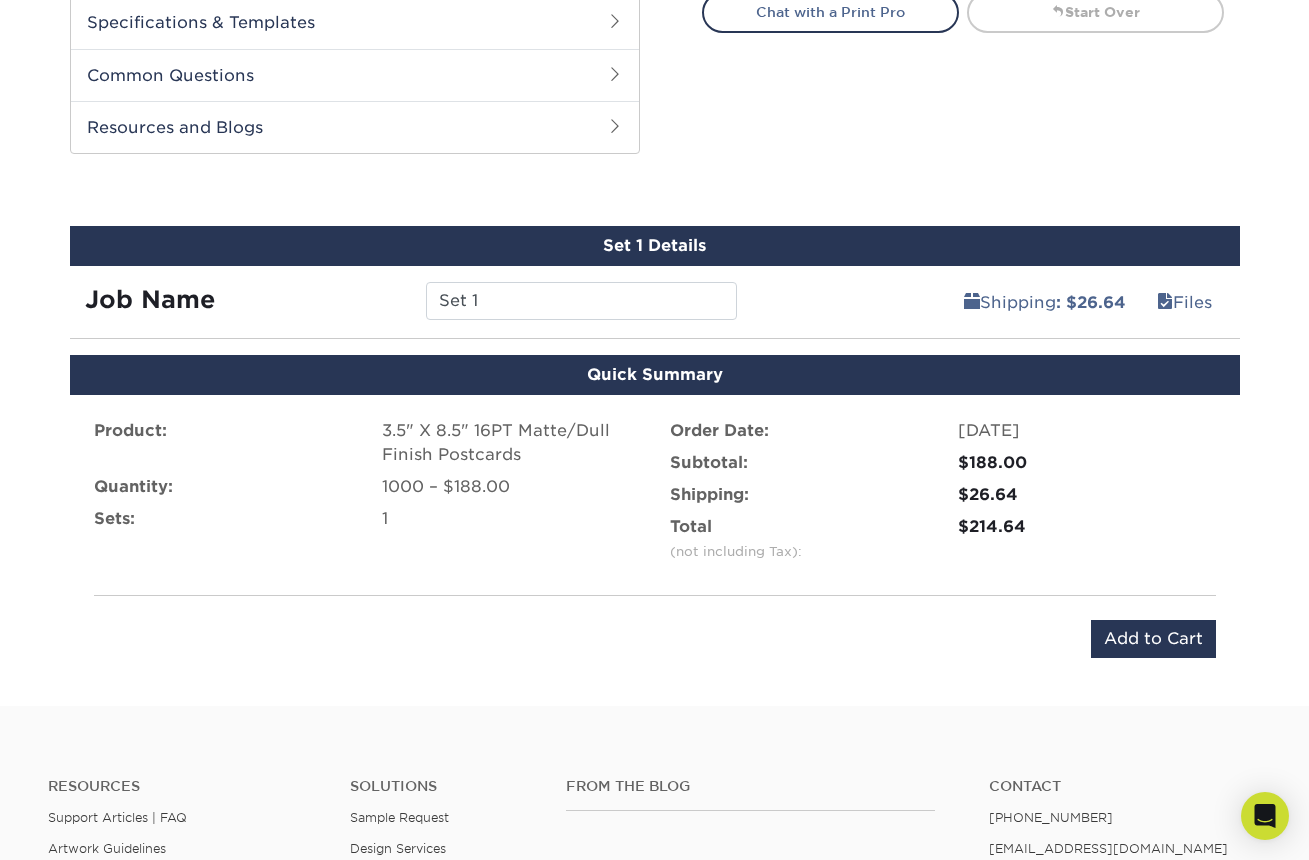 scroll, scrollTop: 777, scrollLeft: 0, axis: vertical 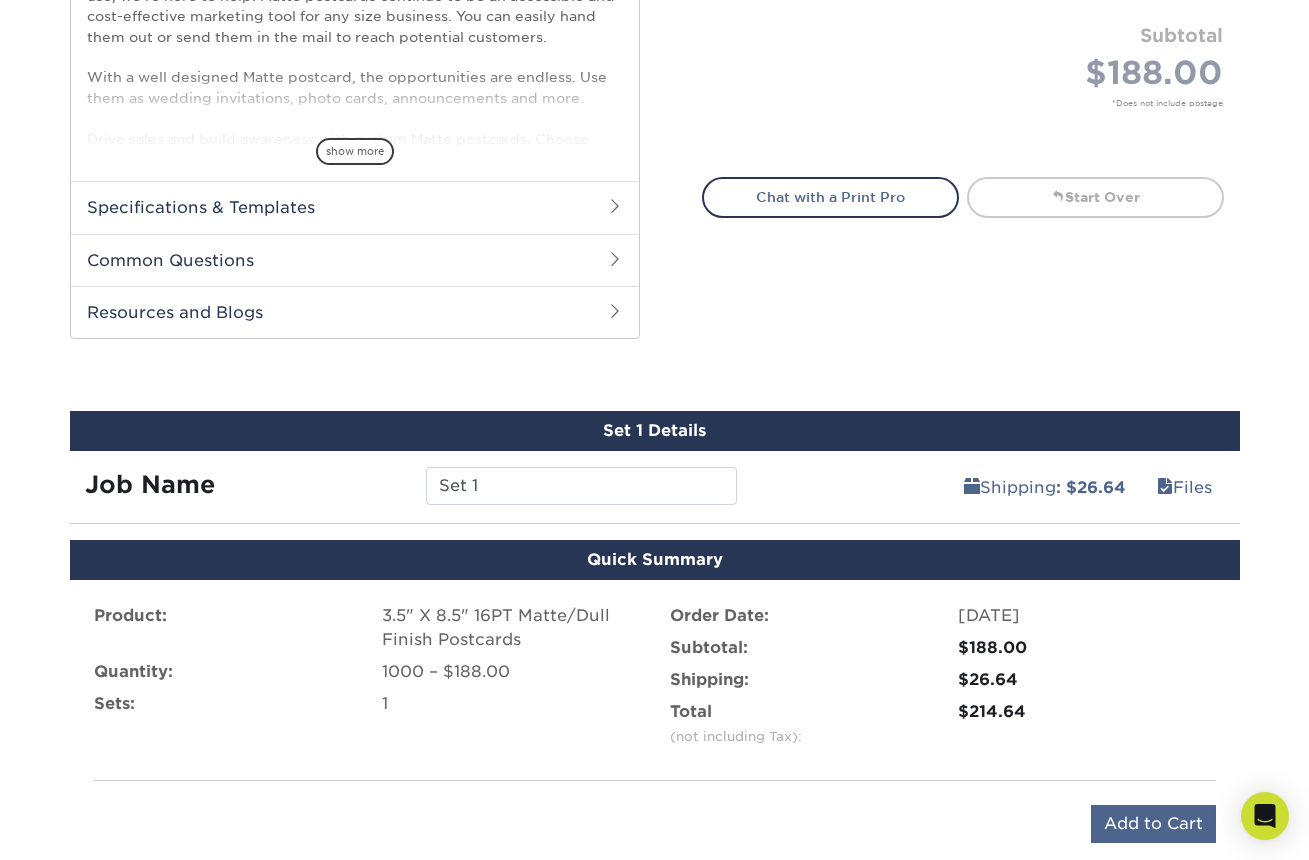 click on "Add to Cart" at bounding box center (1153, 824) 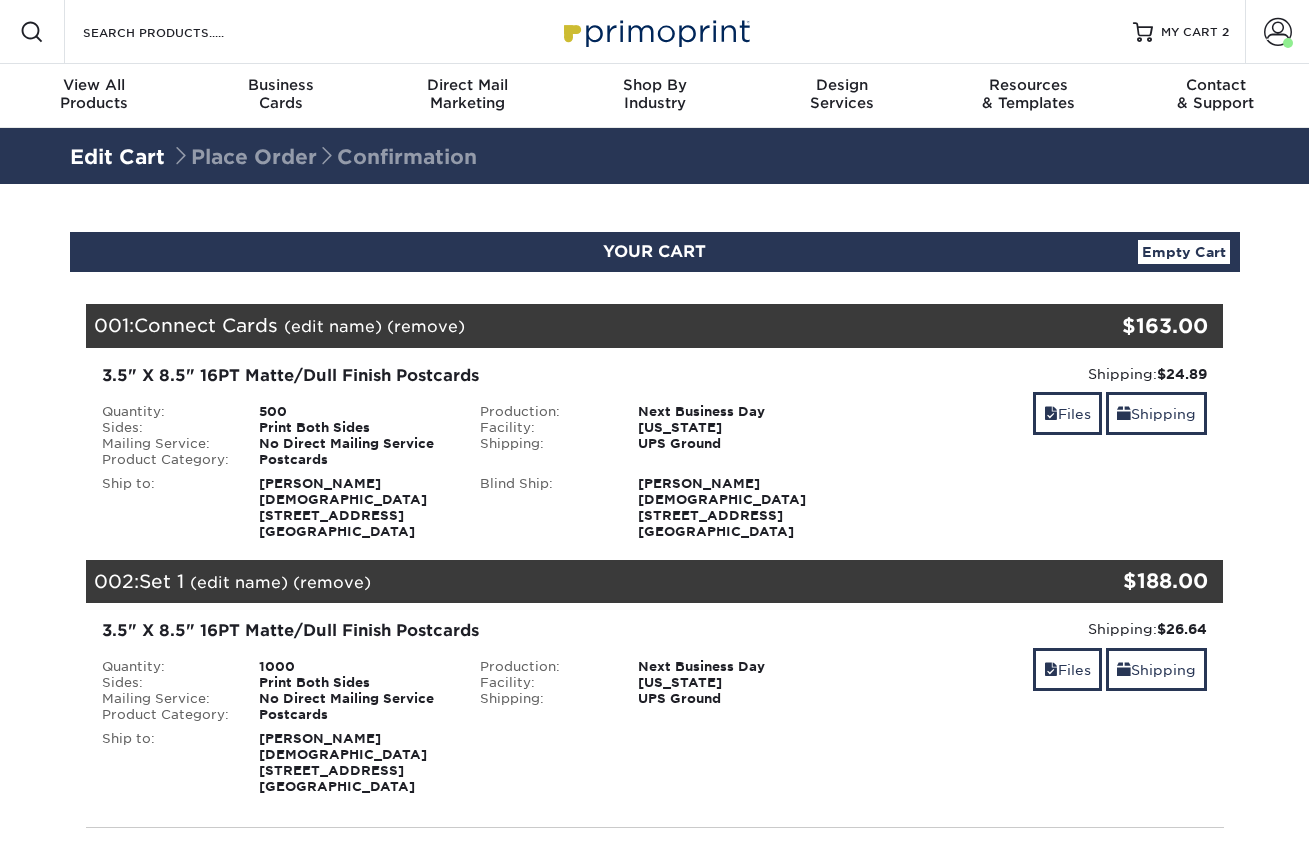 scroll, scrollTop: 0, scrollLeft: 0, axis: both 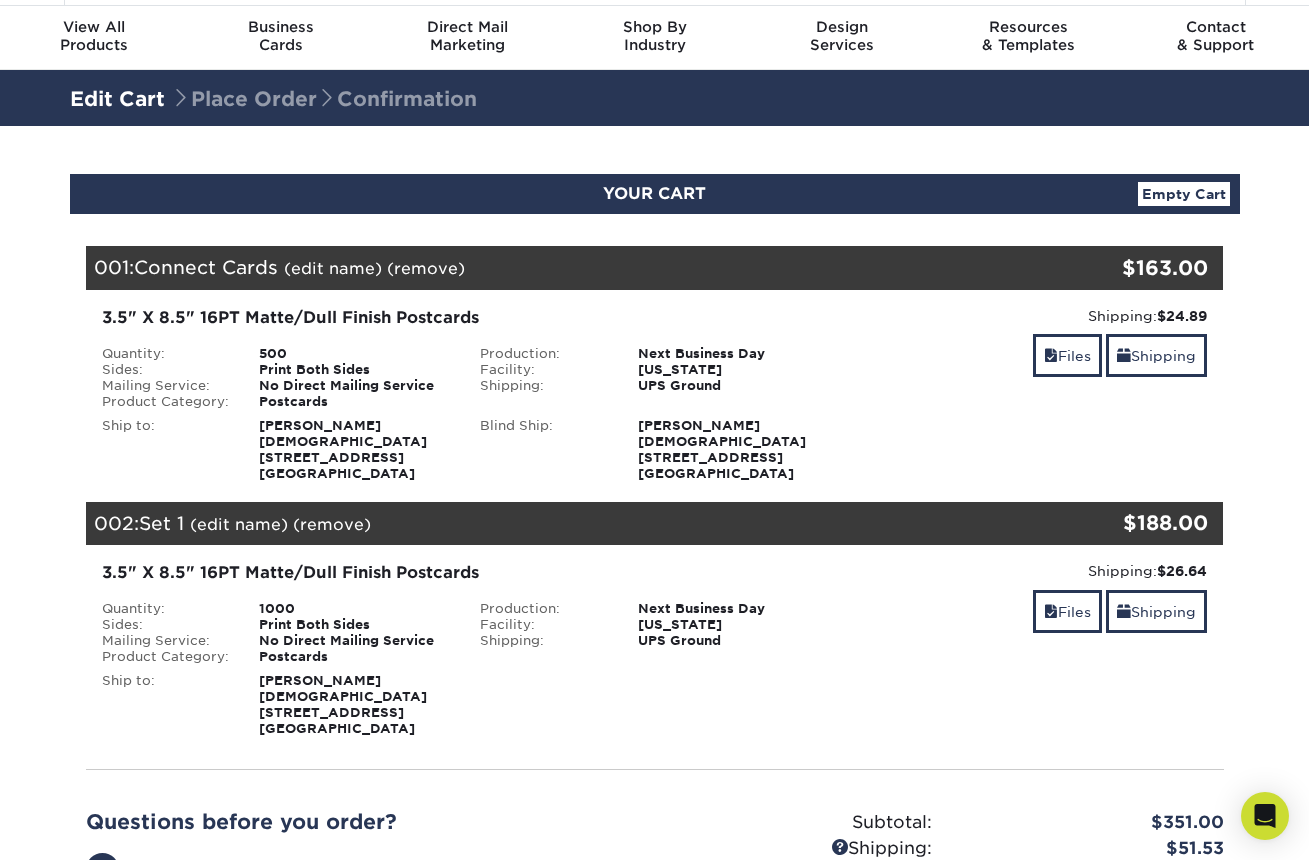 click on "(remove)" at bounding box center (426, 268) 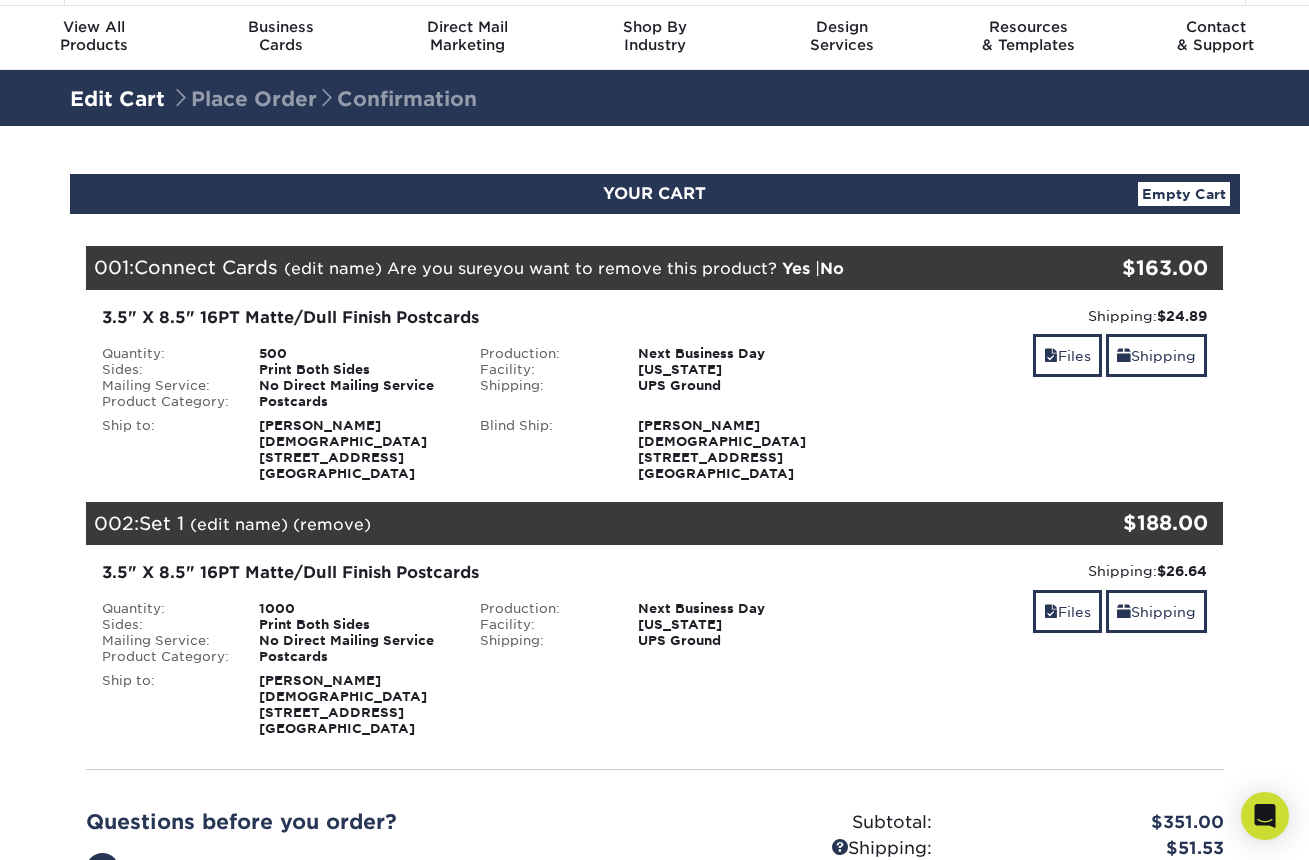 click on "Yes" at bounding box center (796, 268) 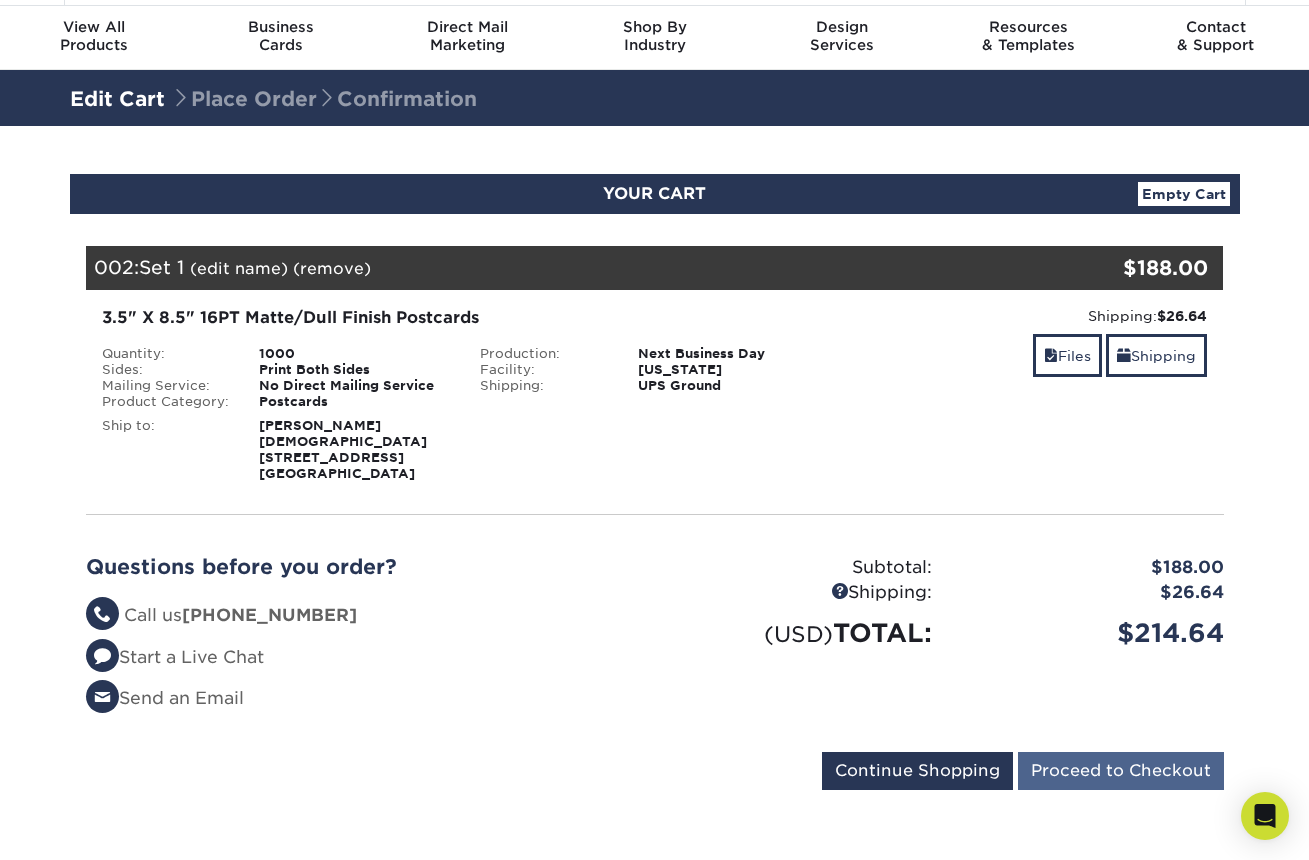 click on "Proceed to Checkout" at bounding box center (1121, 771) 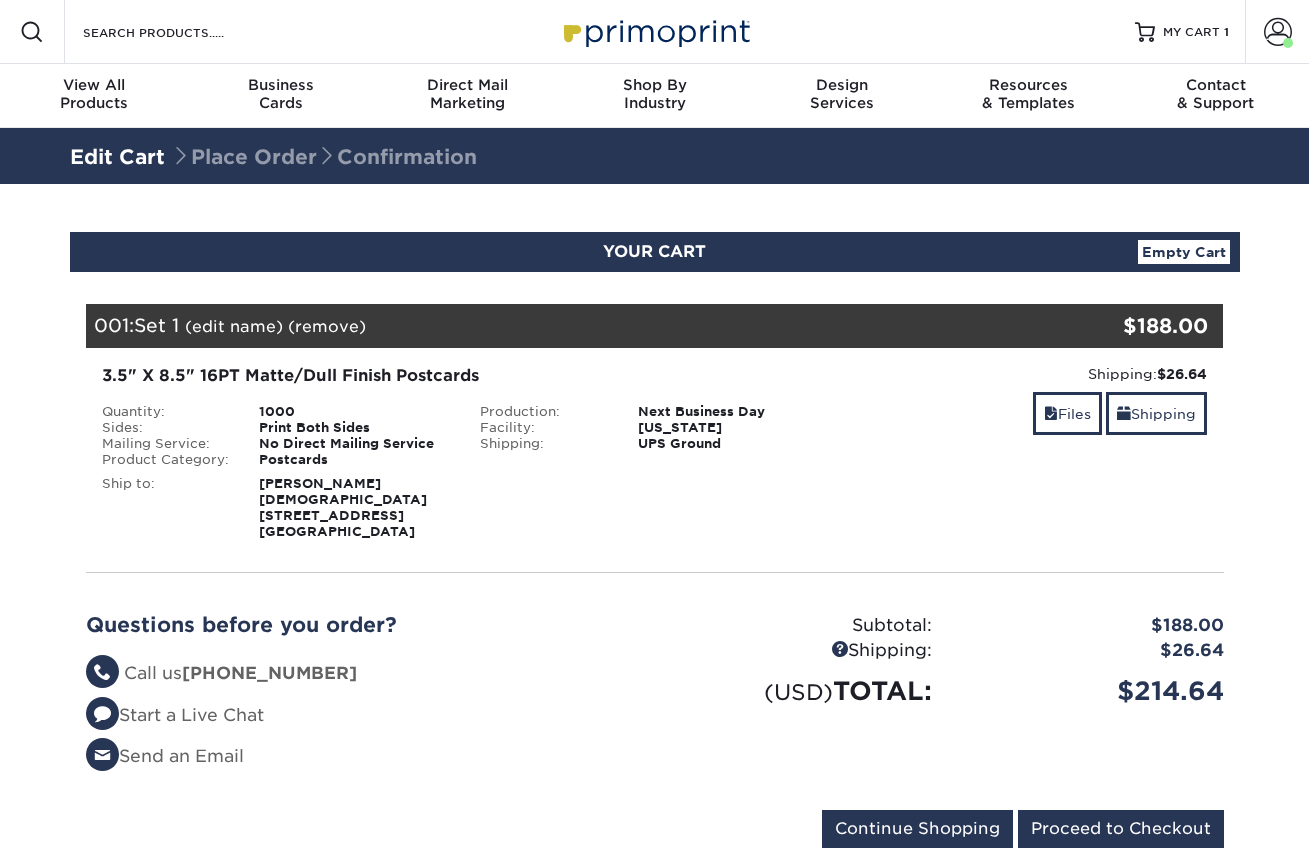 scroll, scrollTop: 0, scrollLeft: 0, axis: both 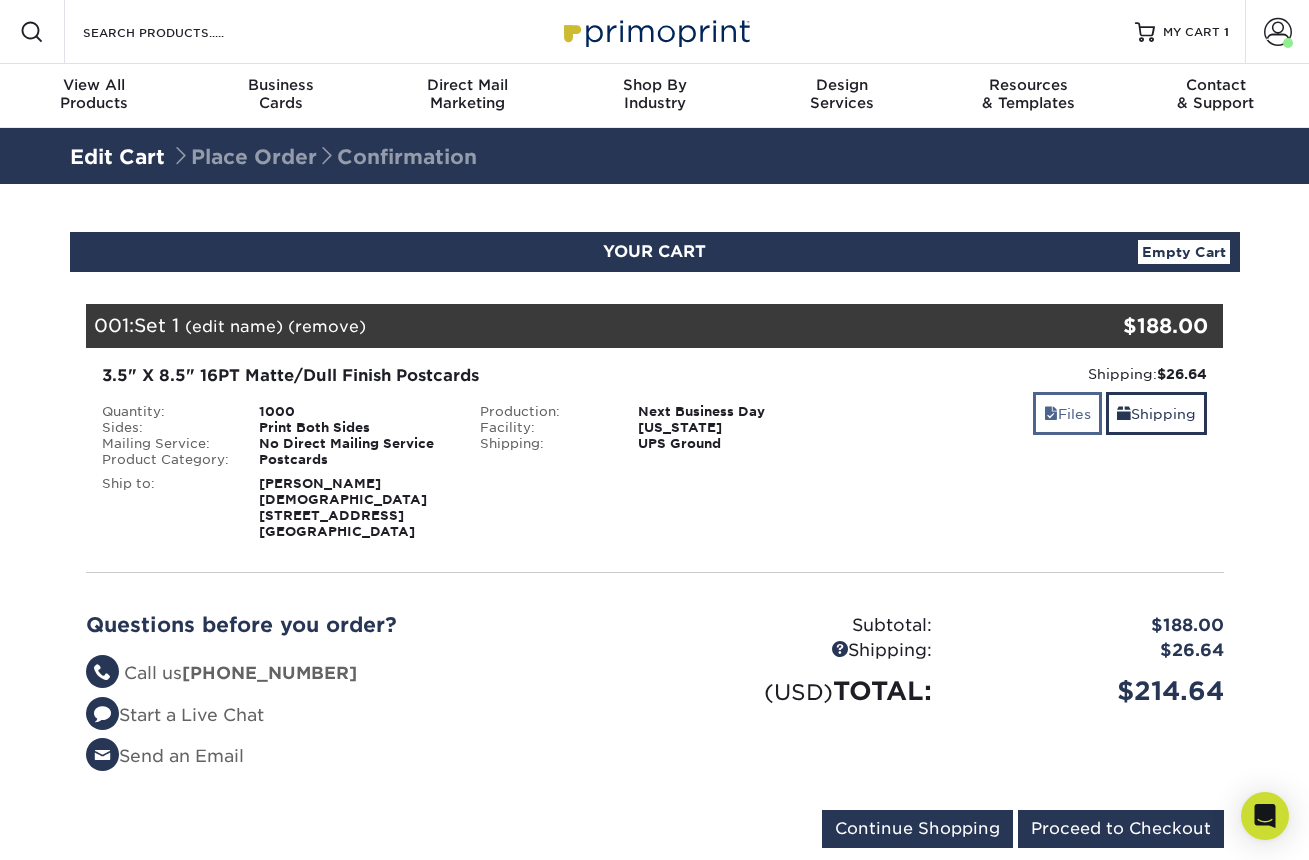 click on "Files" at bounding box center [1067, 413] 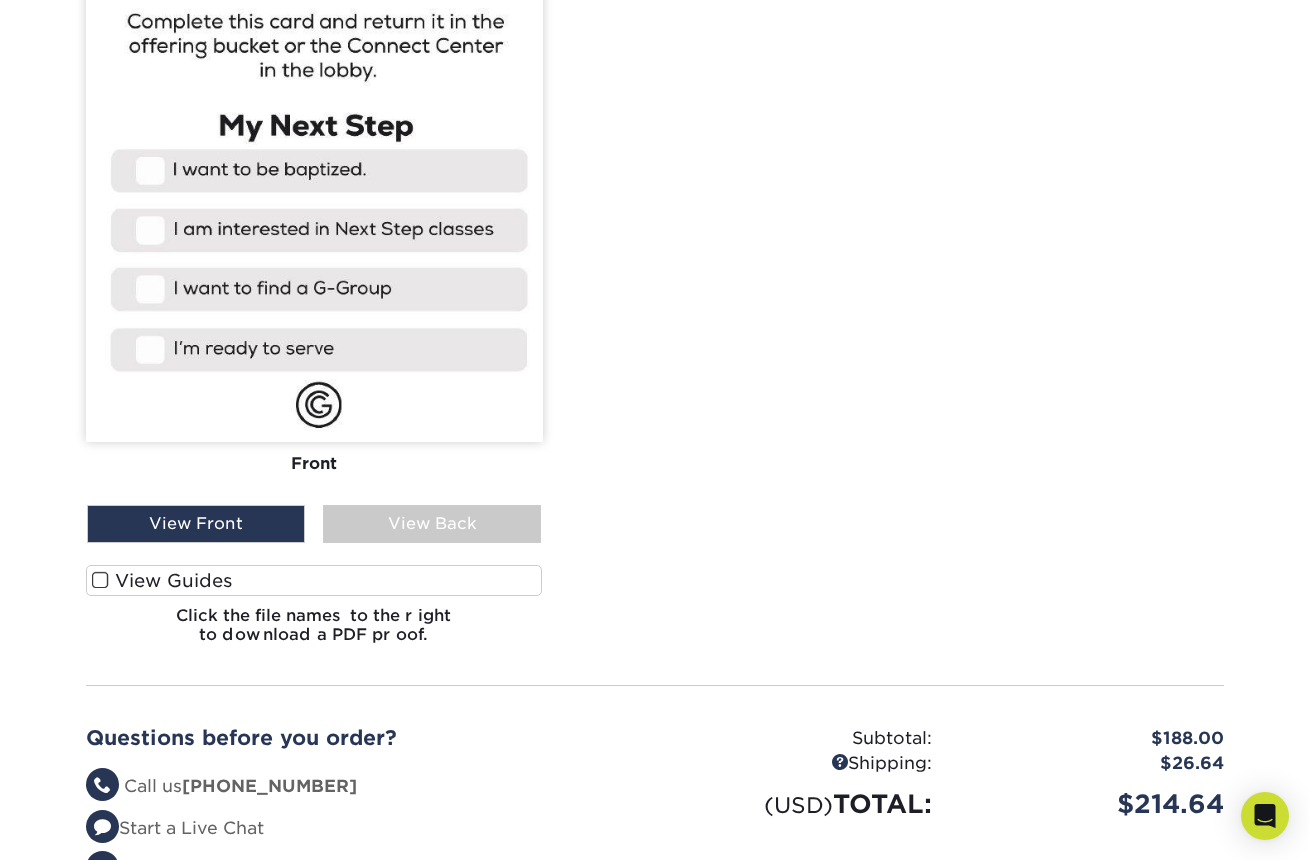 scroll, scrollTop: 995, scrollLeft: 0, axis: vertical 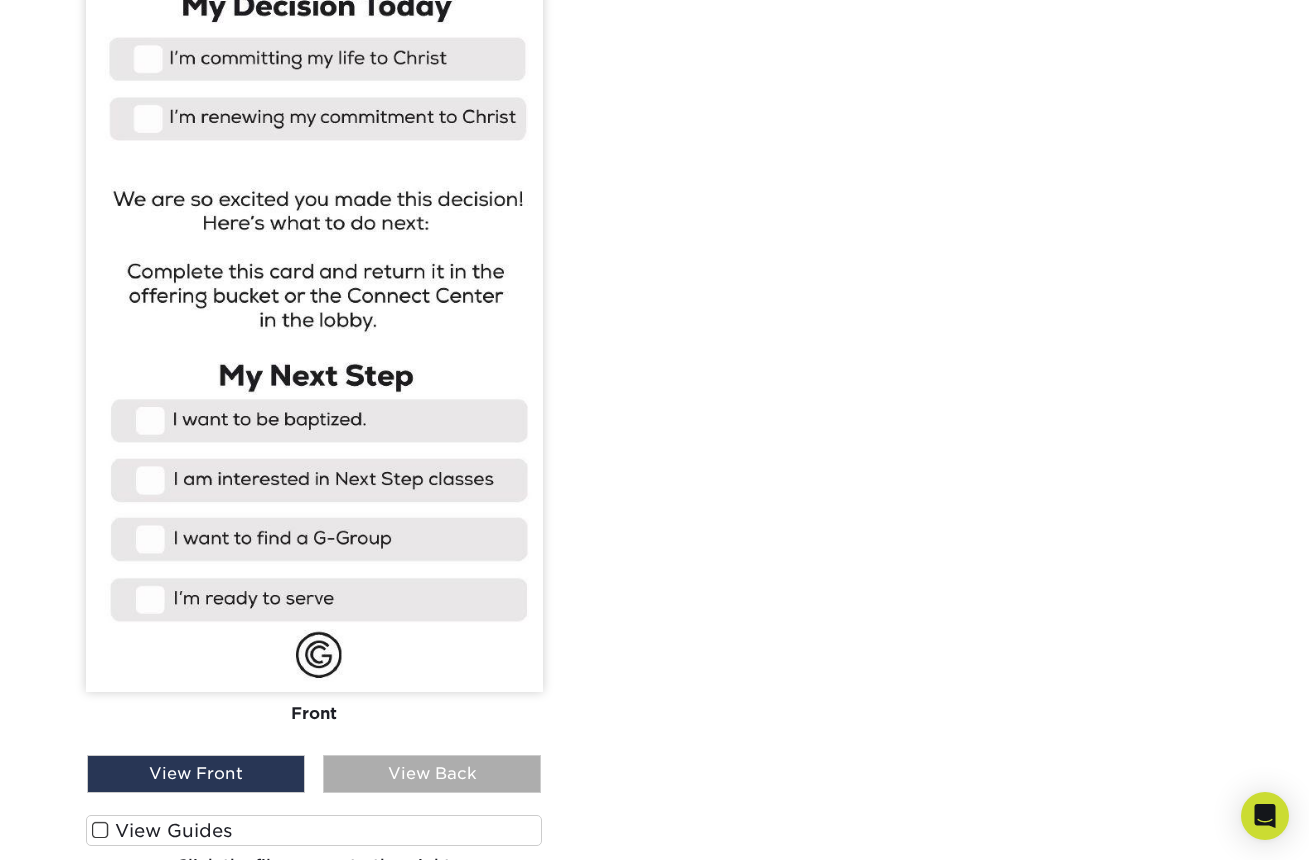 click on "View Back" at bounding box center [432, 774] 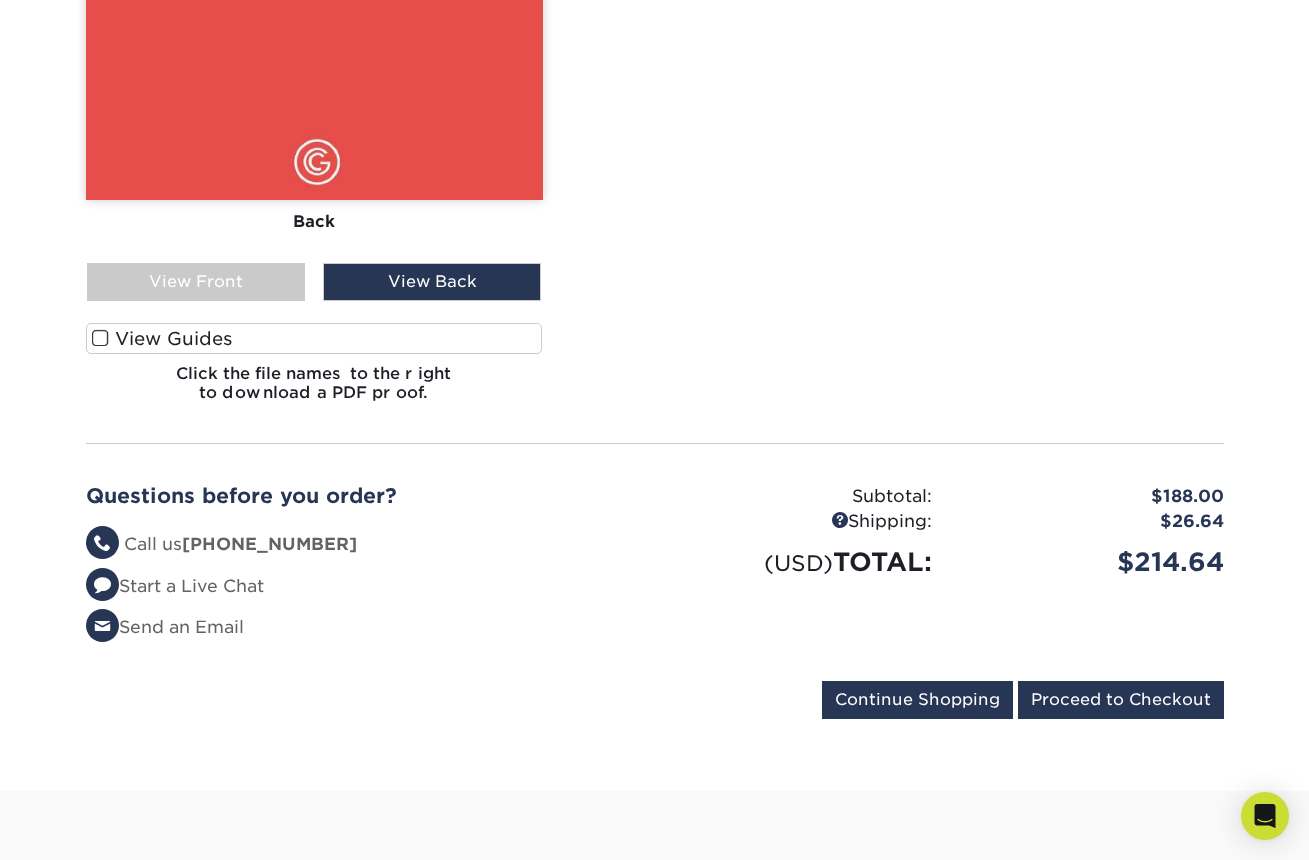 scroll, scrollTop: 1998, scrollLeft: 0, axis: vertical 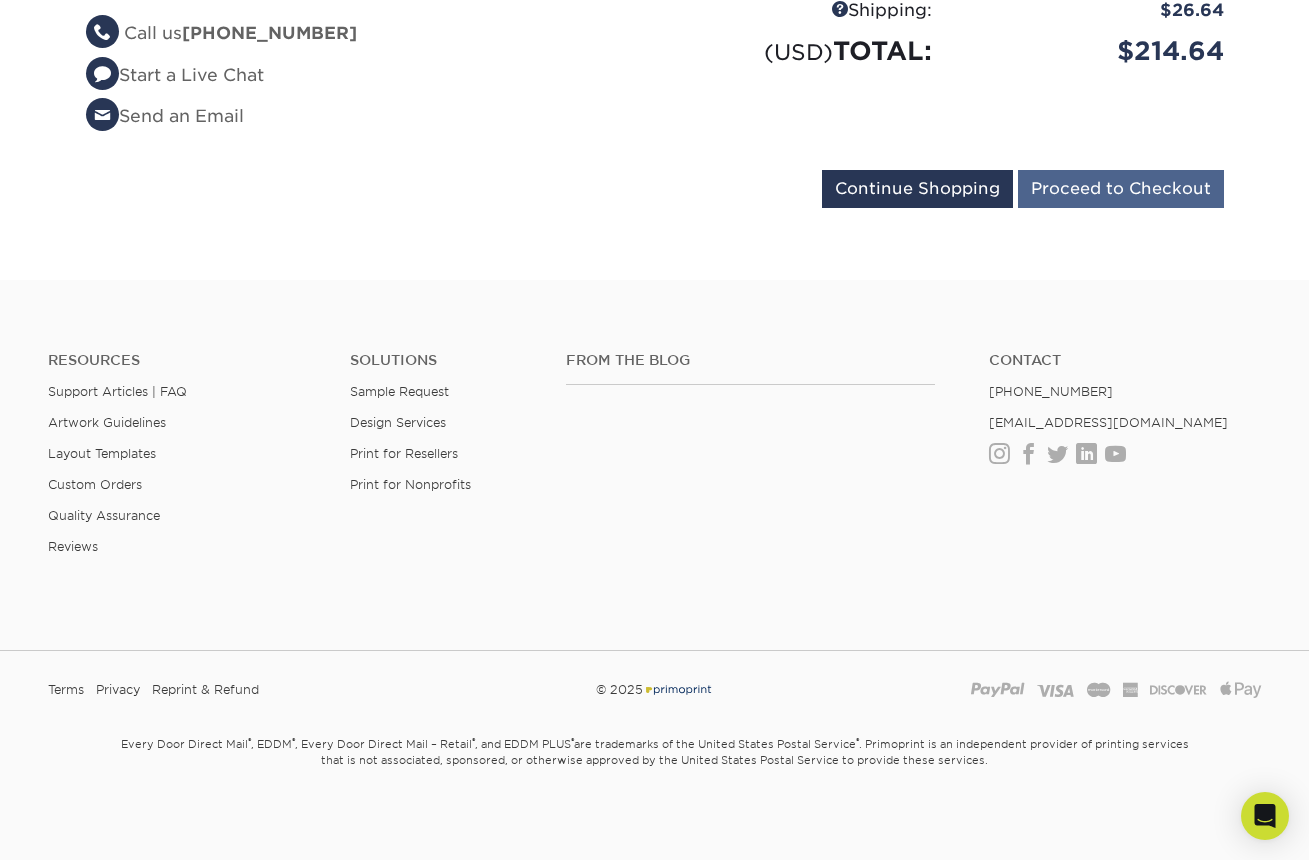 click on "Proceed to Checkout" at bounding box center (1121, 189) 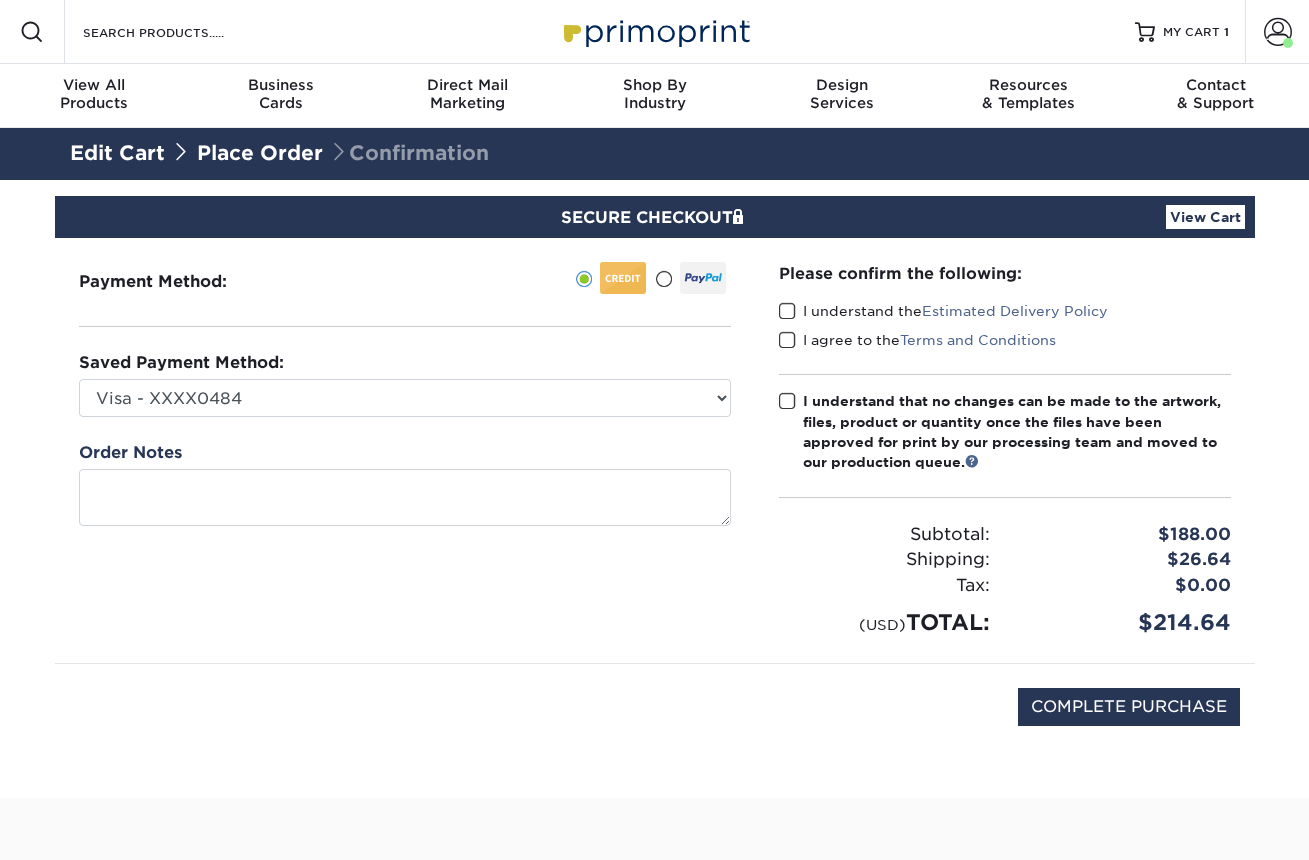 scroll, scrollTop: 0, scrollLeft: 0, axis: both 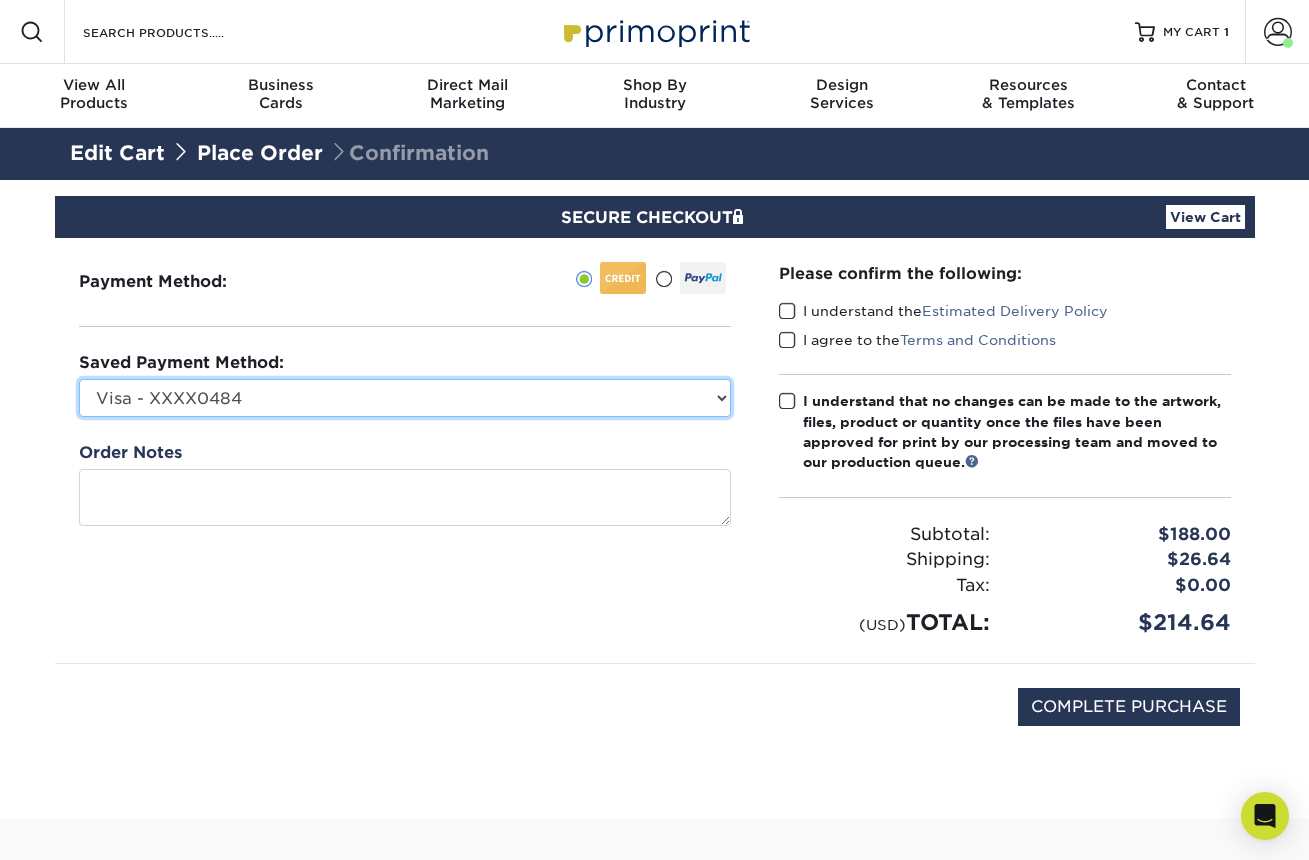select 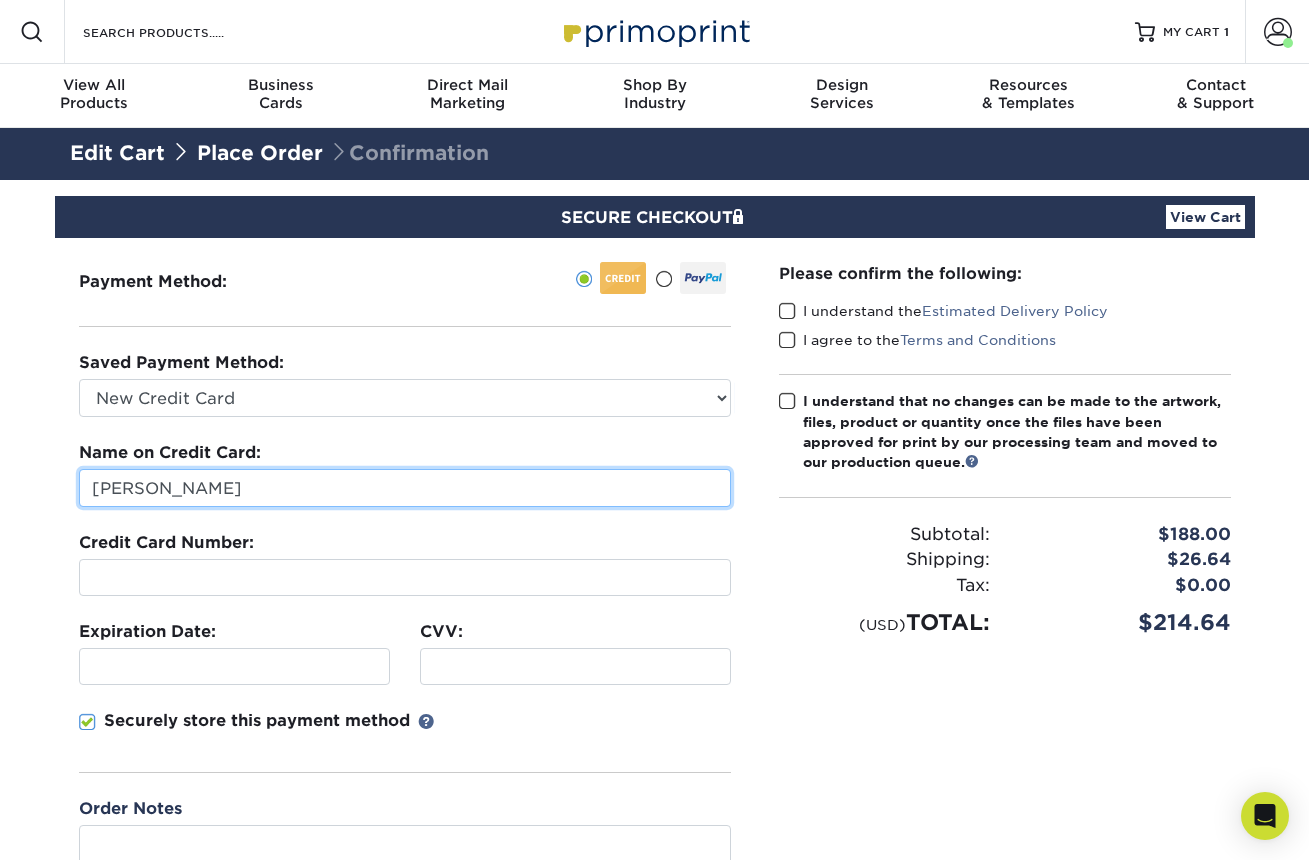 drag, startPoint x: 365, startPoint y: 492, endPoint x: 118, endPoint y: 464, distance: 248.58199 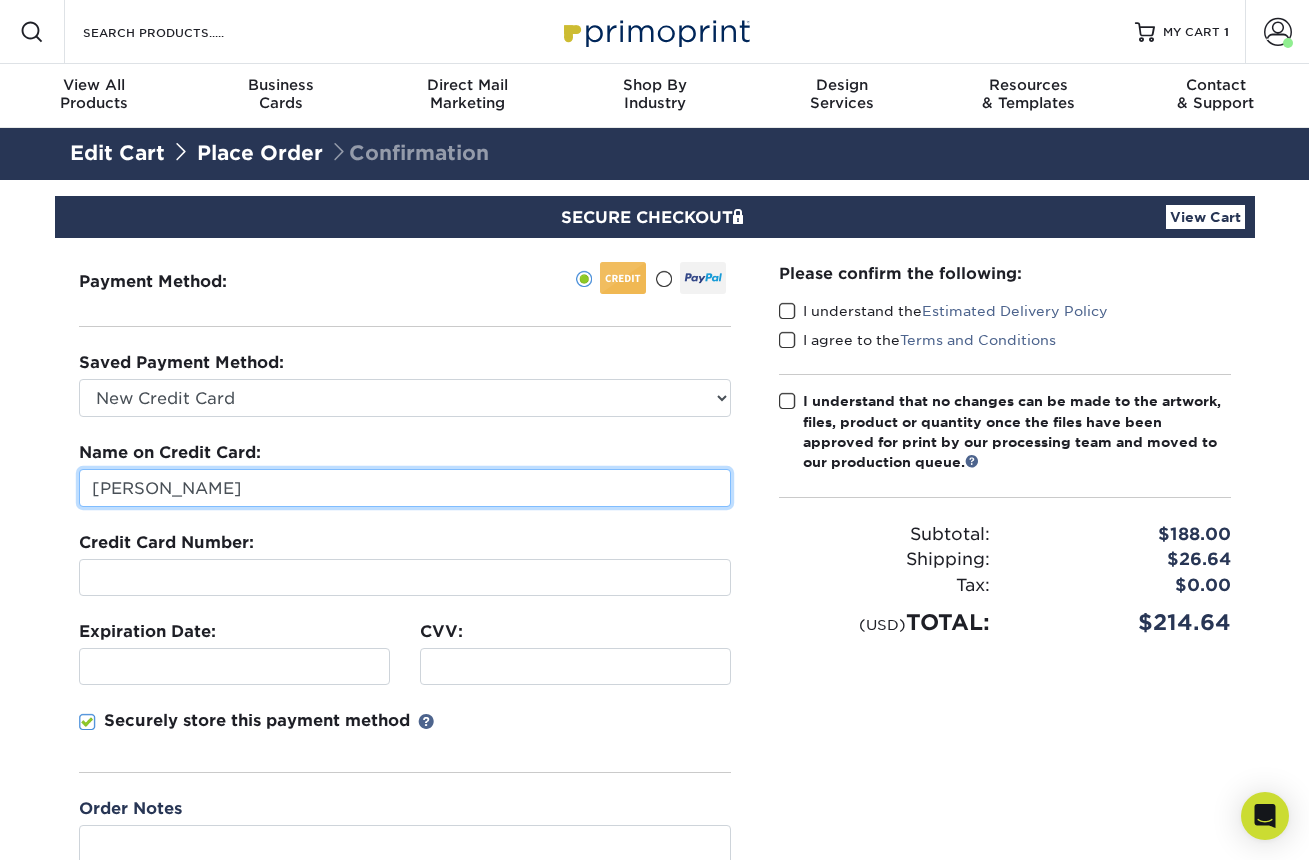 type on "David Guajardo" 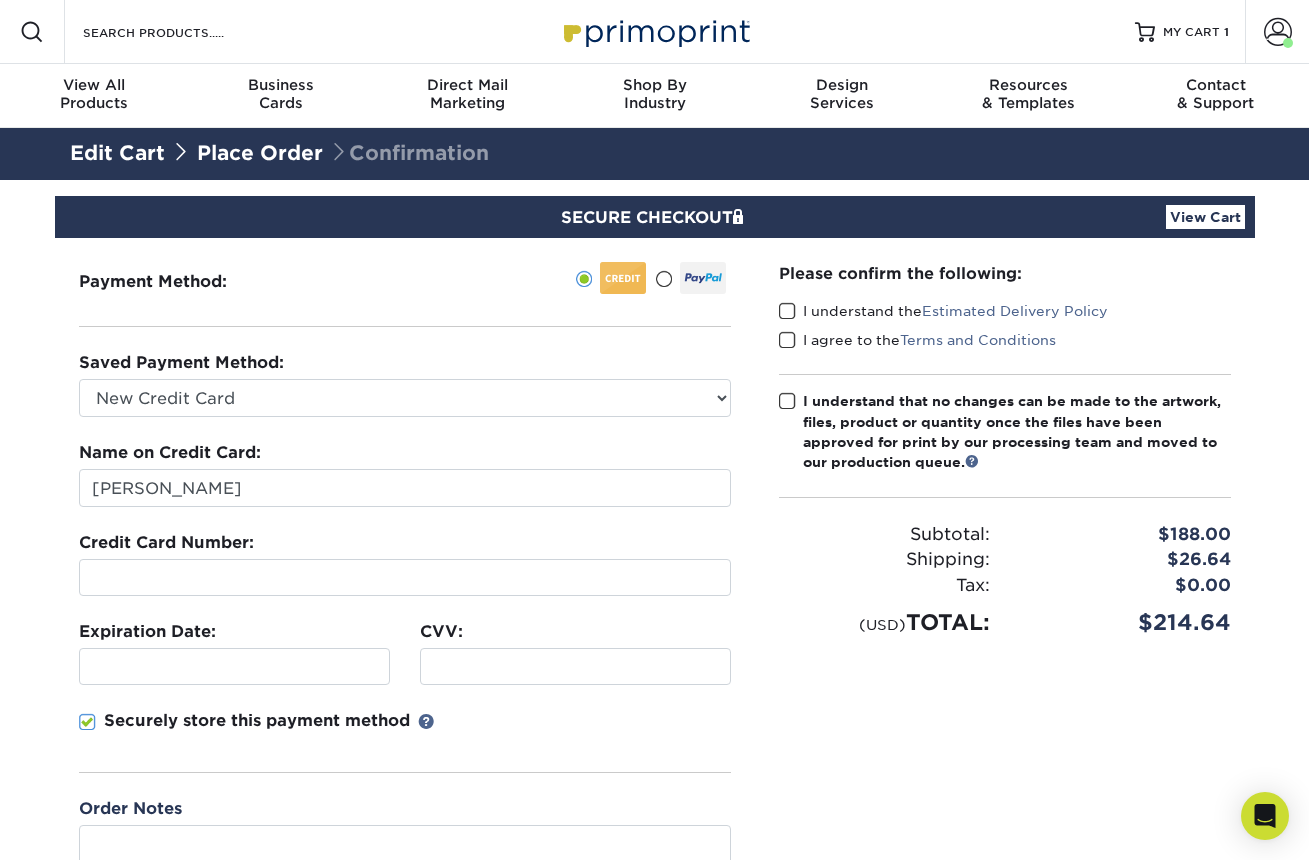 click on "Name on Credit Card:
David Guajardo
Credit Card Number:
Expiration Date:
CVV:" at bounding box center (405, 619) 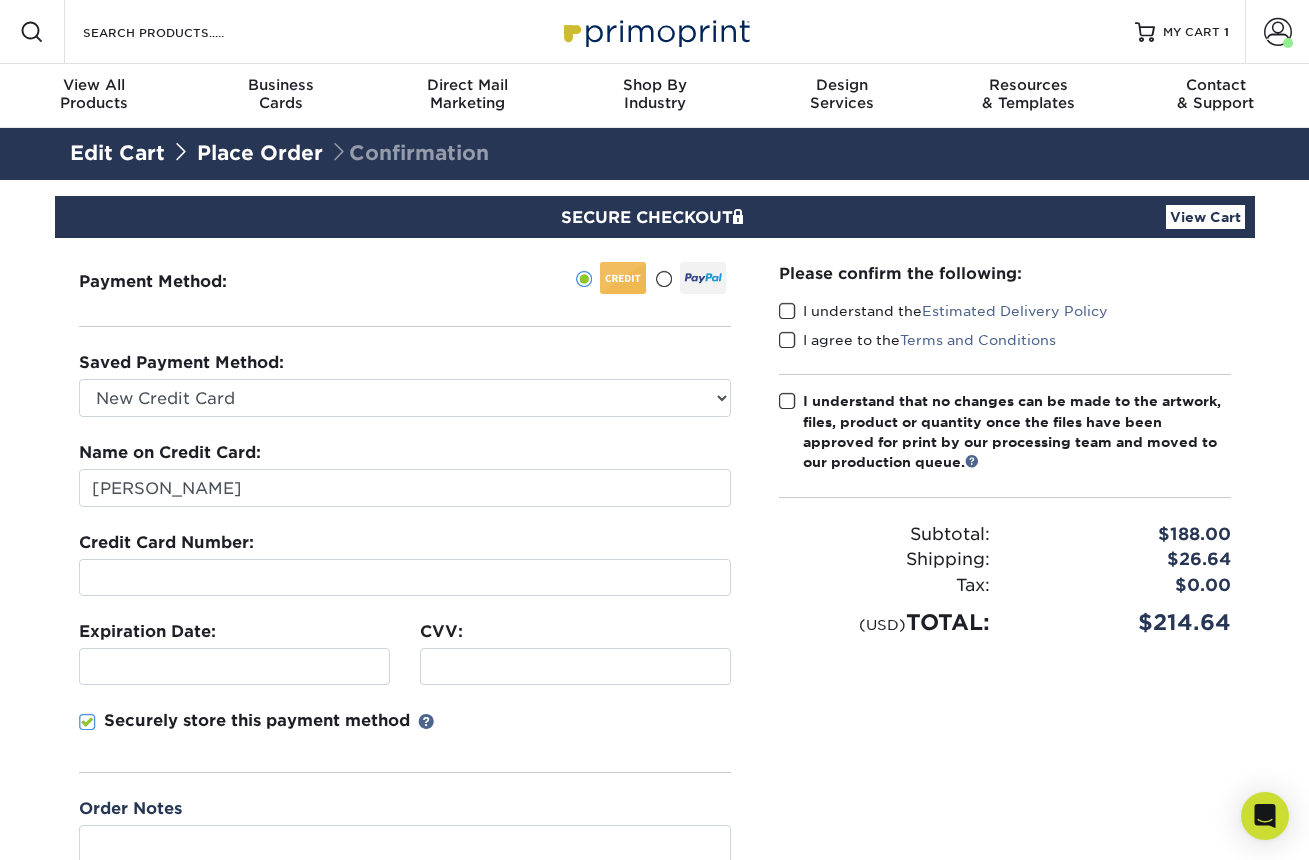 click on "Securely store this payment method" at bounding box center (405, 741) 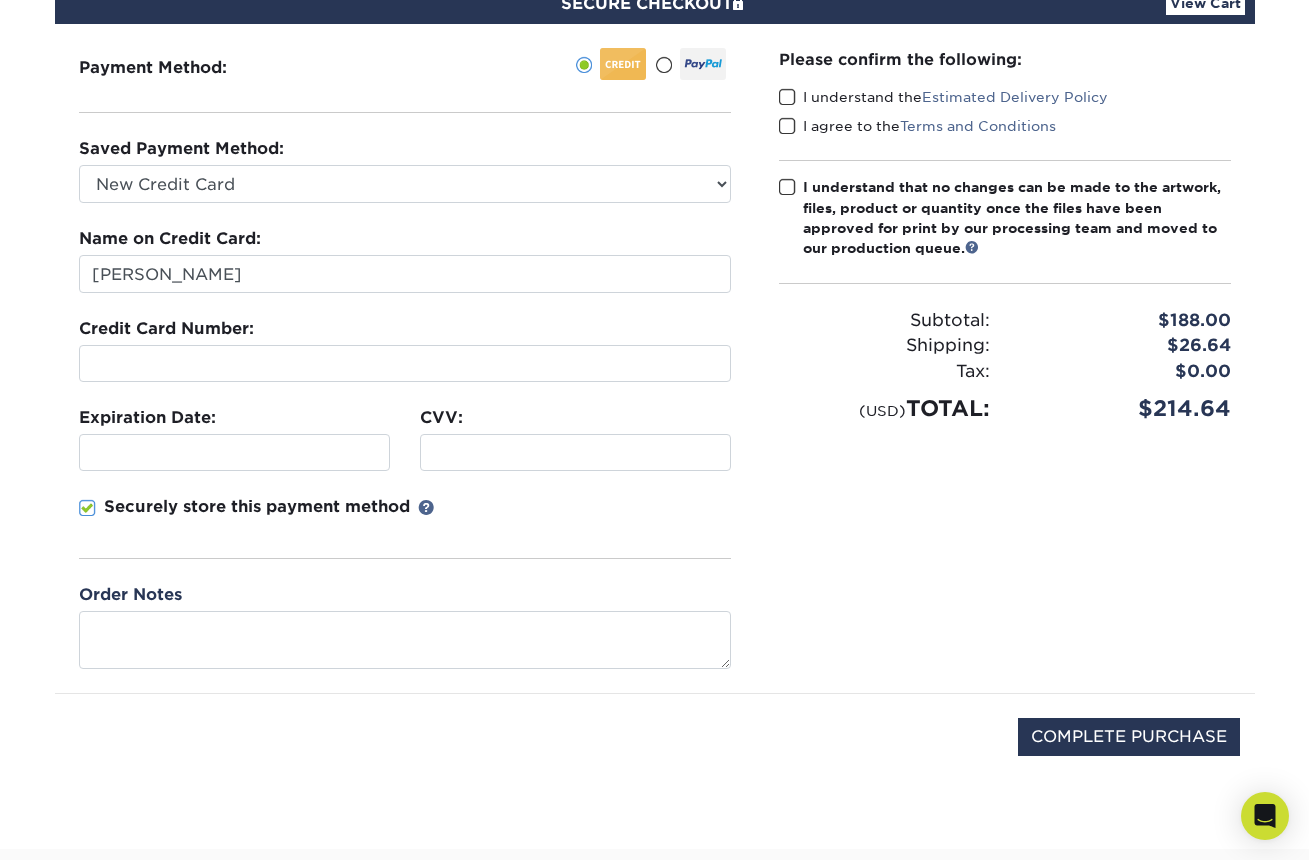 scroll, scrollTop: 215, scrollLeft: 0, axis: vertical 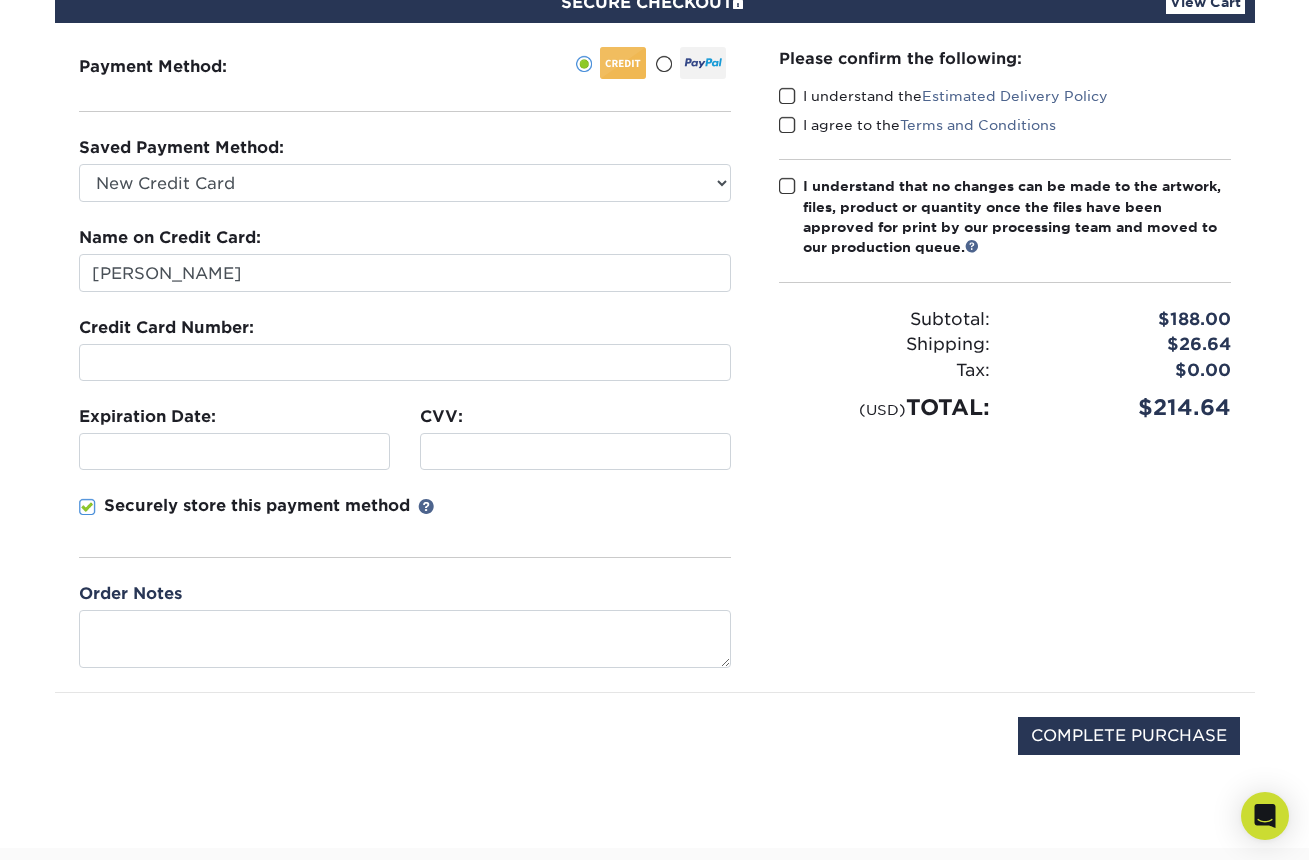 click on "I understand the  Estimated Delivery Policy" at bounding box center [943, 96] 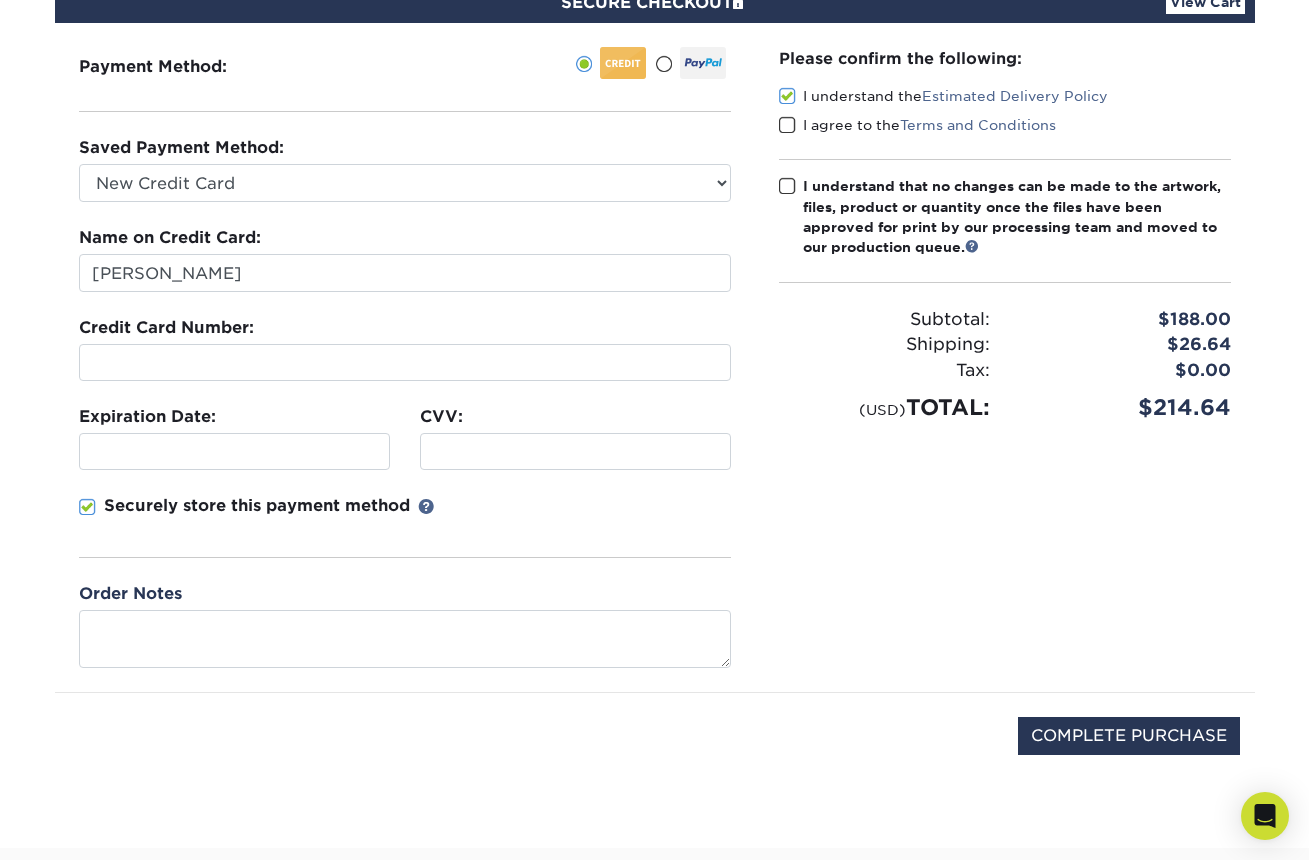 click at bounding box center [787, 125] 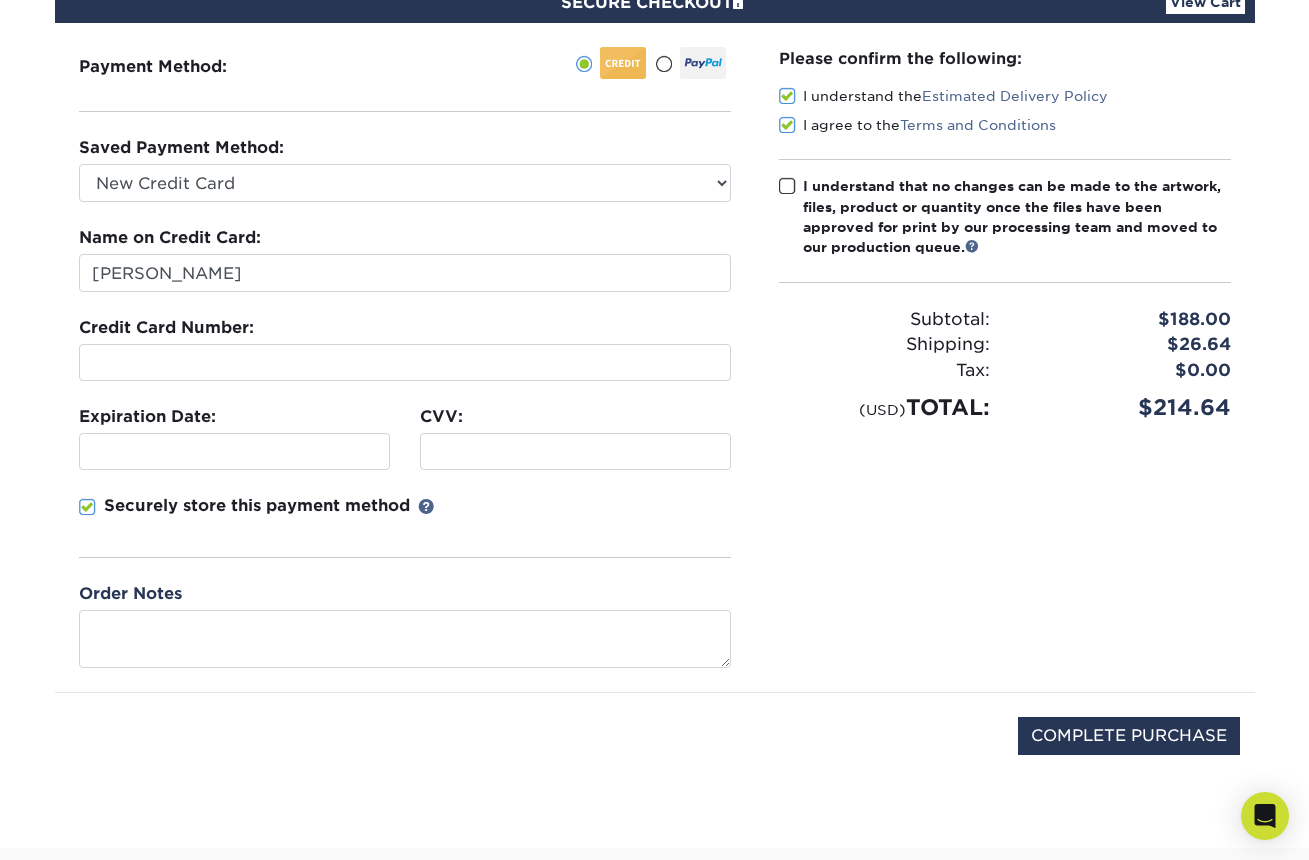 click at bounding box center [787, 186] 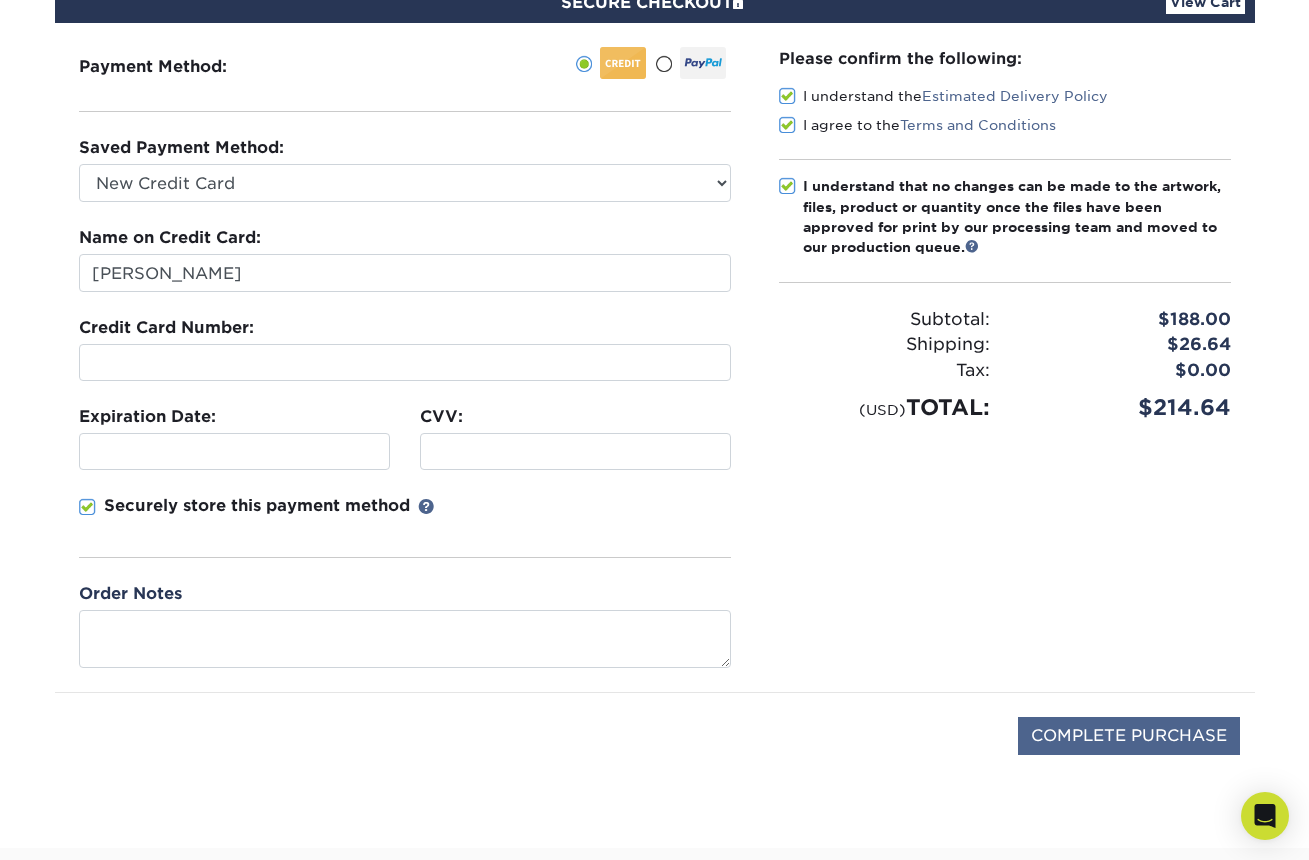 click on "COMPLETE PURCHASE" at bounding box center [1129, 736] 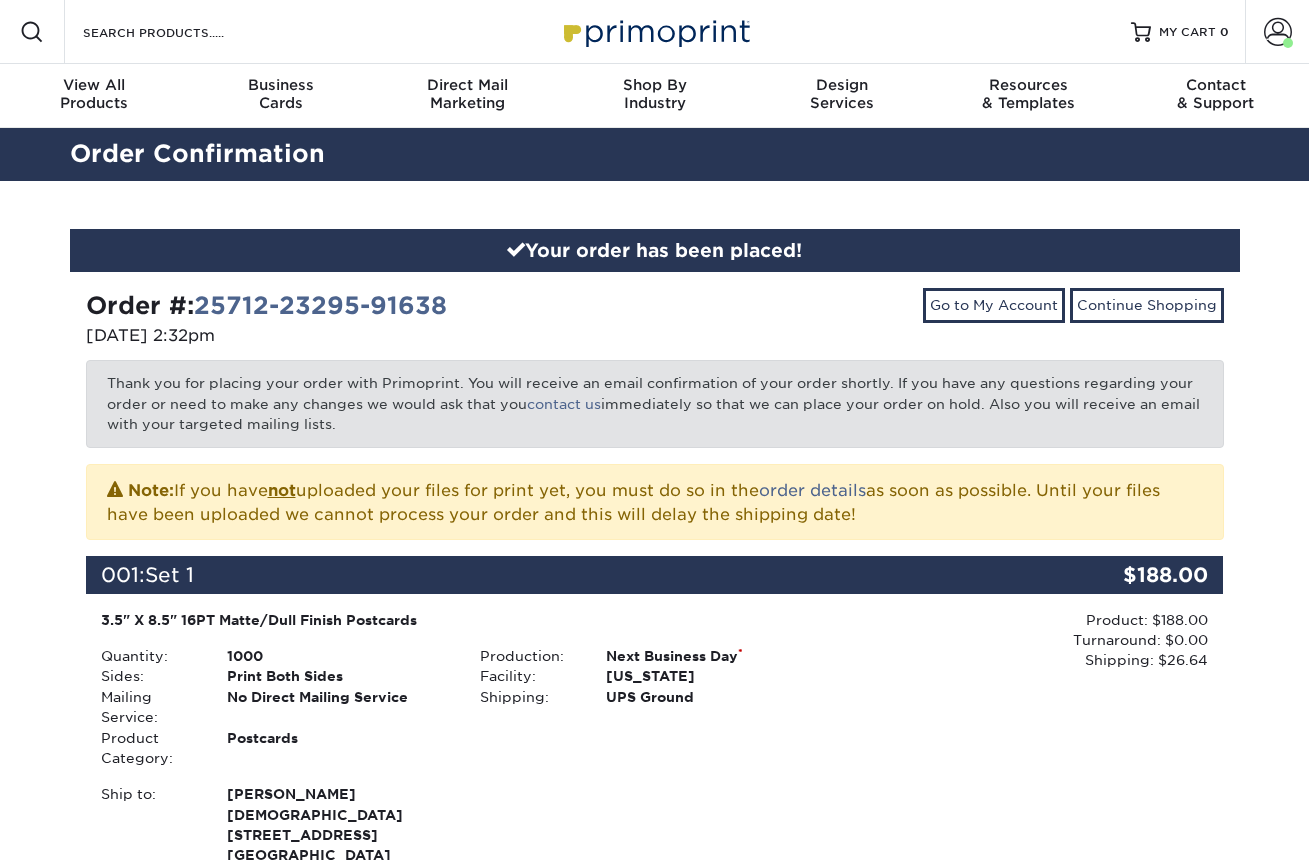 scroll, scrollTop: 0, scrollLeft: 0, axis: both 